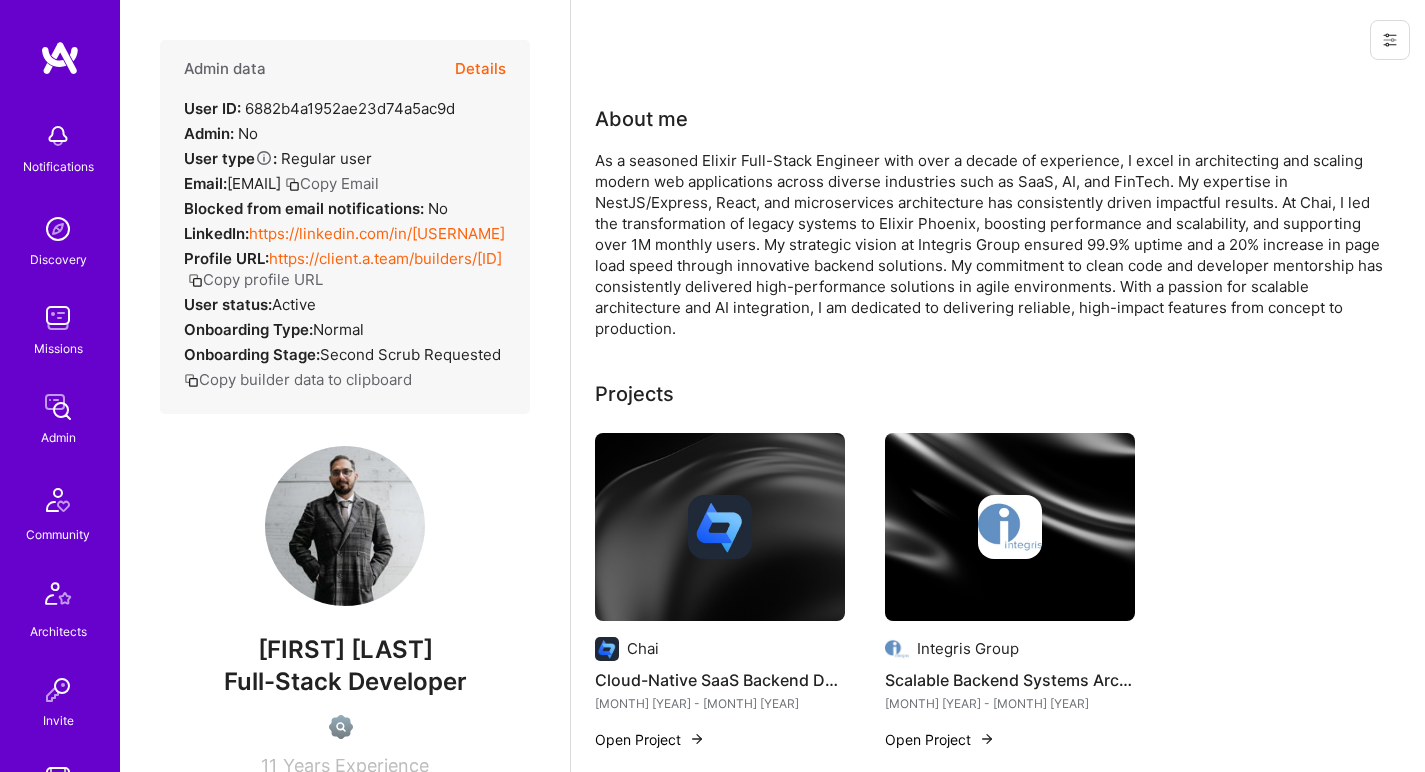 scroll, scrollTop: 0, scrollLeft: 0, axis: both 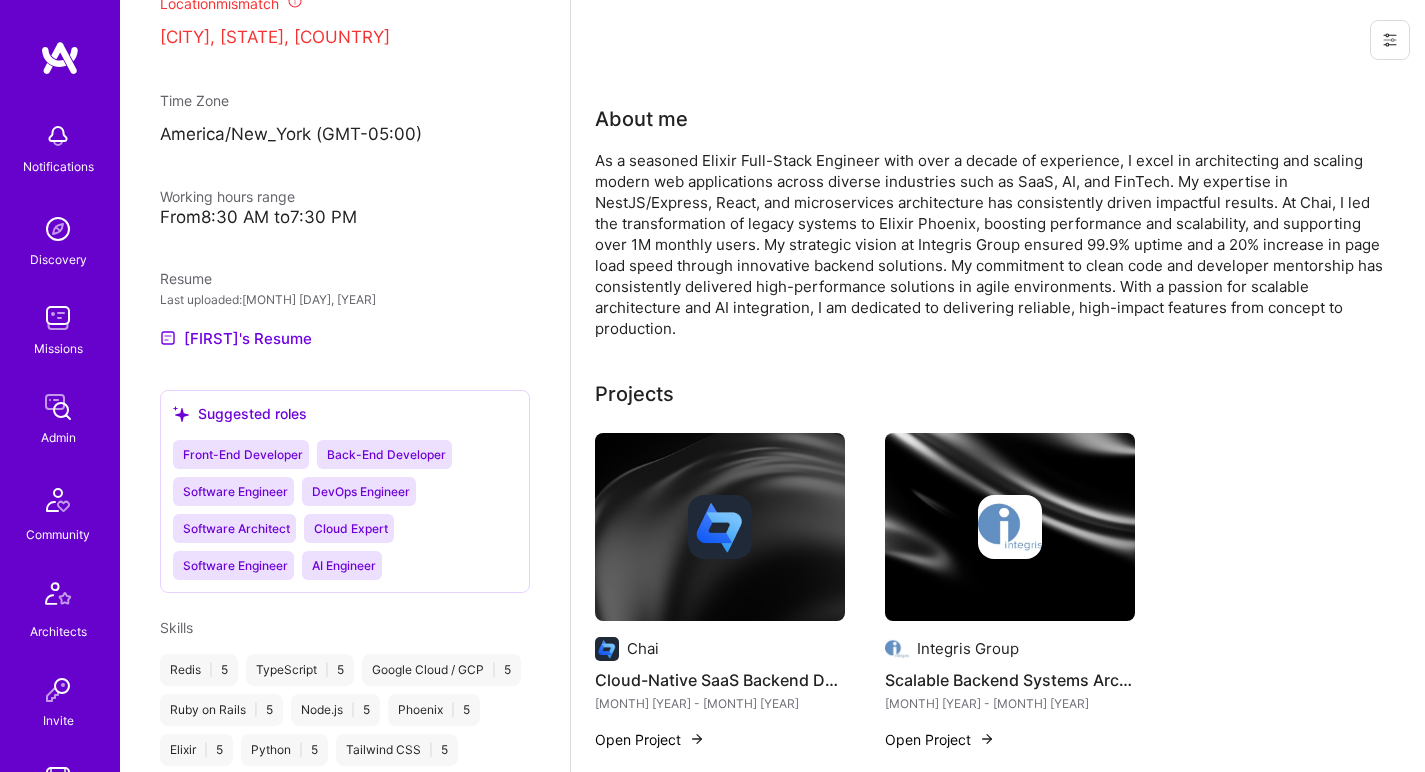click on "About me As a seasoned Elixir Full-Stack Engineer with over a decade of experience, I excel in architecting and scaling modern web applications across diverse industries such as SaaS, AI, and FinTech. My expertise in NestJS/Express, React, and microservices architecture has consistently driven impactful results. At Chai, I led the transformation of legacy systems to Elixir Phoenix, boosting performance and scalability, and supporting over 1M monthly users. My strategic vision at Integris Group ensured 99.9% uptime and a 20% increase in page load speed through innovative backend solutions. My commitment to clean code and developer mentorship has consistently delivered high-performance solutions in agile environments. With a passion for scalable architecture and AI integration, I am dedicated to delivering reliable, high-impact features from concept to production. Projects Chai Cloud-Native SaaS Backend Development Jan 2024 - Jul 2025 Open Project   Integris Group Scalable Backend Systems Architecture     Jobs" at bounding box center (998, 1174) 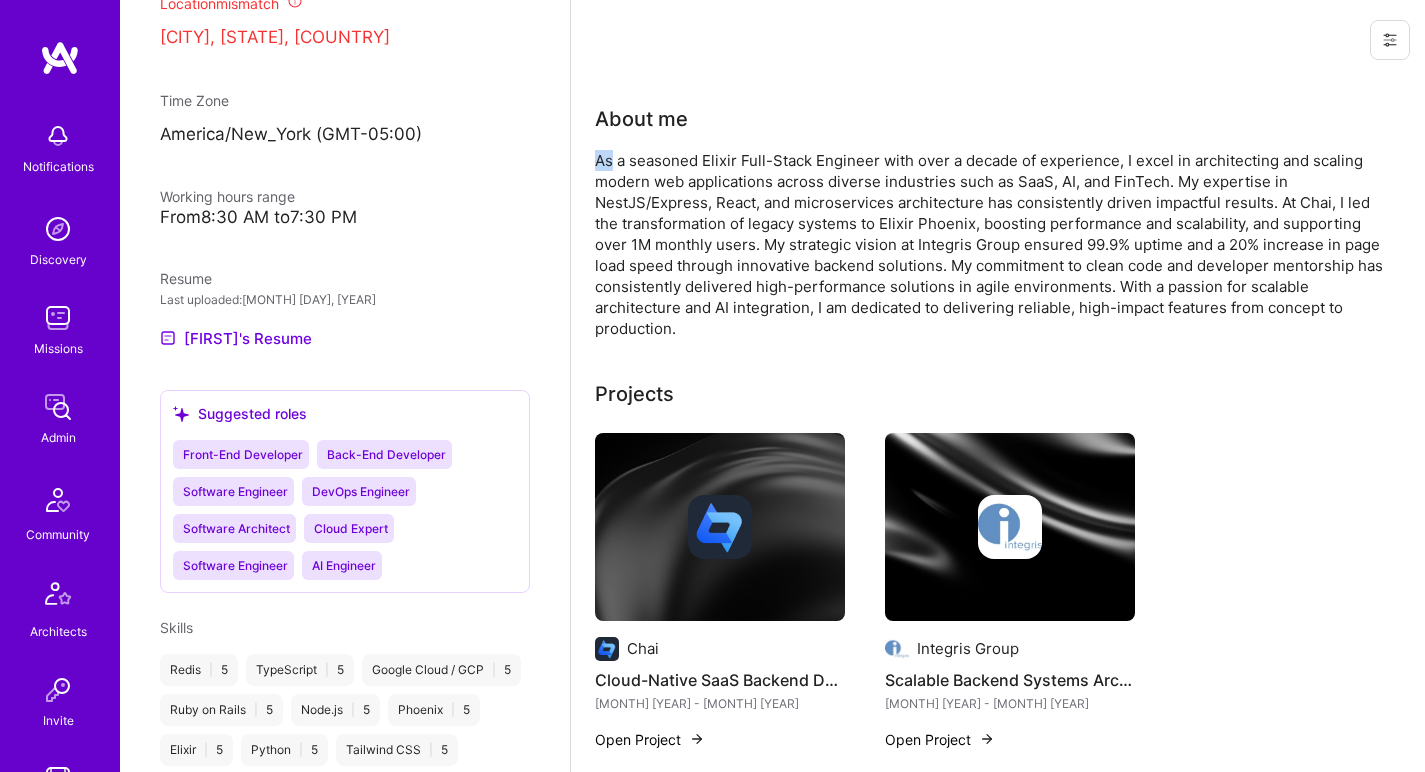 click on "About me As a seasoned Elixir Full-Stack Engineer with over a decade of experience, I excel in architecting and scaling modern web applications across diverse industries such as SaaS, AI, and FinTech. My expertise in NestJS/Express, React, and microservices architecture has consistently driven impactful results. At Chai, I led the transformation of legacy systems to Elixir Phoenix, boosting performance and scalability, and supporting over 1M monthly users. My strategic vision at Integris Group ensured 99.9% uptime and a 20% increase in page load speed through innovative backend solutions. My commitment to clean code and developer mentorship has consistently delivered high-performance solutions in agile environments. With a passion for scalable architecture and AI integration, I am dedicated to delivering reliable, high-impact features from concept to production. Projects Chai Cloud-Native SaaS Backend Development Jan 2024 - Jul 2025 Open Project   Integris Group Scalable Backend Systems Architecture     Jobs" at bounding box center [998, 1174] 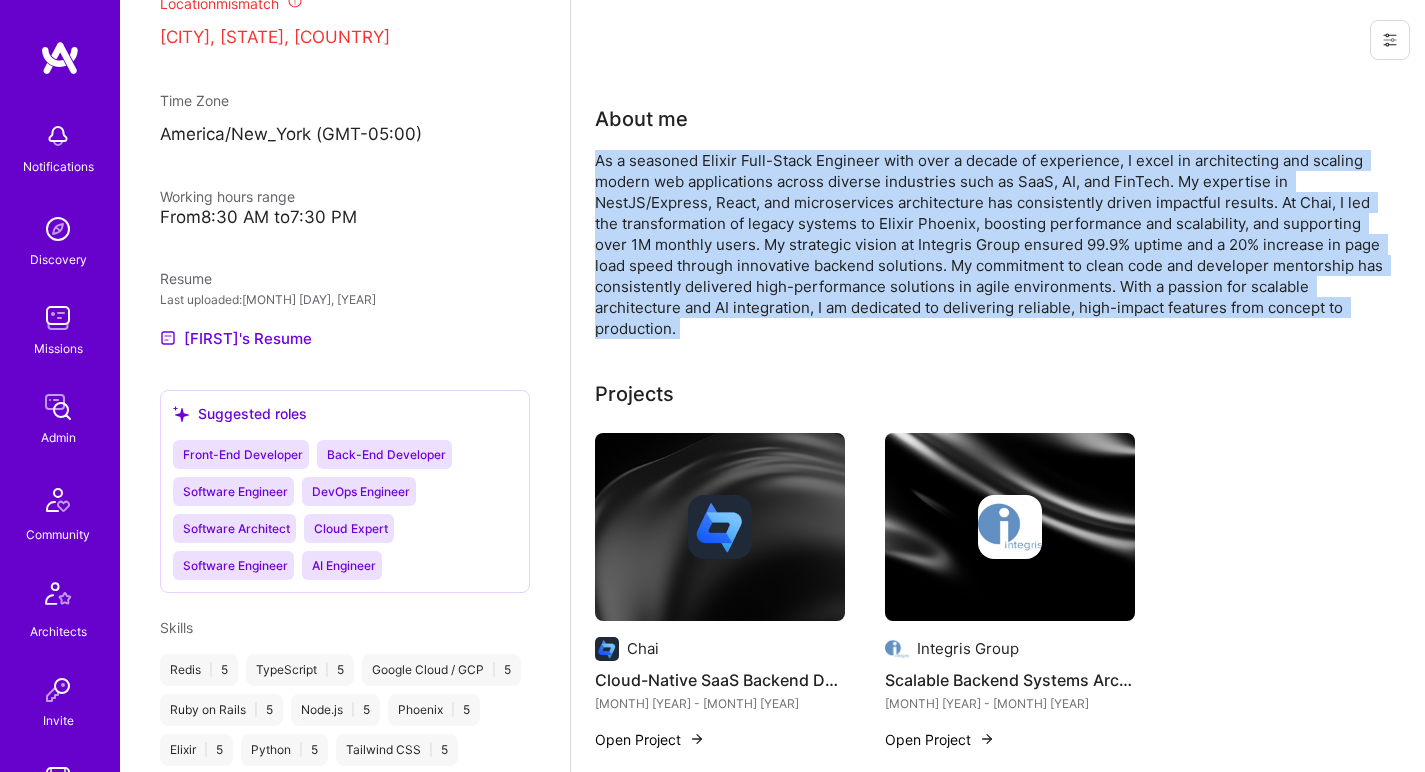 click on "About me As a seasoned Elixir Full-Stack Engineer with over a decade of experience, I excel in architecting and scaling modern web applications across diverse industries such as SaaS, AI, and FinTech. My expertise in NestJS/Express, React, and microservices architecture has consistently driven impactful results. At Chai, I led the transformation of legacy systems to Elixir Phoenix, boosting performance and scalability, and supporting over 1M monthly users. My strategic vision at Integris Group ensured 99.9% uptime and a 20% increase in page load speed through innovative backend solutions. My commitment to clean code and developer mentorship has consistently delivered high-performance solutions in agile environments. With a passion for scalable architecture and AI integration, I am dedicated to delivering reliable, high-impact features from concept to production. Projects Chai Cloud-Native SaaS Backend Development Jan 2024 - Jul 2025 Open Project   Integris Group Scalable Backend Systems Architecture     Jobs" at bounding box center (998, 1174) 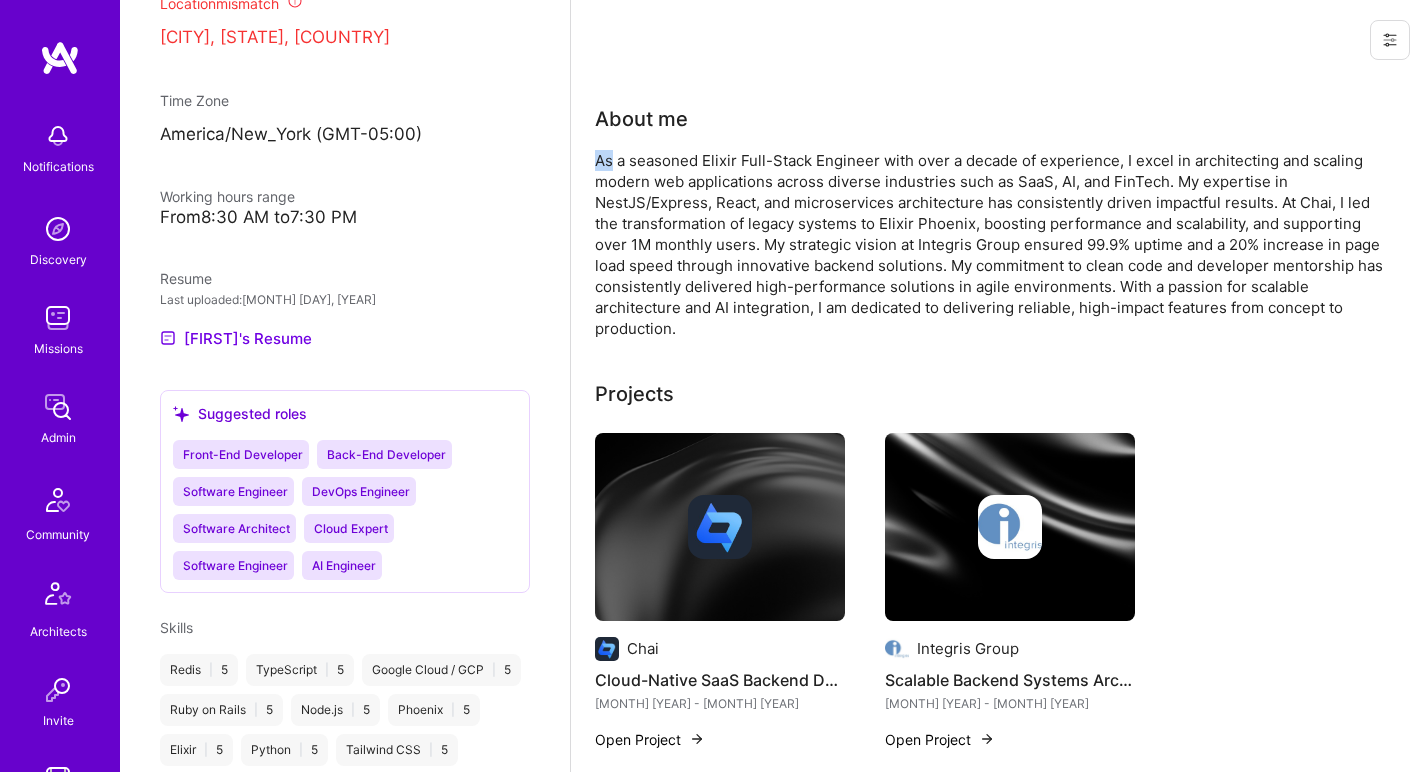 click on "About me As a seasoned Elixir Full-Stack Engineer with over a decade of experience, I excel in architecting and scaling modern web applications across diverse industries such as SaaS, AI, and FinTech. My expertise in NestJS/Express, React, and microservices architecture has consistently driven impactful results. At Chai, I led the transformation of legacy systems to Elixir Phoenix, boosting performance and scalability, and supporting over 1M monthly users. My strategic vision at Integris Group ensured 99.9% uptime and a 20% increase in page load speed through innovative backend solutions. My commitment to clean code and developer mentorship has consistently delivered high-performance solutions in agile environments. With a passion for scalable architecture and AI integration, I am dedicated to delivering reliable, high-impact features from concept to production. Projects Chai Cloud-Native SaaS Backend Development Jan 2024 - Jul 2025 Open Project   Integris Group Scalable Backend Systems Architecture     Jobs" at bounding box center (998, 1174) 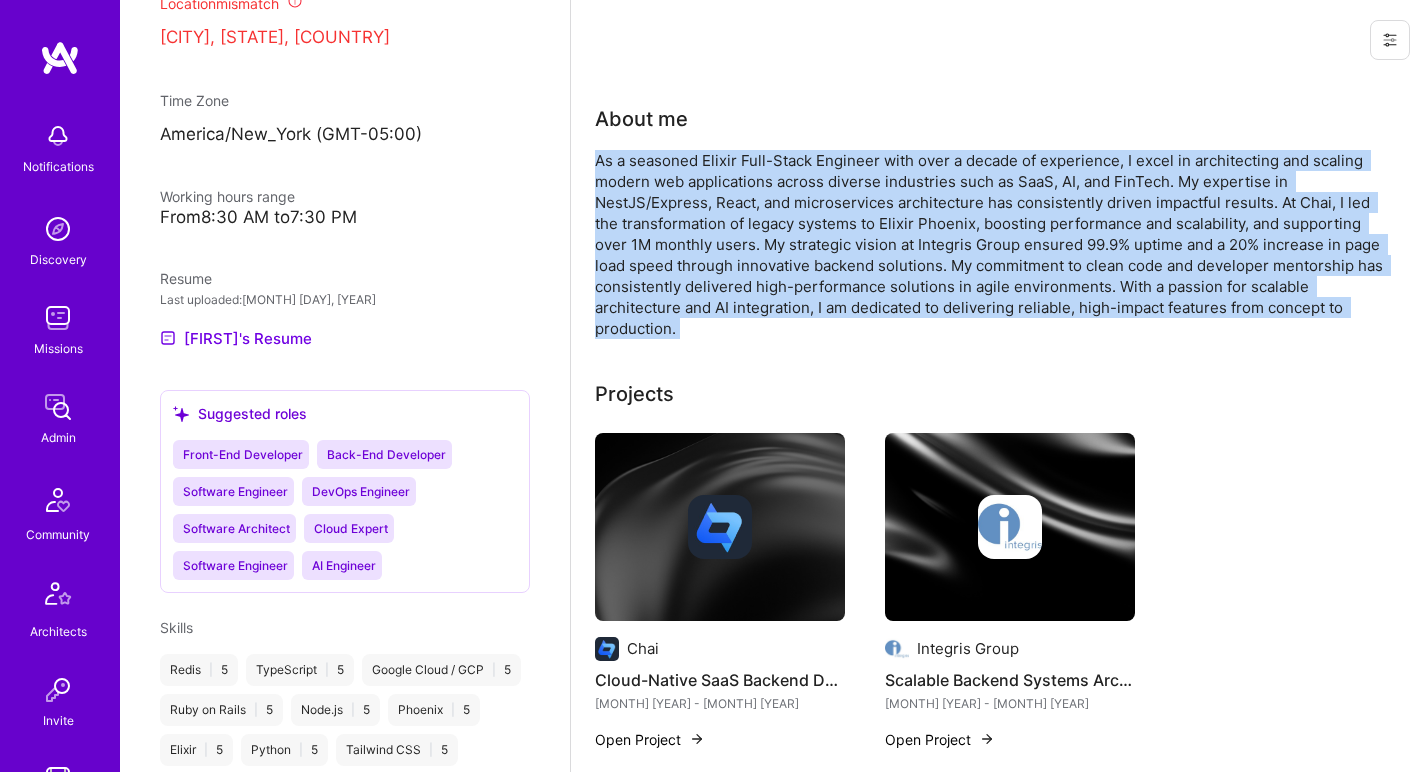 click on "About me As a seasoned Elixir Full-Stack Engineer with over a decade of experience, I excel in architecting and scaling modern web applications across diverse industries such as SaaS, AI, and FinTech. My expertise in NestJS/Express, React, and microservices architecture has consistently driven impactful results. At Chai, I led the transformation of legacy systems to Elixir Phoenix, boosting performance and scalability, and supporting over 1M monthly users. My strategic vision at Integris Group ensured 99.9% uptime and a 20% increase in page load speed through innovative backend solutions. My commitment to clean code and developer mentorship has consistently delivered high-performance solutions in agile environments. With a passion for scalable architecture and AI integration, I am dedicated to delivering reliable, high-impact features from concept to production. Projects Chai Cloud-Native SaaS Backend Development Jan 2024 - Jul 2025 Open Project   Integris Group Scalable Backend Systems Architecture     Jobs" at bounding box center [998, 1174] 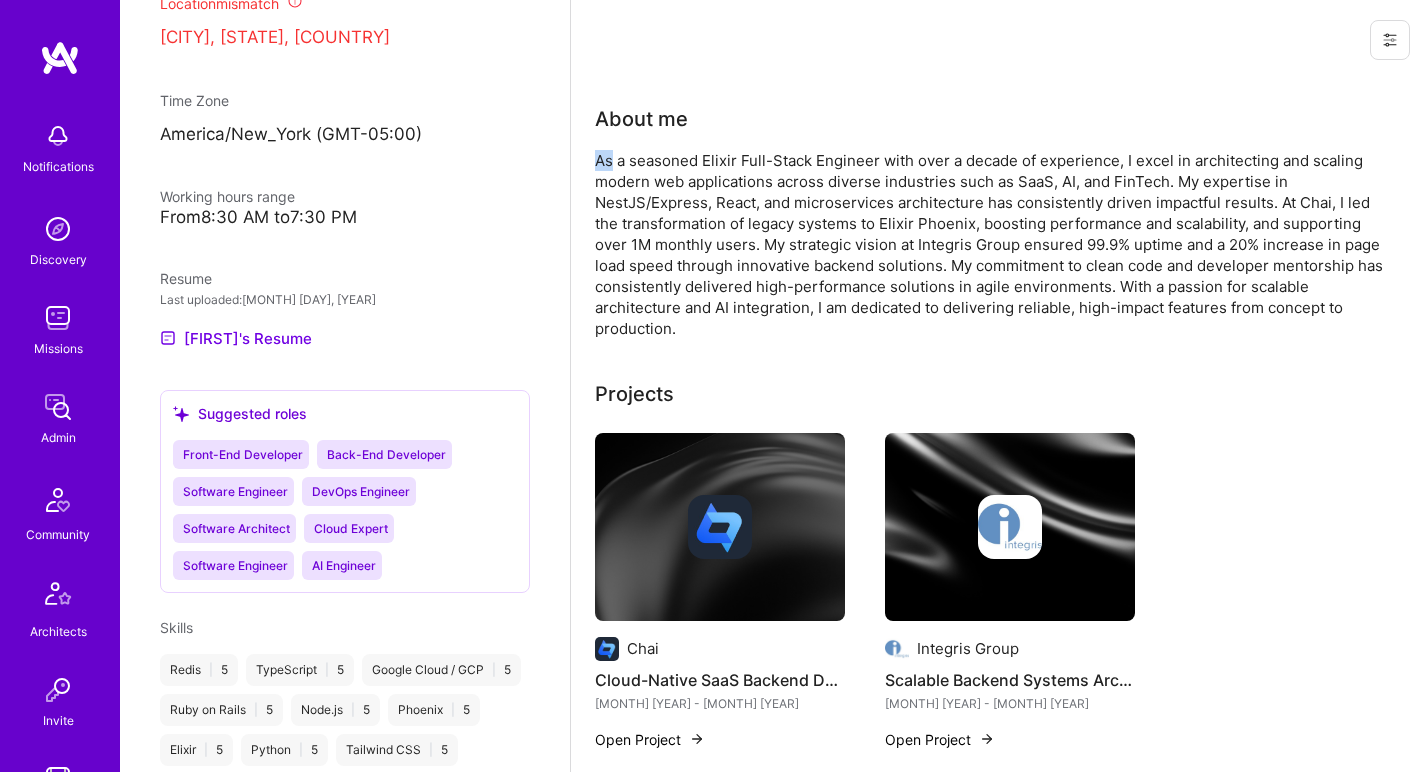 click on "About me As a seasoned Elixir Full-Stack Engineer with over a decade of experience, I excel in architecting and scaling modern web applications across diverse industries such as SaaS, AI, and FinTech. My expertise in NestJS/Express, React, and microservices architecture has consistently driven impactful results. At Chai, I led the transformation of legacy systems to Elixir Phoenix, boosting performance and scalability, and supporting over 1M monthly users. My strategic vision at Integris Group ensured 99.9% uptime and a 20% increase in page load speed through innovative backend solutions. My commitment to clean code and developer mentorship has consistently delivered high-performance solutions in agile environments. With a passion for scalable architecture and AI integration, I am dedicated to delivering reliable, high-impact features from concept to production. Projects Chai Cloud-Native SaaS Backend Development Jan 2024 - Jul 2025 Open Project   Integris Group Scalable Backend Systems Architecture     Jobs" at bounding box center [998, 1174] 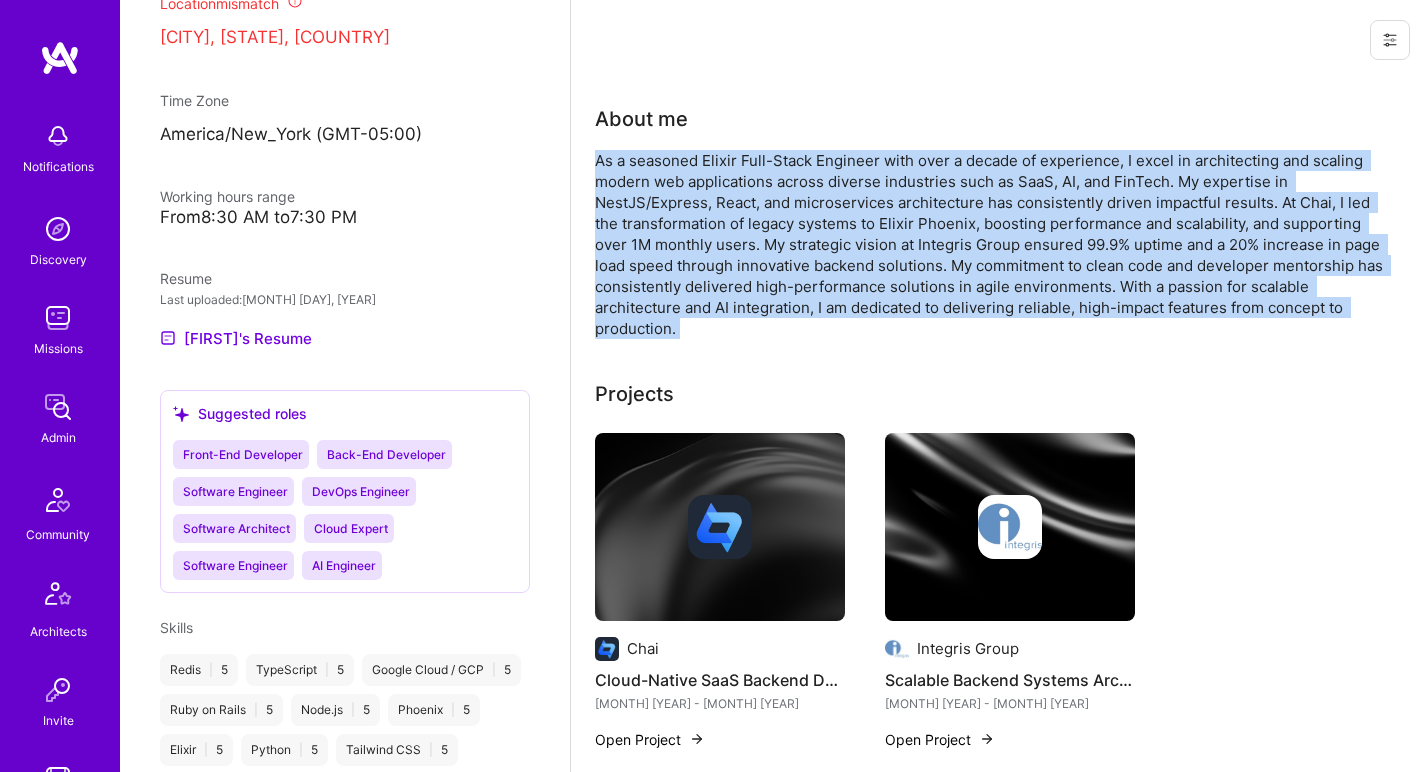 click on "About me As a seasoned Elixir Full-Stack Engineer with over a decade of experience, I excel in architecting and scaling modern web applications across diverse industries such as SaaS, AI, and FinTech. My expertise in NestJS/Express, React, and microservices architecture has consistently driven impactful results. At Chai, I led the transformation of legacy systems to Elixir Phoenix, boosting performance and scalability, and supporting over 1M monthly users. My strategic vision at Integris Group ensured 99.9% uptime and a 20% increase in page load speed through innovative backend solutions. My commitment to clean code and developer mentorship has consistently delivered high-performance solutions in agile environments. With a passion for scalable architecture and AI integration, I am dedicated to delivering reliable, high-impact features from concept to production. Projects Chai Cloud-Native SaaS Backend Development Jan 2024 - Jul 2025 Open Project   Integris Group Scalable Backend Systems Architecture     Jobs" at bounding box center [998, 1174] 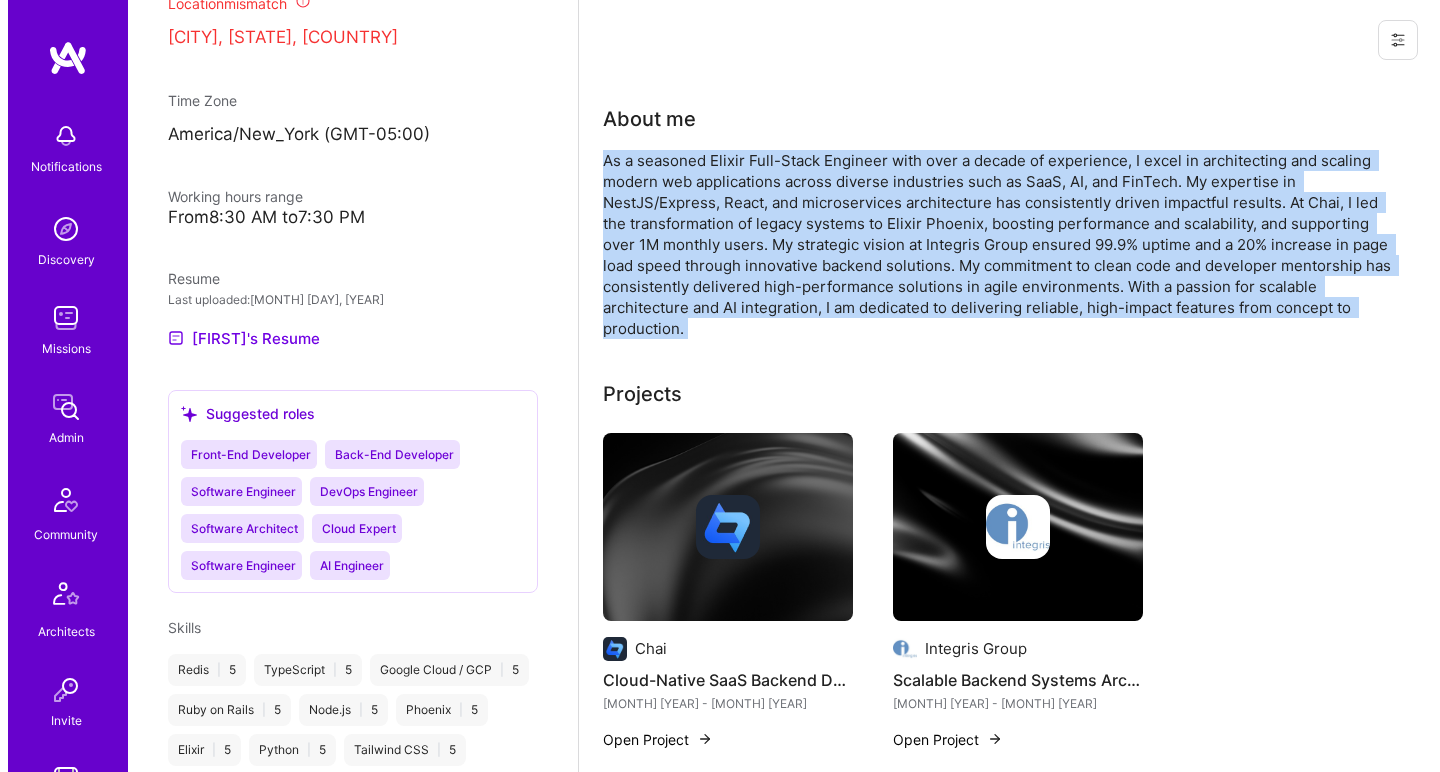 scroll, scrollTop: 136, scrollLeft: 0, axis: vertical 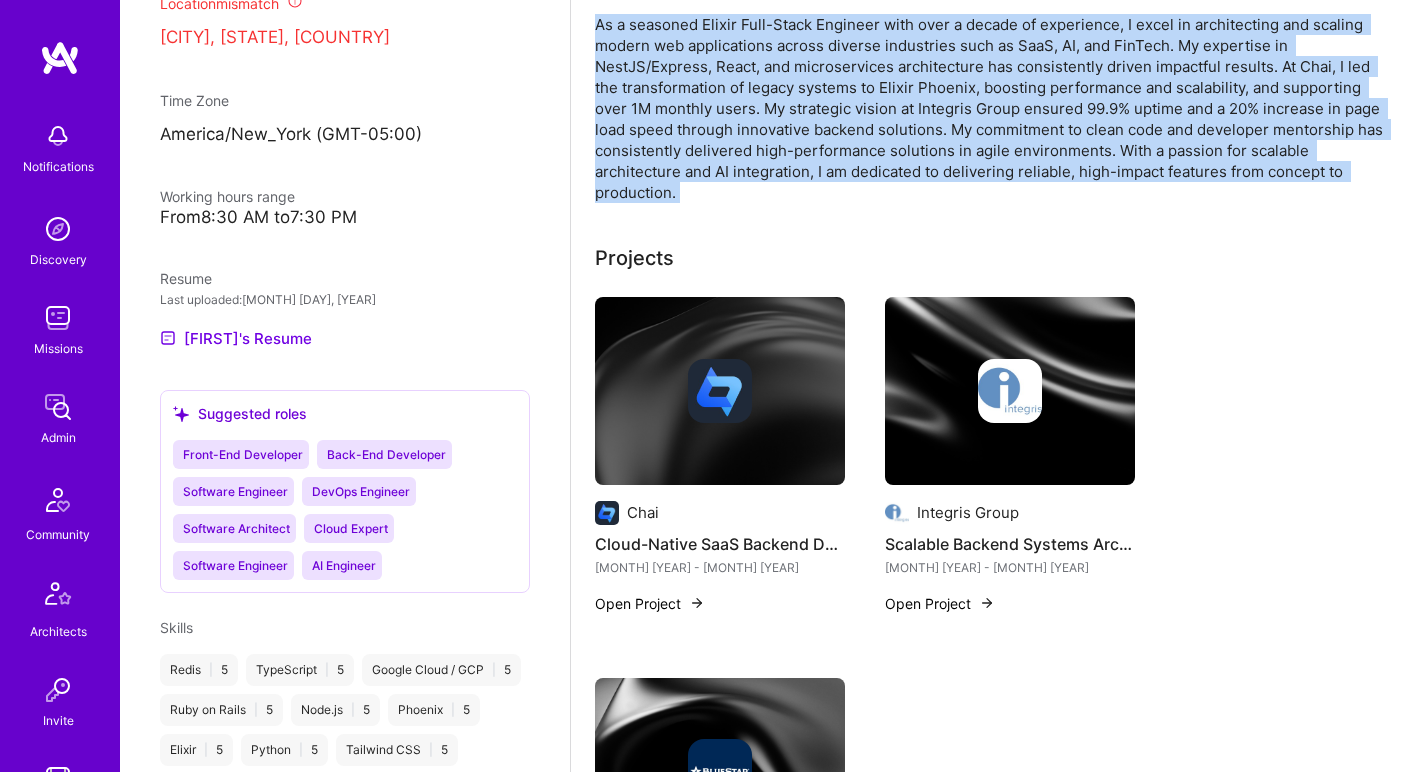 click at bounding box center [720, 391] 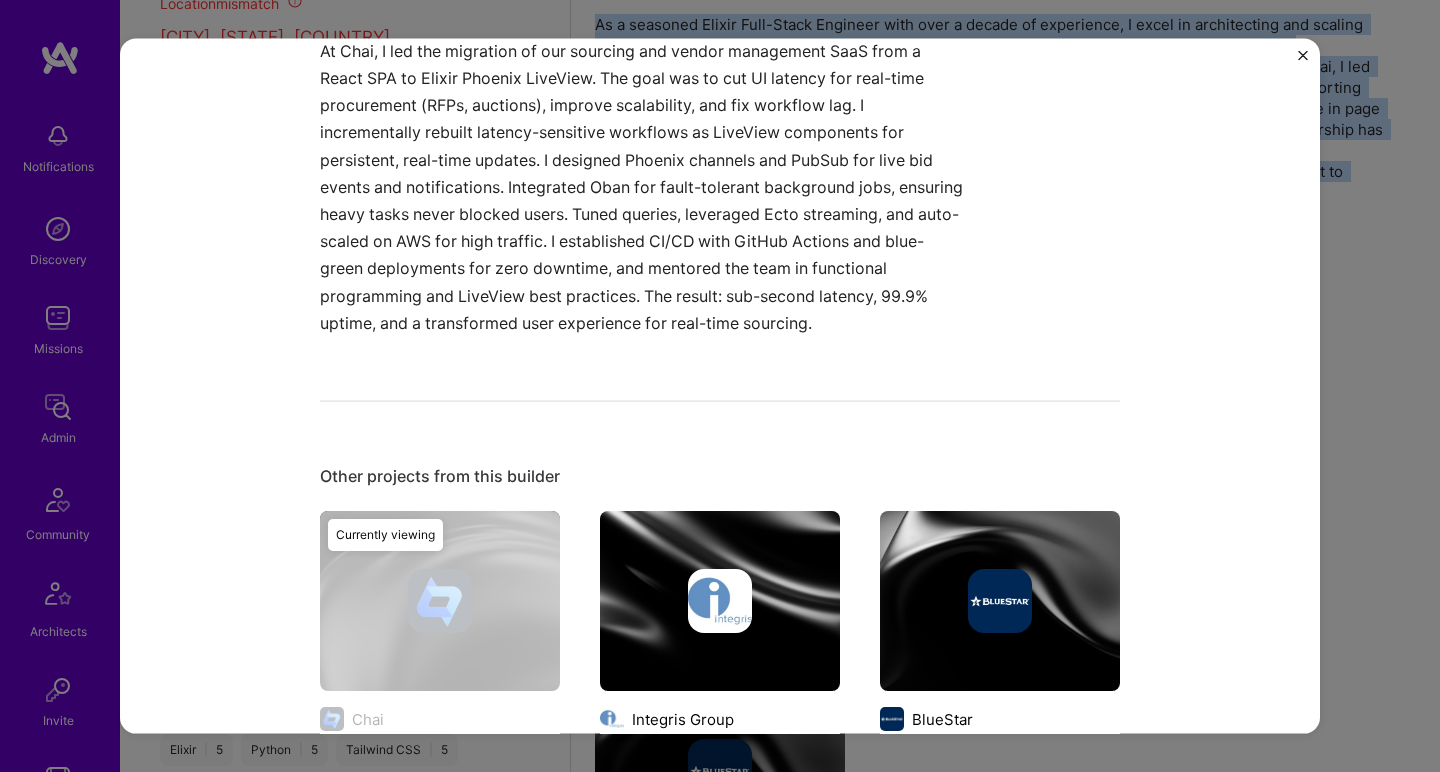 scroll, scrollTop: 763, scrollLeft: 0, axis: vertical 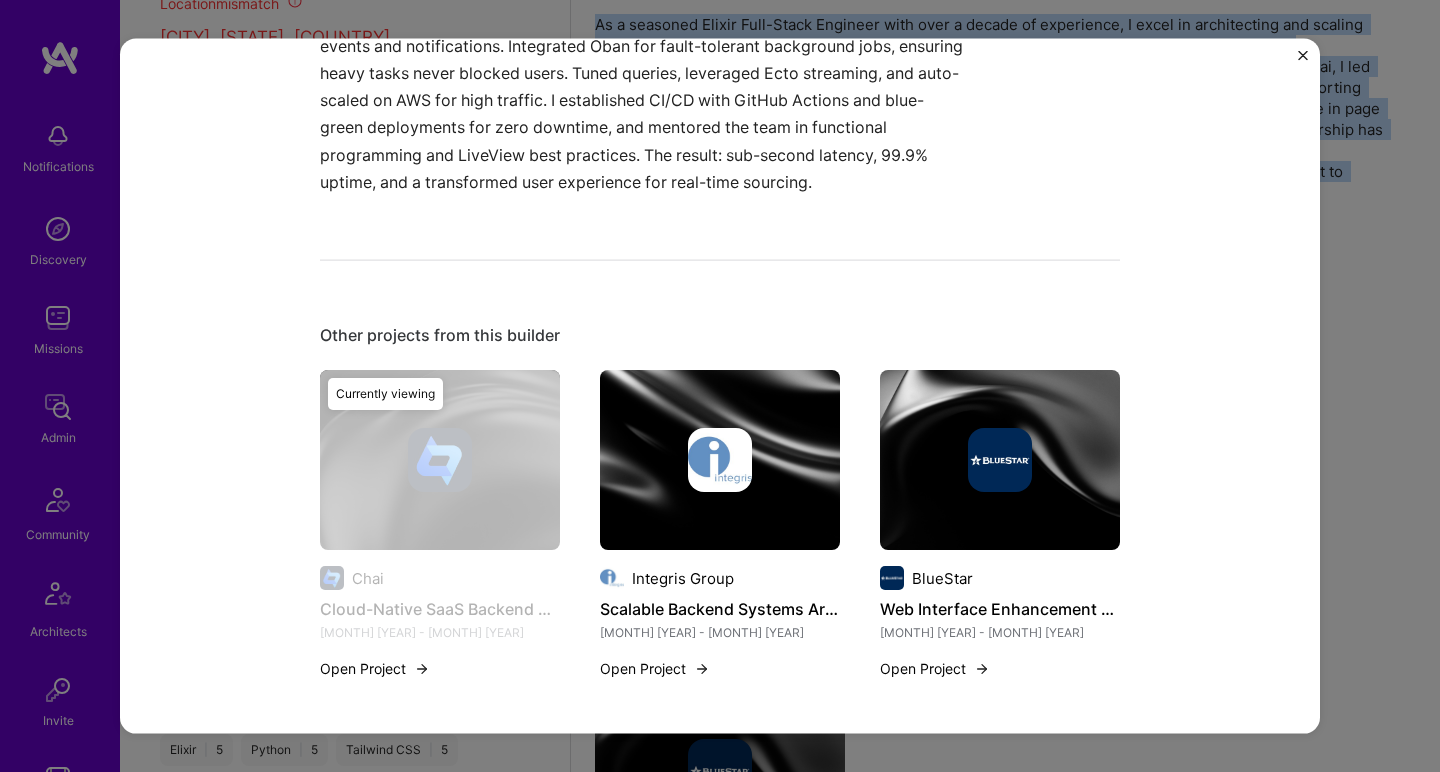 click at bounding box center (720, 460) 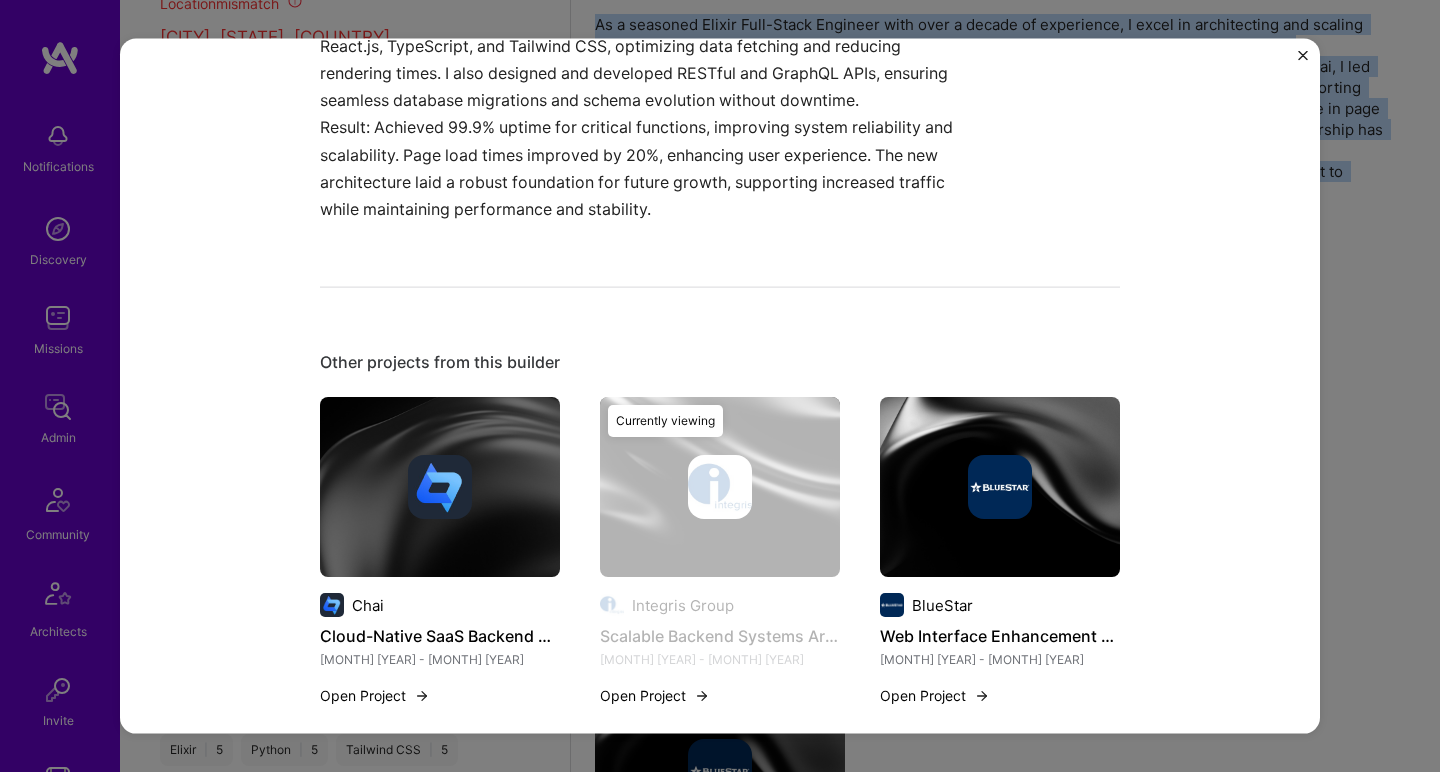 scroll, scrollTop: 0, scrollLeft: 0, axis: both 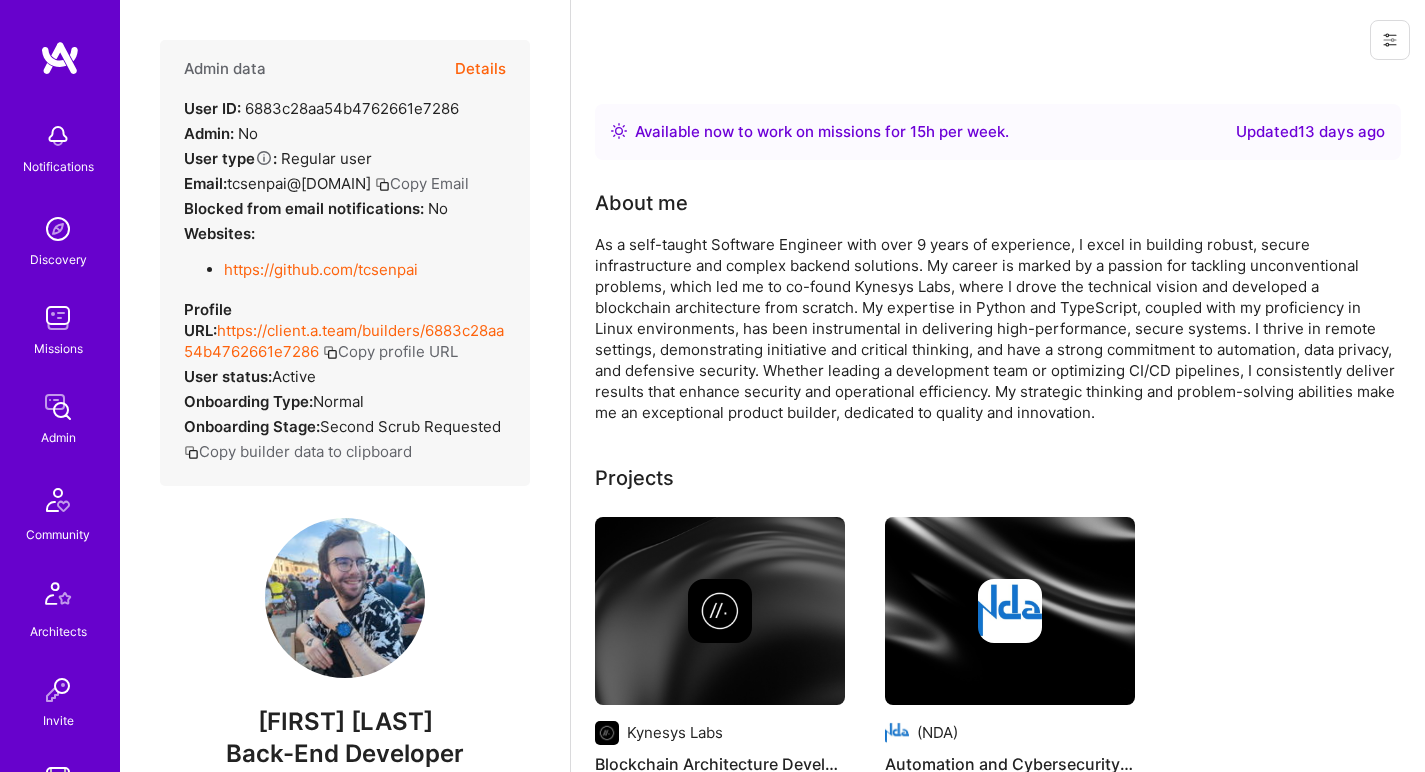 click on "https://github.com/tcsenpai" at bounding box center (321, 269) 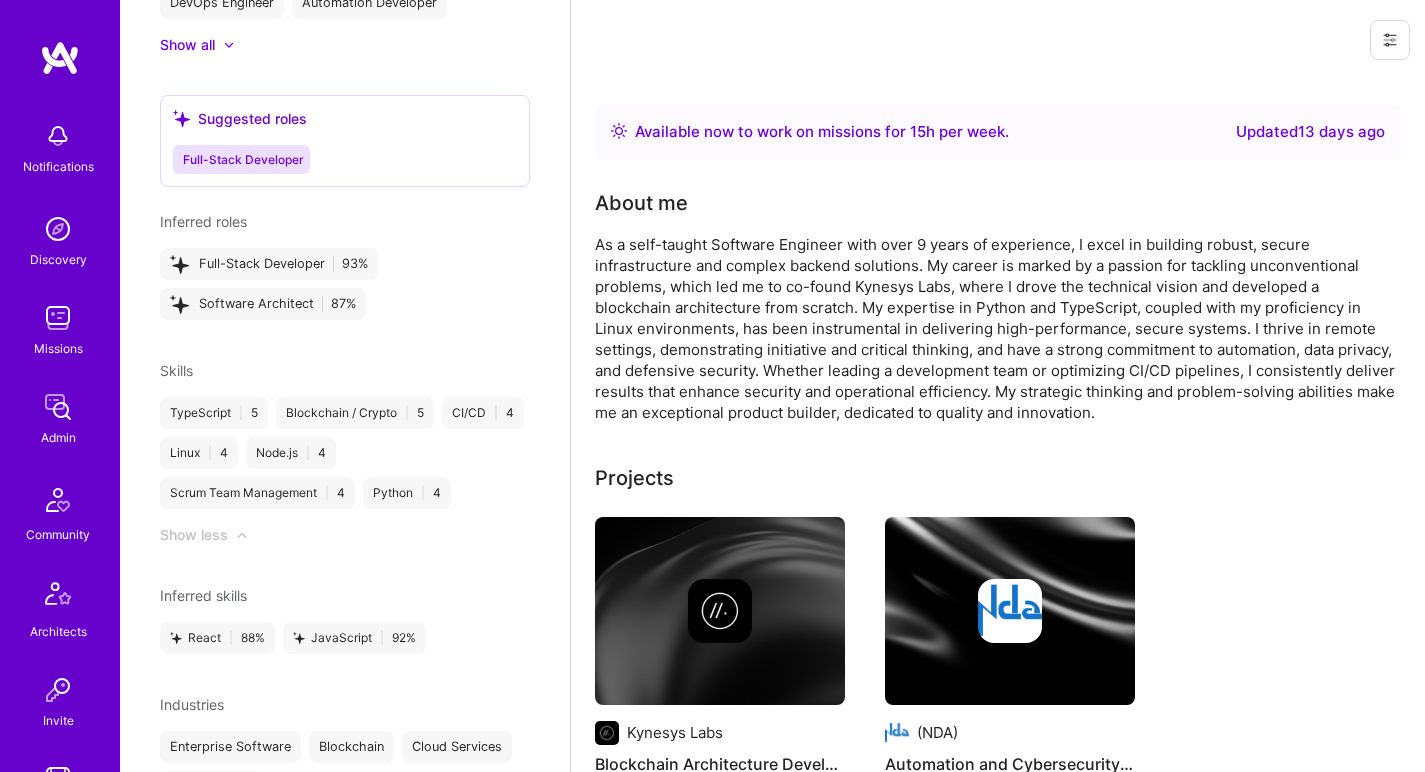 scroll, scrollTop: 844, scrollLeft: 0, axis: vertical 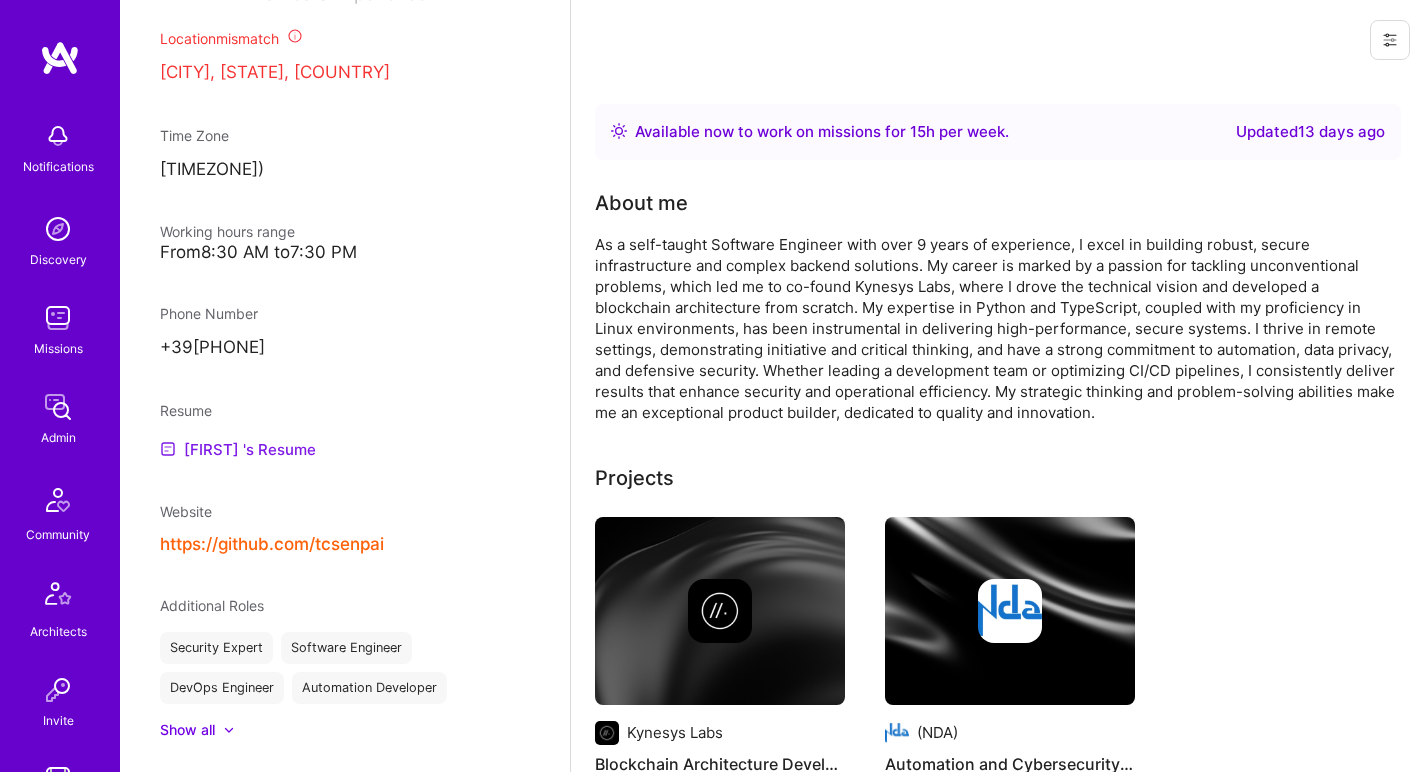 click on "Cristiano 's Resume" at bounding box center [238, 449] 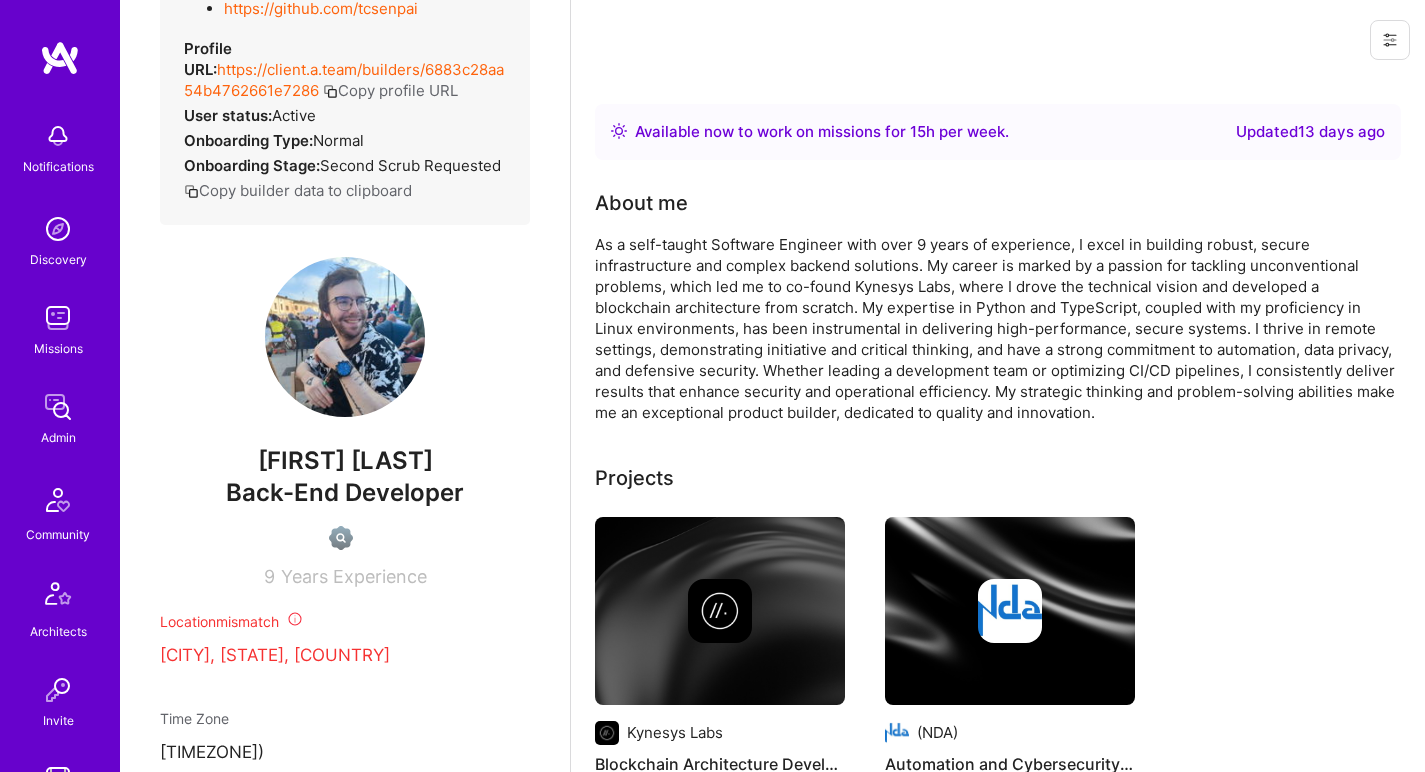 scroll, scrollTop: 74, scrollLeft: 0, axis: vertical 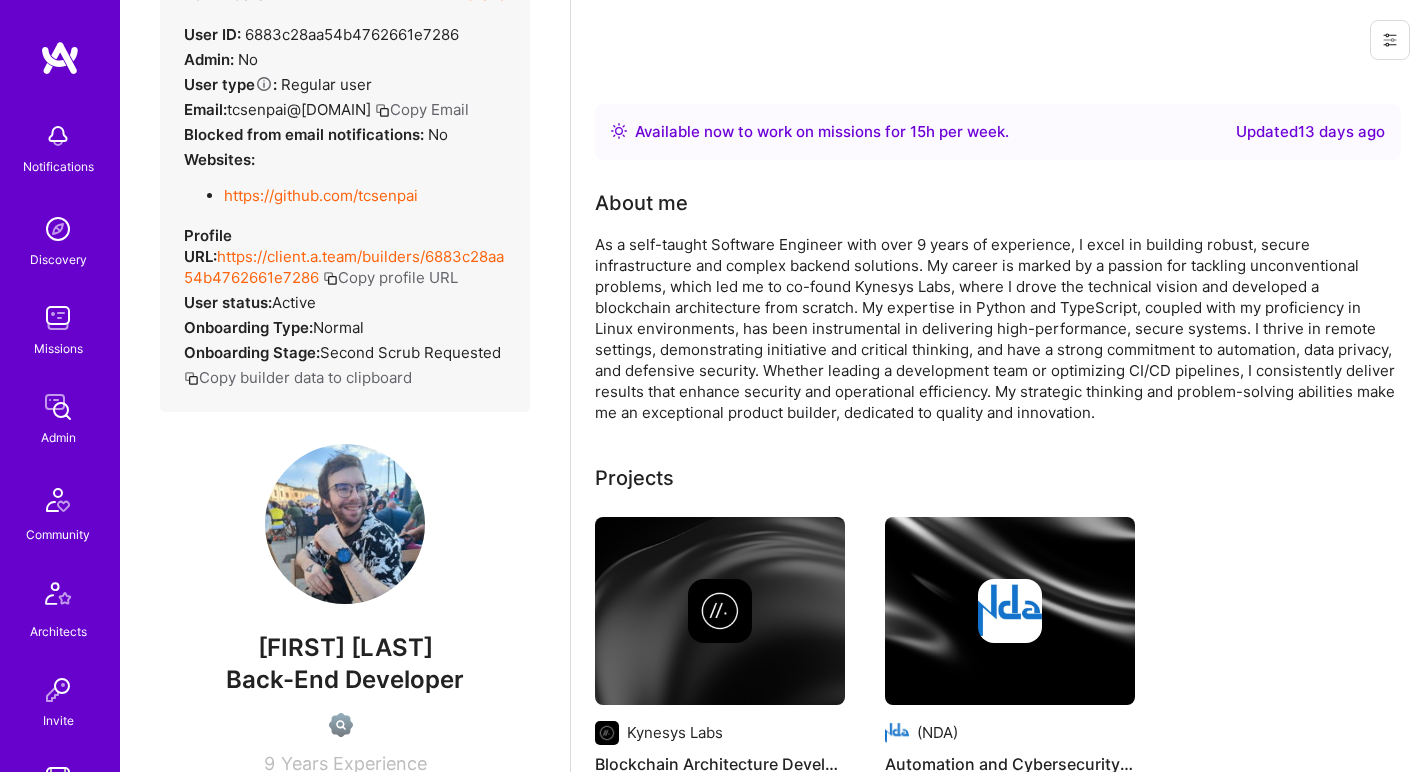 click on "As a self-taught Software Engineer with over 9 years of experience, I excel in building robust, secure infrastructure and complex backend solutions. My career is marked by a passion for tackling unconventional problems, which led me to co-found Kynesys Labs, where I drove the technical vision and developed a blockchain architecture from scratch. My expertise in Python and TypeScript, coupled with my proficiency in Linux environments, has been instrumental in delivering high-performance, secure systems. I thrive in remote settings, demonstrating initiative and critical thinking, and have a strong commitment to automation, data privacy, and defensive security. Whether leading a development team or optimizing CI/CD pipelines, I consistently deliver results that enhance security and operational efficiency. My strategic thinking and problem-solving abilities make me an exceptional product builder, dedicated to quality and innovation." at bounding box center (995, 328) 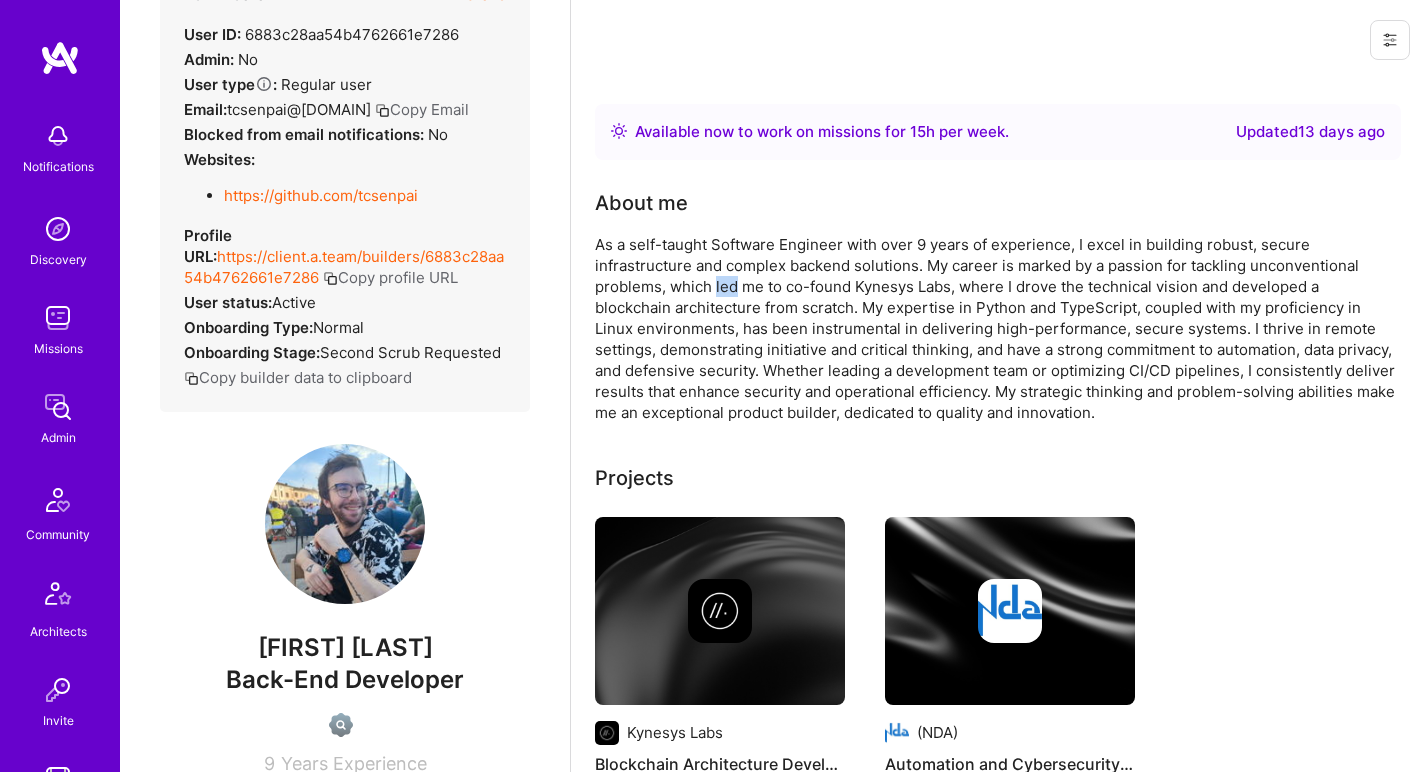 click on "As a self-taught Software Engineer with over 9 years of experience, I excel in building robust, secure infrastructure and complex backend solutions. My career is marked by a passion for tackling unconventional problems, which led me to co-found Kynesys Labs, where I drove the technical vision and developed a blockchain architecture from scratch. My expertise in Python and TypeScript, coupled with my proficiency in Linux environments, has been instrumental in delivering high-performance, secure systems. I thrive in remote settings, demonstrating initiative and critical thinking, and have a strong commitment to automation, data privacy, and defensive security. Whether leading a development team or optimizing CI/CD pipelines, I consistently deliver results that enhance security and operational efficiency. My strategic thinking and problem-solving abilities make me an exceptional product builder, dedicated to quality and innovation." at bounding box center [995, 328] 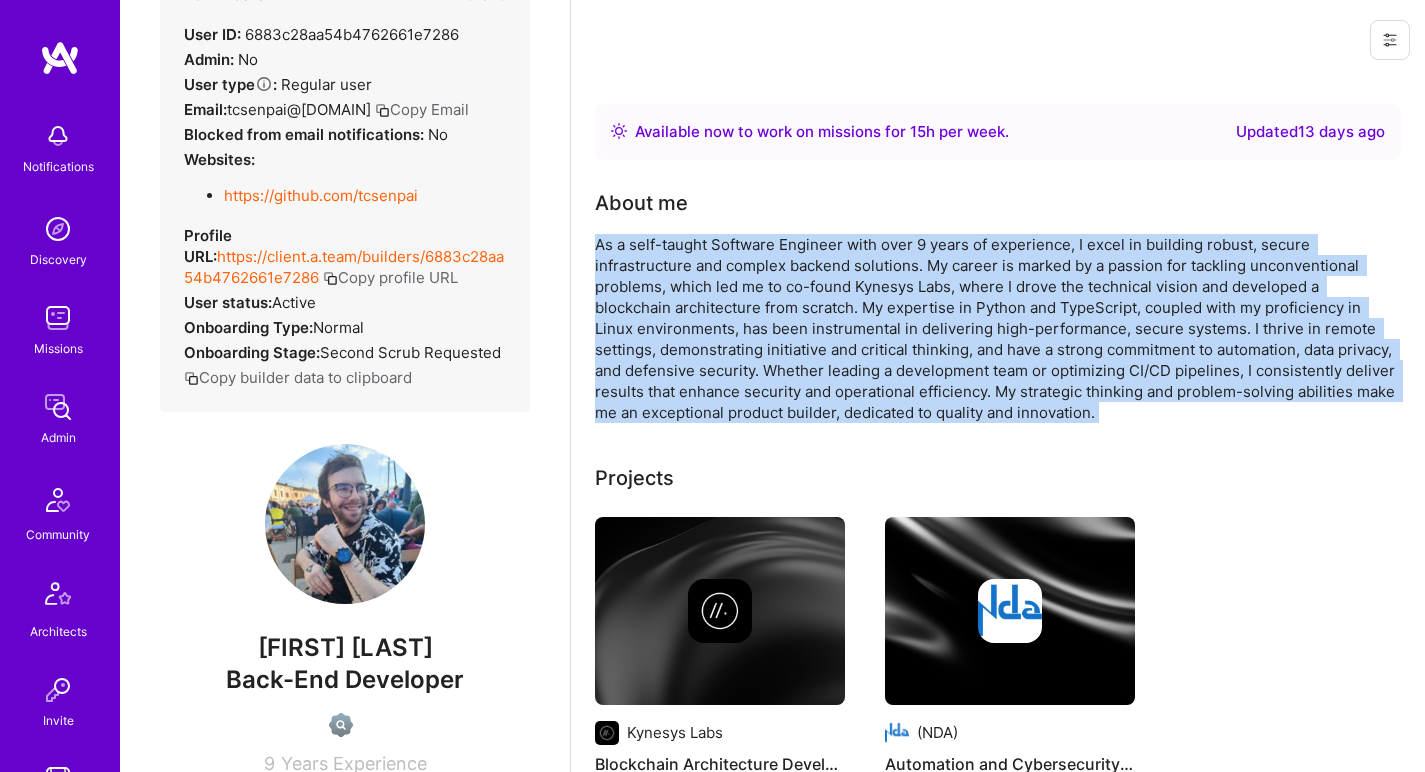 click on "As a self-taught Software Engineer with over 9 years of experience, I excel in building robust, secure infrastructure and complex backend solutions. My career is marked by a passion for tackling unconventional problems, which led me to co-found Kynesys Labs, where I drove the technical vision and developed a blockchain architecture from scratch. My expertise in Python and TypeScript, coupled with my proficiency in Linux environments, has been instrumental in delivering high-performance, secure systems. I thrive in remote settings, demonstrating initiative and critical thinking, and have a strong commitment to automation, data privacy, and defensive security. Whether leading a development team or optimizing CI/CD pipelines, I consistently deliver results that enhance security and operational efficiency. My strategic thinking and problem-solving abilities make me an exceptional product builder, dedicated to quality and innovation." at bounding box center (995, 328) 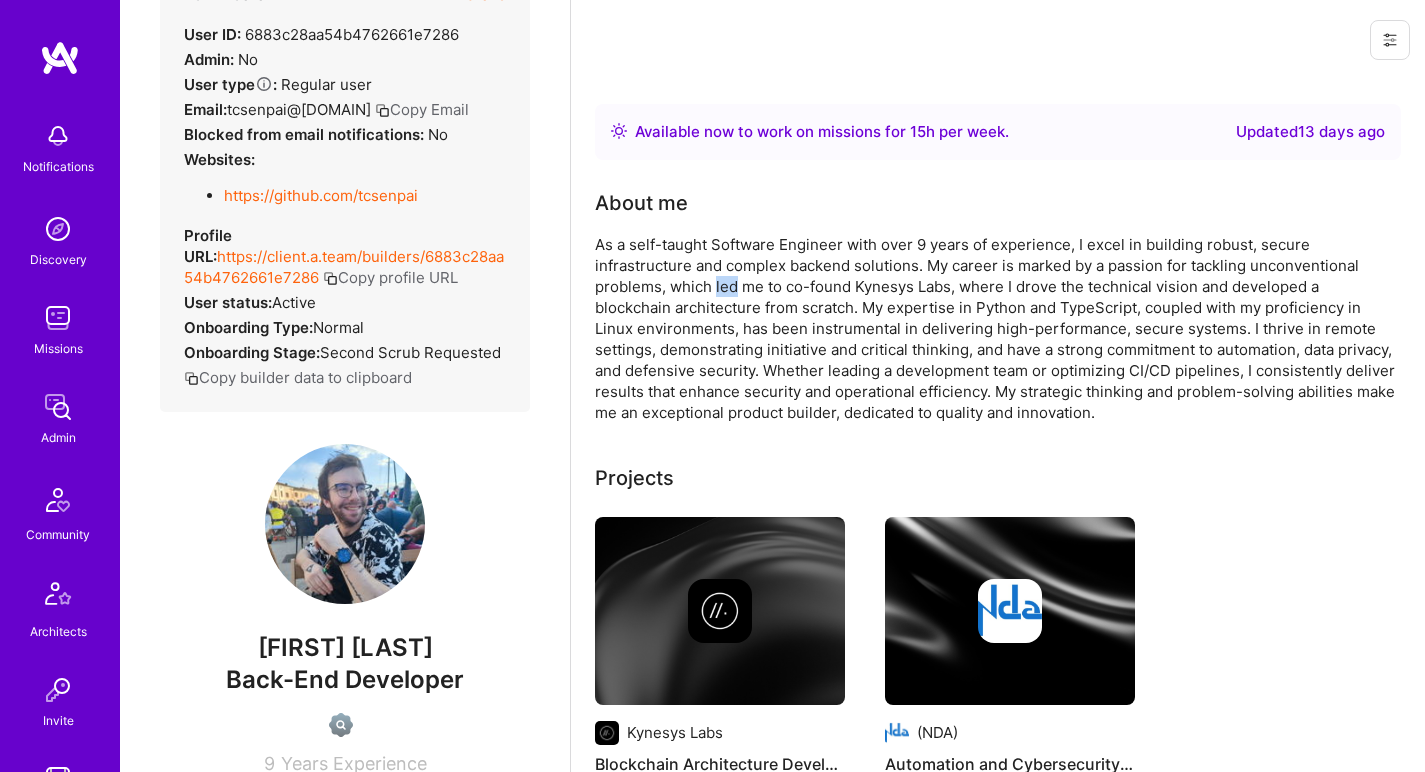 click on "As a self-taught Software Engineer with over 9 years of experience, I excel in building robust, secure infrastructure and complex backend solutions. My career is marked by a passion for tackling unconventional problems, which led me to co-found Kynesys Labs, where I drove the technical vision and developed a blockchain architecture from scratch. My expertise in Python and TypeScript, coupled with my proficiency in Linux environments, has been instrumental in delivering high-performance, secure systems. I thrive in remote settings, demonstrating initiative and critical thinking, and have a strong commitment to automation, data privacy, and defensive security. Whether leading a development team or optimizing CI/CD pipelines, I consistently deliver results that enhance security and operational efficiency. My strategic thinking and problem-solving abilities make me an exceptional product builder, dedicated to quality and innovation." at bounding box center (995, 328) 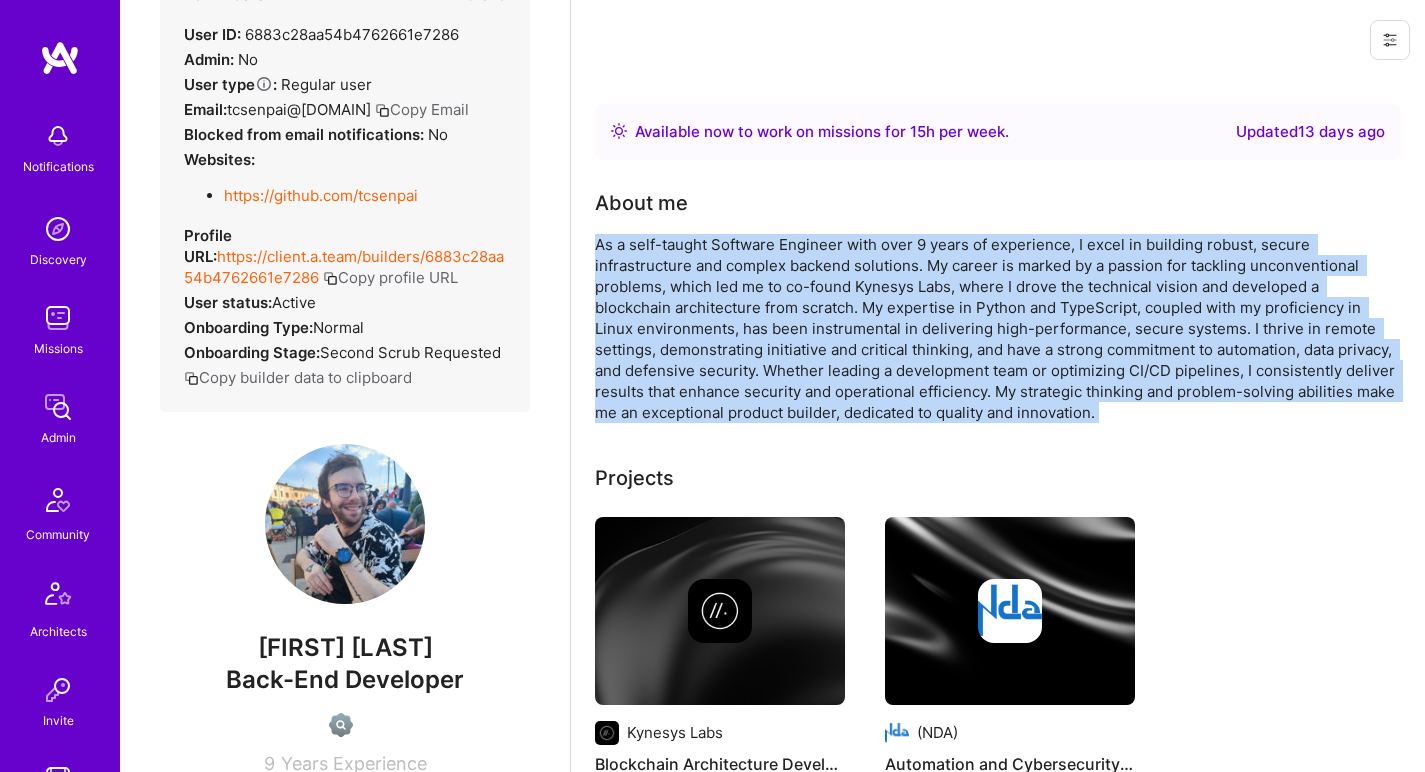 click on "As a self-taught Software Engineer with over 9 years of experience, I excel in building robust, secure infrastructure and complex backend solutions. My career is marked by a passion for tackling unconventional problems, which led me to co-found Kynesys Labs, where I drove the technical vision and developed a blockchain architecture from scratch. My expertise in Python and TypeScript, coupled with my proficiency in Linux environments, has been instrumental in delivering high-performance, secure systems. I thrive in remote settings, demonstrating initiative and critical thinking, and have a strong commitment to automation, data privacy, and defensive security. Whether leading a development team or optimizing CI/CD pipelines, I consistently deliver results that enhance security and operational efficiency. My strategic thinking and problem-solving abilities make me an exceptional product builder, dedicated to quality and innovation." at bounding box center (995, 328) 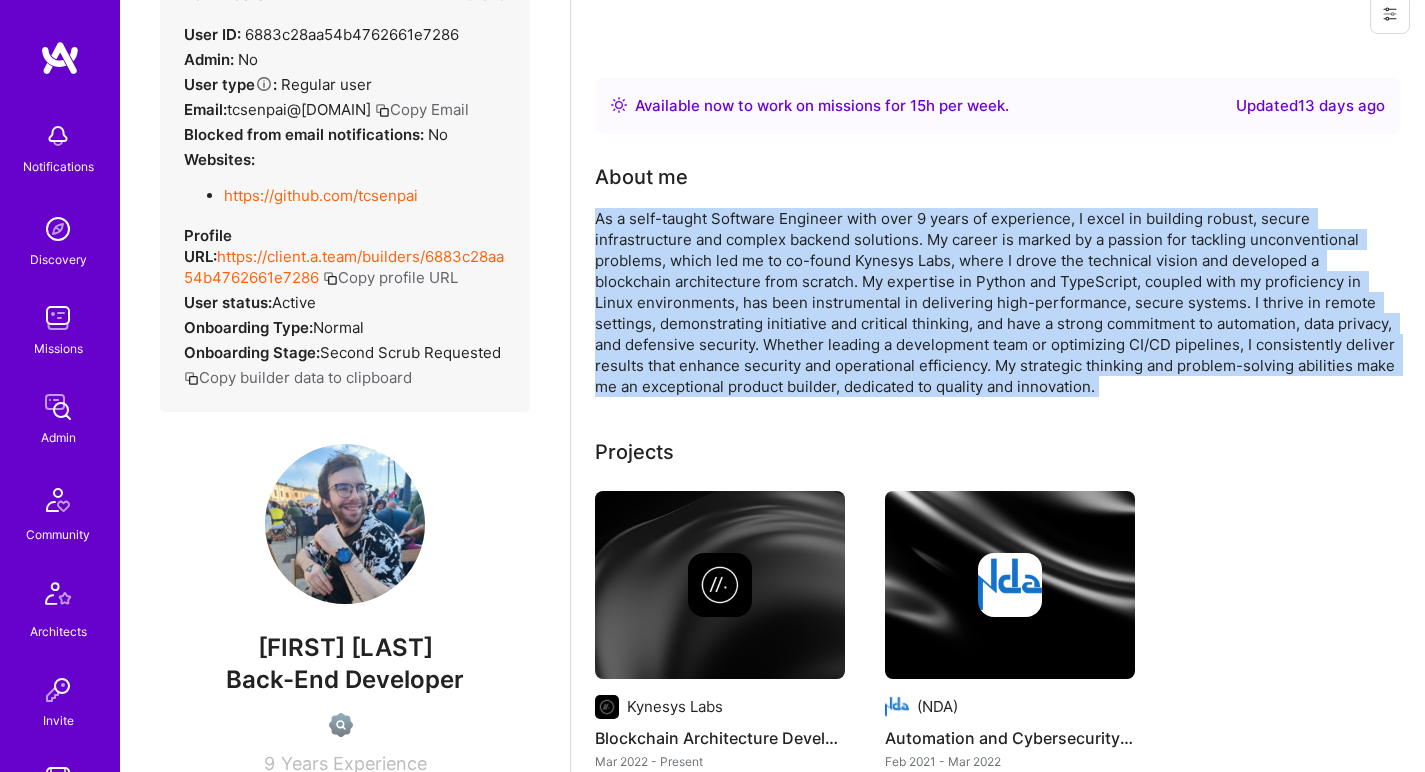 scroll, scrollTop: 30, scrollLeft: 0, axis: vertical 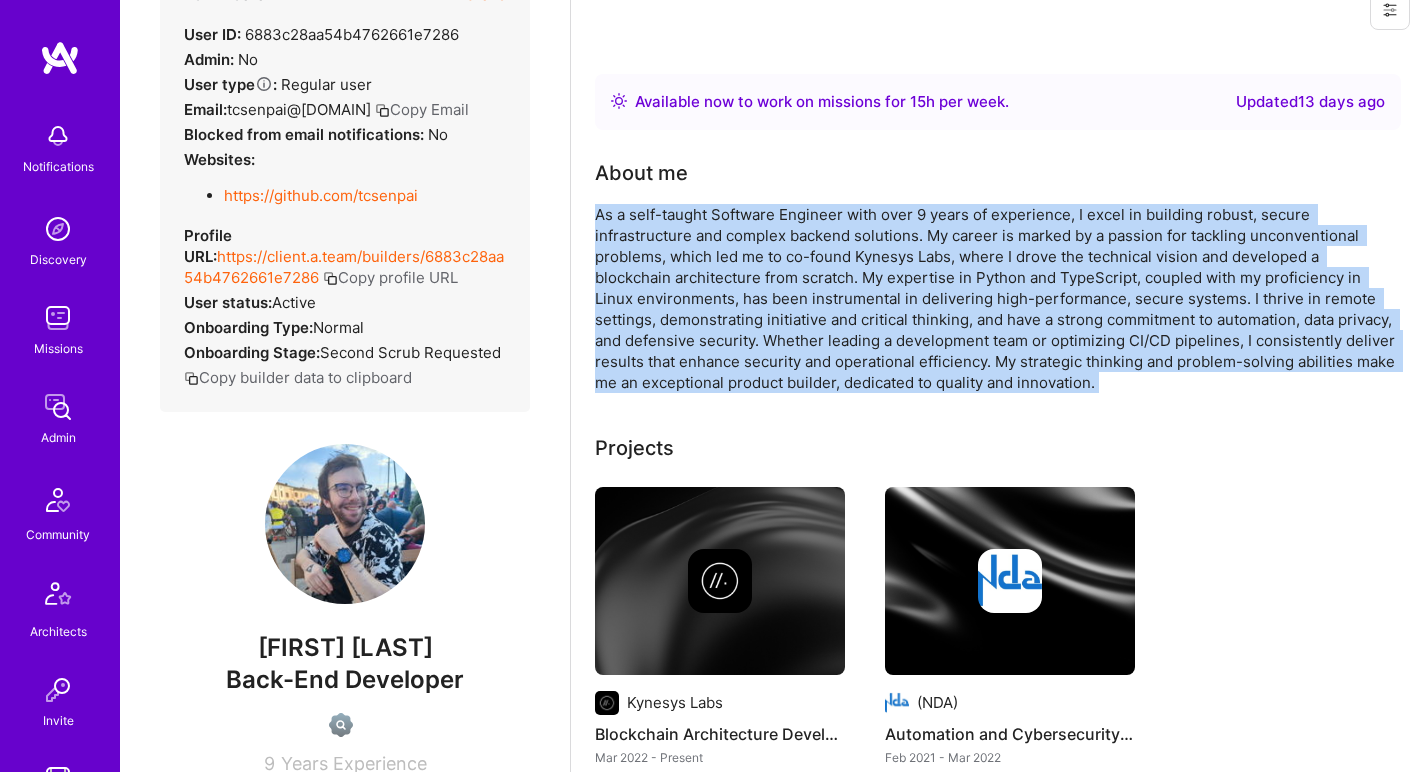 click on "As a self-taught Software Engineer with over 9 years of experience, I excel in building robust, secure infrastructure and complex backend solutions. My career is marked by a passion for tackling unconventional problems, which led me to co-found Kynesys Labs, where I drove the technical vision and developed a blockchain architecture from scratch. My expertise in Python and TypeScript, coupled with my proficiency in Linux environments, has been instrumental in delivering high-performance, secure systems. I thrive in remote settings, demonstrating initiative and critical thinking, and have a strong commitment to automation, data privacy, and defensive security. Whether leading a development team or optimizing CI/CD pipelines, I consistently deliver results that enhance security and operational efficiency. My strategic thinking and problem-solving abilities make me an exceptional product builder, dedicated to quality and innovation." at bounding box center (995, 298) 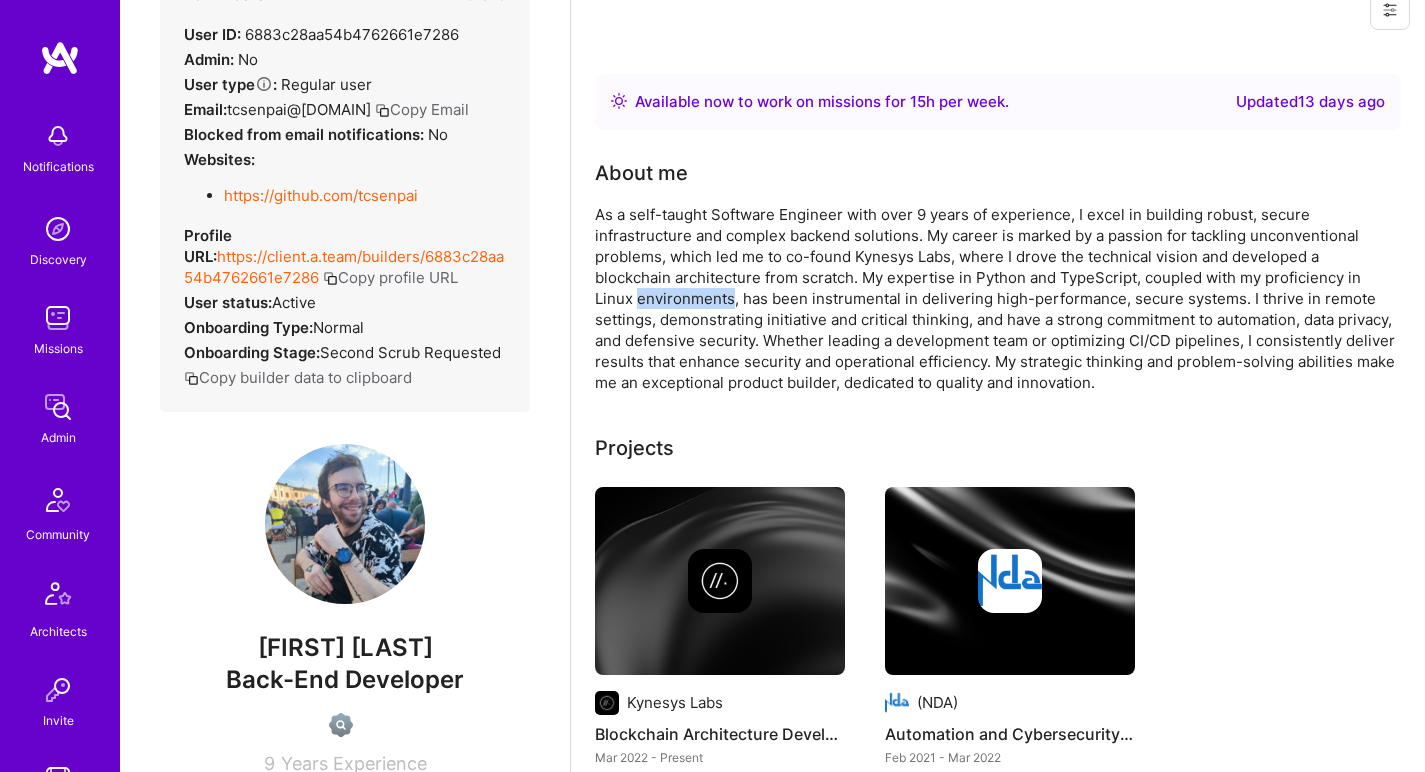 click on "As a self-taught Software Engineer with over 9 years of experience, I excel in building robust, secure infrastructure and complex backend solutions. My career is marked by a passion for tackling unconventional problems, which led me to co-found Kynesys Labs, where I drove the technical vision and developed a blockchain architecture from scratch. My expertise in Python and TypeScript, coupled with my proficiency in Linux environments, has been instrumental in delivering high-performance, secure systems. I thrive in remote settings, demonstrating initiative and critical thinking, and have a strong commitment to automation, data privacy, and defensive security. Whether leading a development team or optimizing CI/CD pipelines, I consistently deliver results that enhance security and operational efficiency. My strategic thinking and problem-solving abilities make me an exceptional product builder, dedicated to quality and innovation." at bounding box center (995, 298) 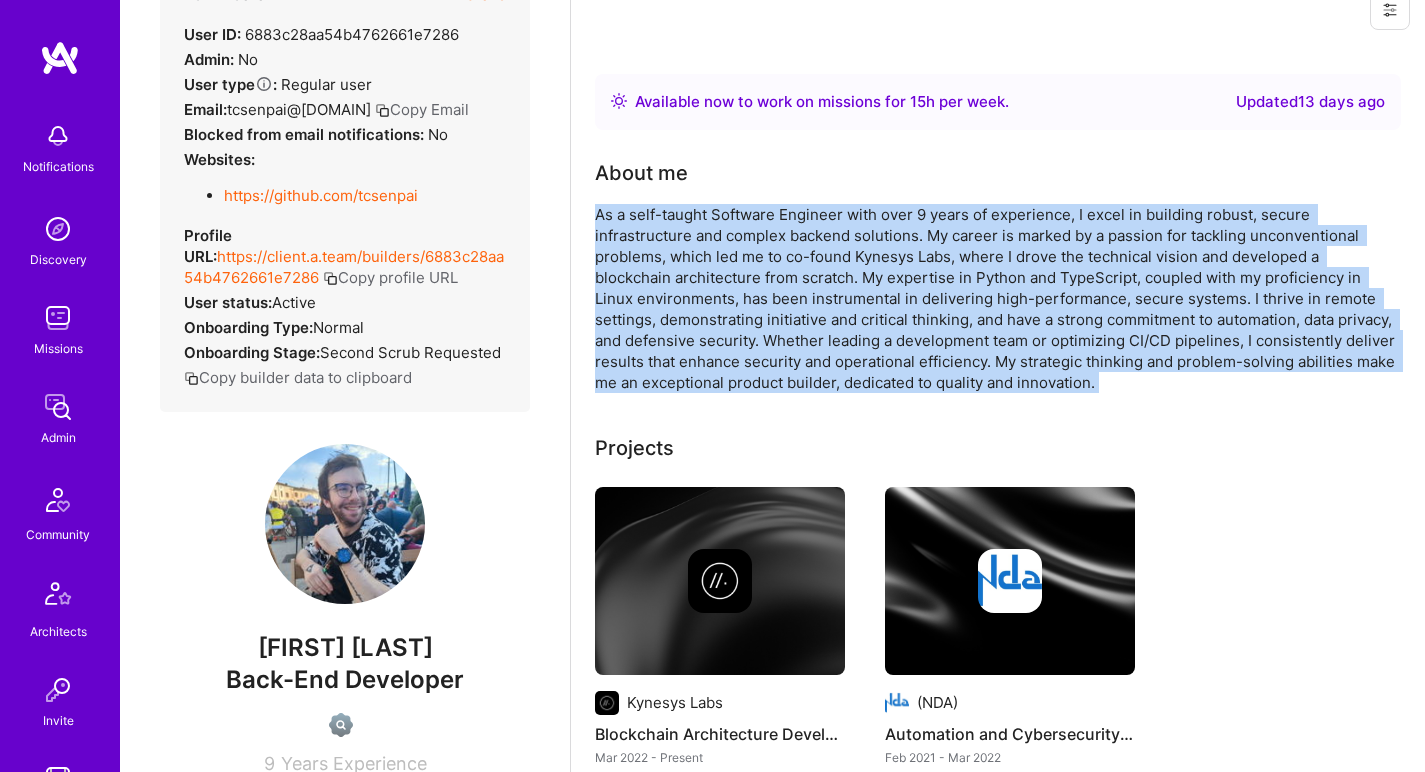 click on "As a self-taught Software Engineer with over 9 years of experience, I excel in building robust, secure infrastructure and complex backend solutions. My career is marked by a passion for tackling unconventional problems, which led me to co-found Kynesys Labs, where I drove the technical vision and developed a blockchain architecture from scratch. My expertise in Python and TypeScript, coupled with my proficiency in Linux environments, has been instrumental in delivering high-performance, secure systems. I thrive in remote settings, demonstrating initiative and critical thinking, and have a strong commitment to automation, data privacy, and defensive security. Whether leading a development team or optimizing CI/CD pipelines, I consistently deliver results that enhance security and operational efficiency. My strategic thinking and problem-solving abilities make me an exceptional product builder, dedicated to quality and innovation." at bounding box center (995, 298) 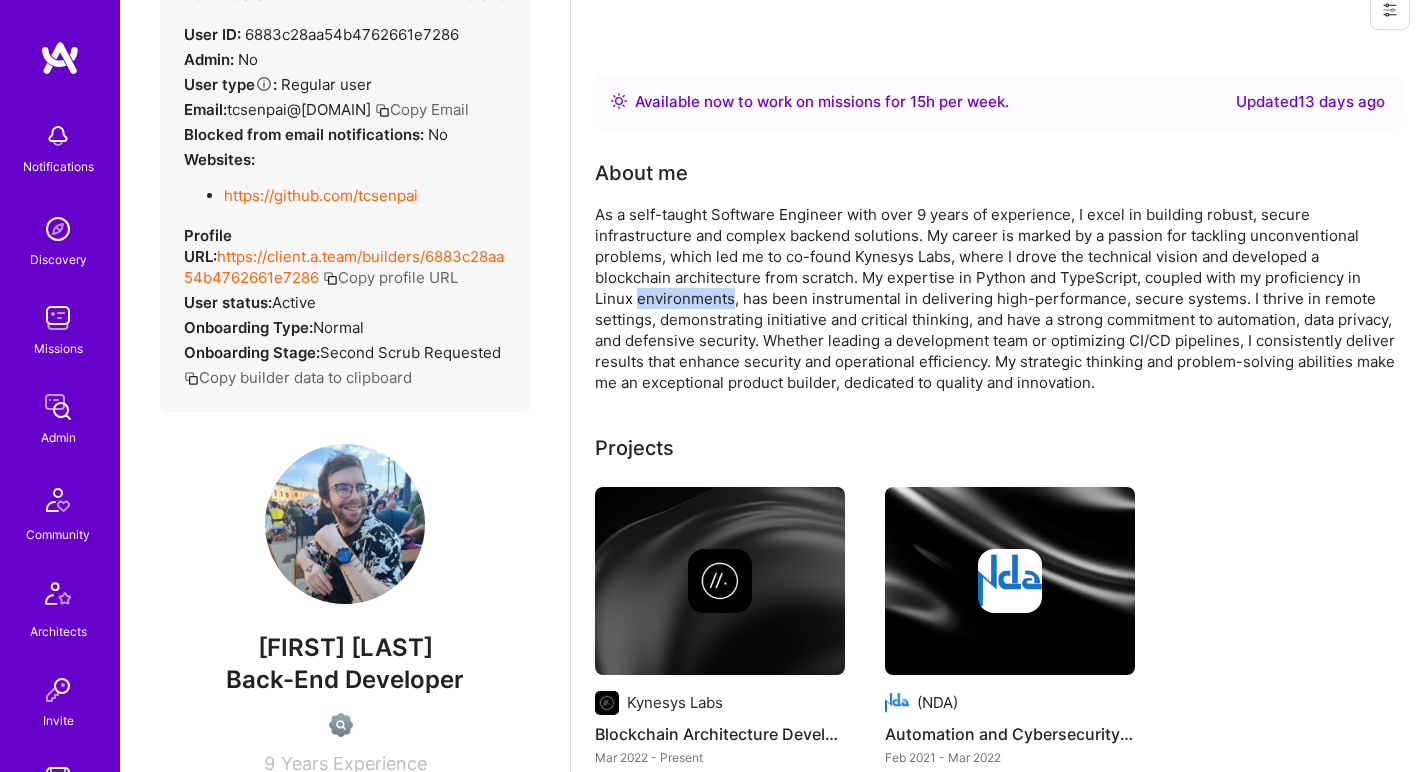 click on "As a self-taught Software Engineer with over 9 years of experience, I excel in building robust, secure infrastructure and complex backend solutions. My career is marked by a passion for tackling unconventional problems, which led me to co-found Kynesys Labs, where I drove the technical vision and developed a blockchain architecture from scratch. My expertise in Python and TypeScript, coupled with my proficiency in Linux environments, has been instrumental in delivering high-performance, secure systems. I thrive in remote settings, demonstrating initiative and critical thinking, and have a strong commitment to automation, data privacy, and defensive security. Whether leading a development team or optimizing CI/CD pipelines, I consistently deliver results that enhance security and operational efficiency. My strategic thinking and problem-solving abilities make me an exceptional product builder, dedicated to quality and innovation." at bounding box center [995, 298] 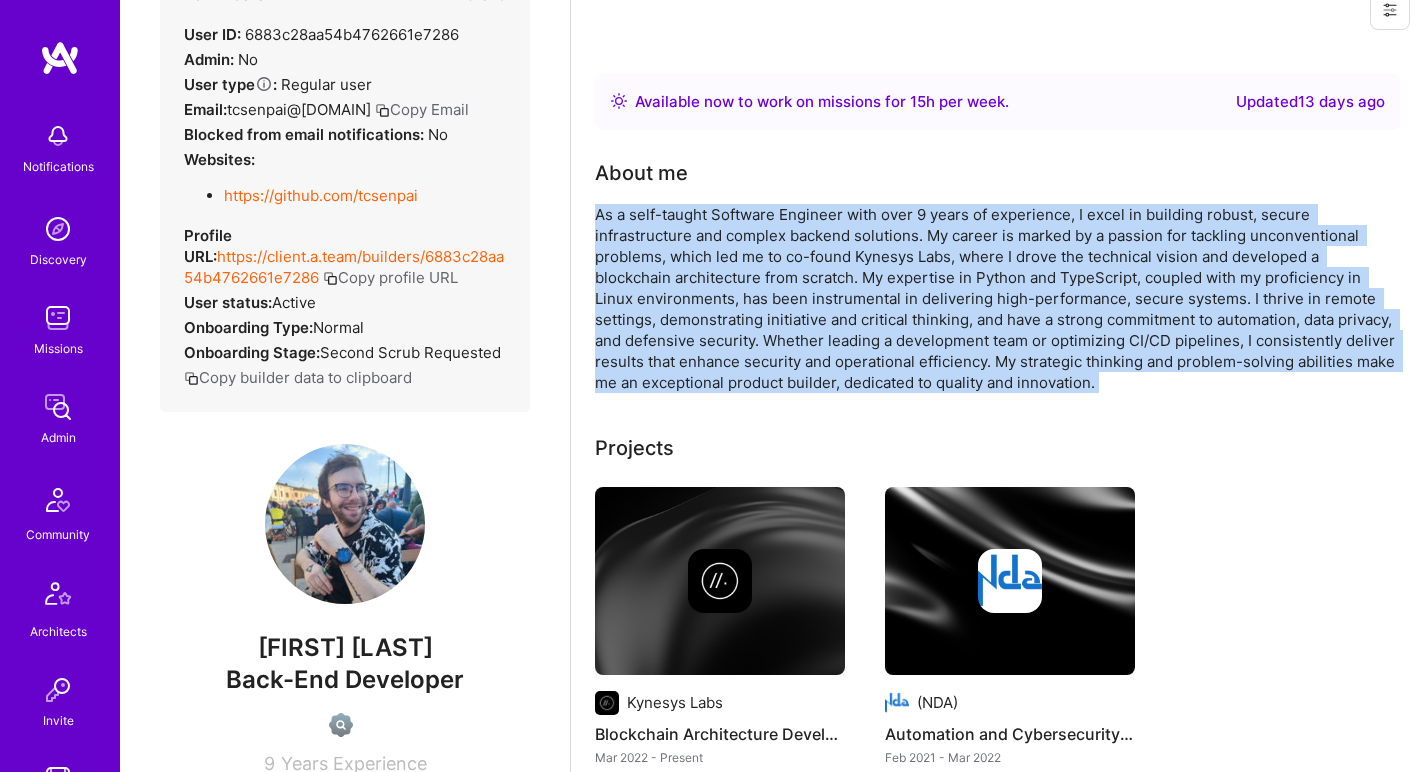 click on "As a self-taught Software Engineer with over 9 years of experience, I excel in building robust, secure infrastructure and complex backend solutions. My career is marked by a passion for tackling unconventional problems, which led me to co-found Kynesys Labs, where I drove the technical vision and developed a blockchain architecture from scratch. My expertise in Python and TypeScript, coupled with my proficiency in Linux environments, has been instrumental in delivering high-performance, secure systems. I thrive in remote settings, demonstrating initiative and critical thinking, and have a strong commitment to automation, data privacy, and defensive security. Whether leading a development team or optimizing CI/CD pipelines, I consistently deliver results that enhance security and operational efficiency. My strategic thinking and problem-solving abilities make me an exceptional product builder, dedicated to quality and innovation." at bounding box center (995, 298) 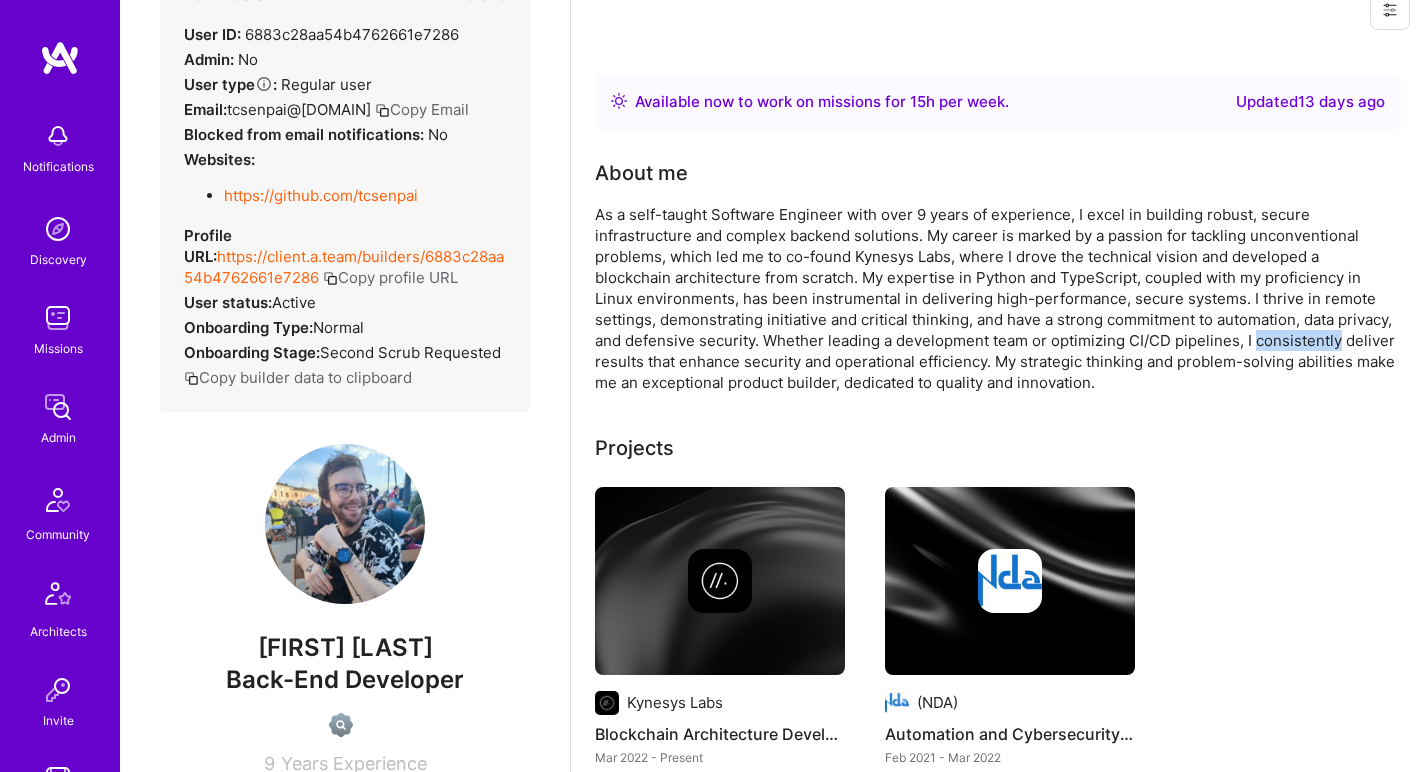 click on "As a self-taught Software Engineer with over 9 years of experience, I excel in building robust, secure infrastructure and complex backend solutions. My career is marked by a passion for tackling unconventional problems, which led me to co-found Kynesys Labs, where I drove the technical vision and developed a blockchain architecture from scratch. My expertise in Python and TypeScript, coupled with my proficiency in Linux environments, has been instrumental in delivering high-performance, secure systems. I thrive in remote settings, demonstrating initiative and critical thinking, and have a strong commitment to automation, data privacy, and defensive security. Whether leading a development team or optimizing CI/CD pipelines, I consistently deliver results that enhance security and operational efficiency. My strategic thinking and problem-solving abilities make me an exceptional product builder, dedicated to quality and innovation." at bounding box center [995, 298] 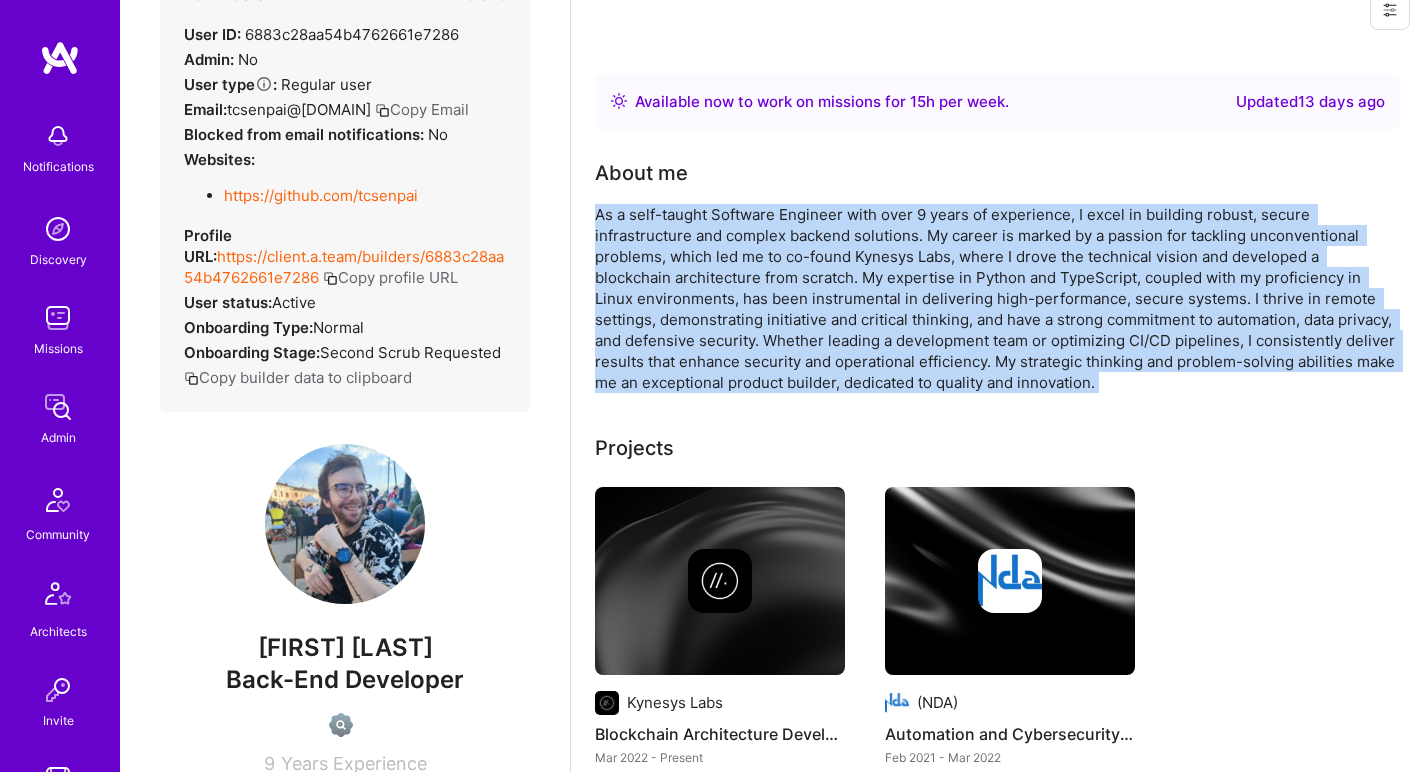 click on "As a self-taught Software Engineer with over 9 years of experience, I excel in building robust, secure infrastructure and complex backend solutions. My career is marked by a passion for tackling unconventional problems, which led me to co-found Kynesys Labs, where I drove the technical vision and developed a blockchain architecture from scratch. My expertise in Python and TypeScript, coupled with my proficiency in Linux environments, has been instrumental in delivering high-performance, secure systems. I thrive in remote settings, demonstrating initiative and critical thinking, and have a strong commitment to automation, data privacy, and defensive security. Whether leading a development team or optimizing CI/CD pipelines, I consistently deliver results that enhance security and operational efficiency. My strategic thinking and problem-solving abilities make me an exceptional product builder, dedicated to quality and innovation." at bounding box center (995, 298) 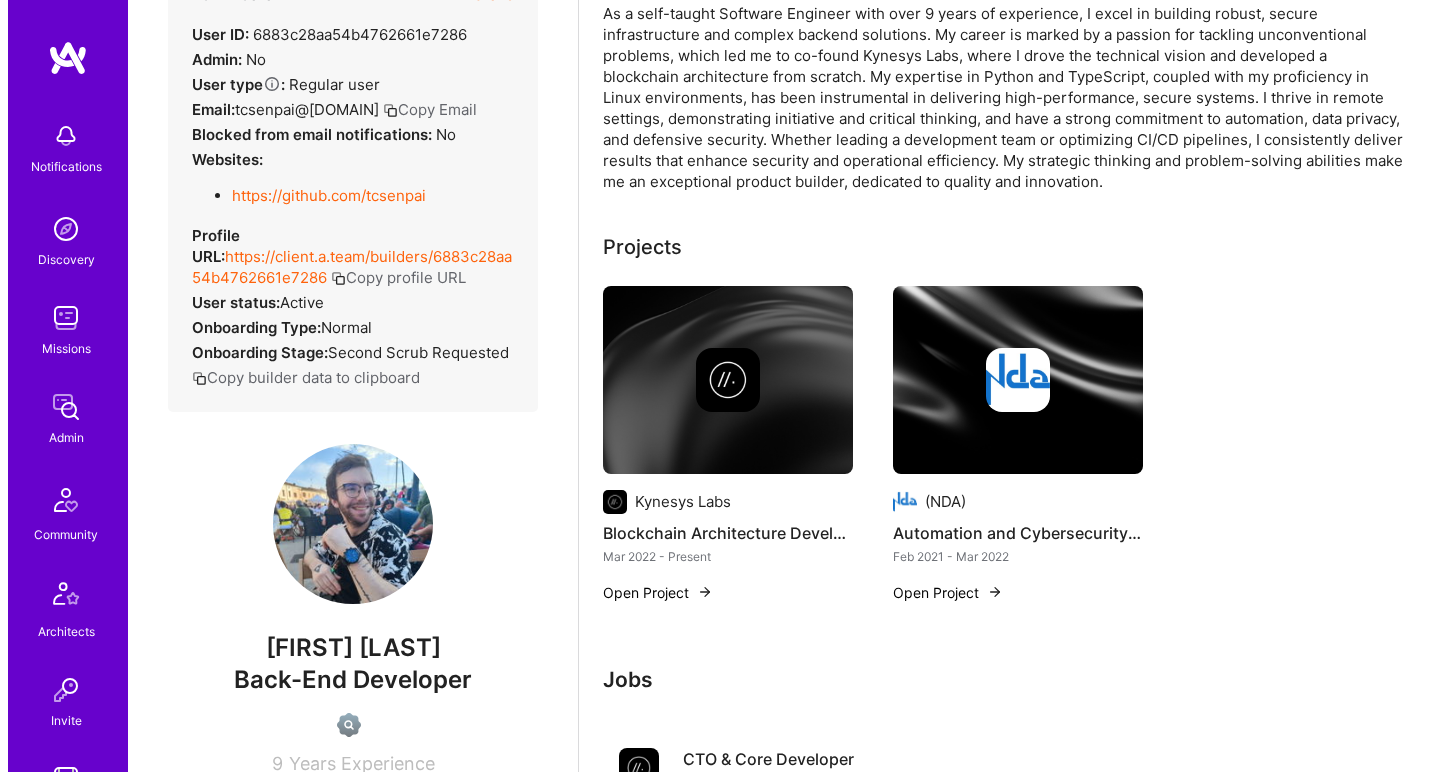 scroll, scrollTop: 419, scrollLeft: 0, axis: vertical 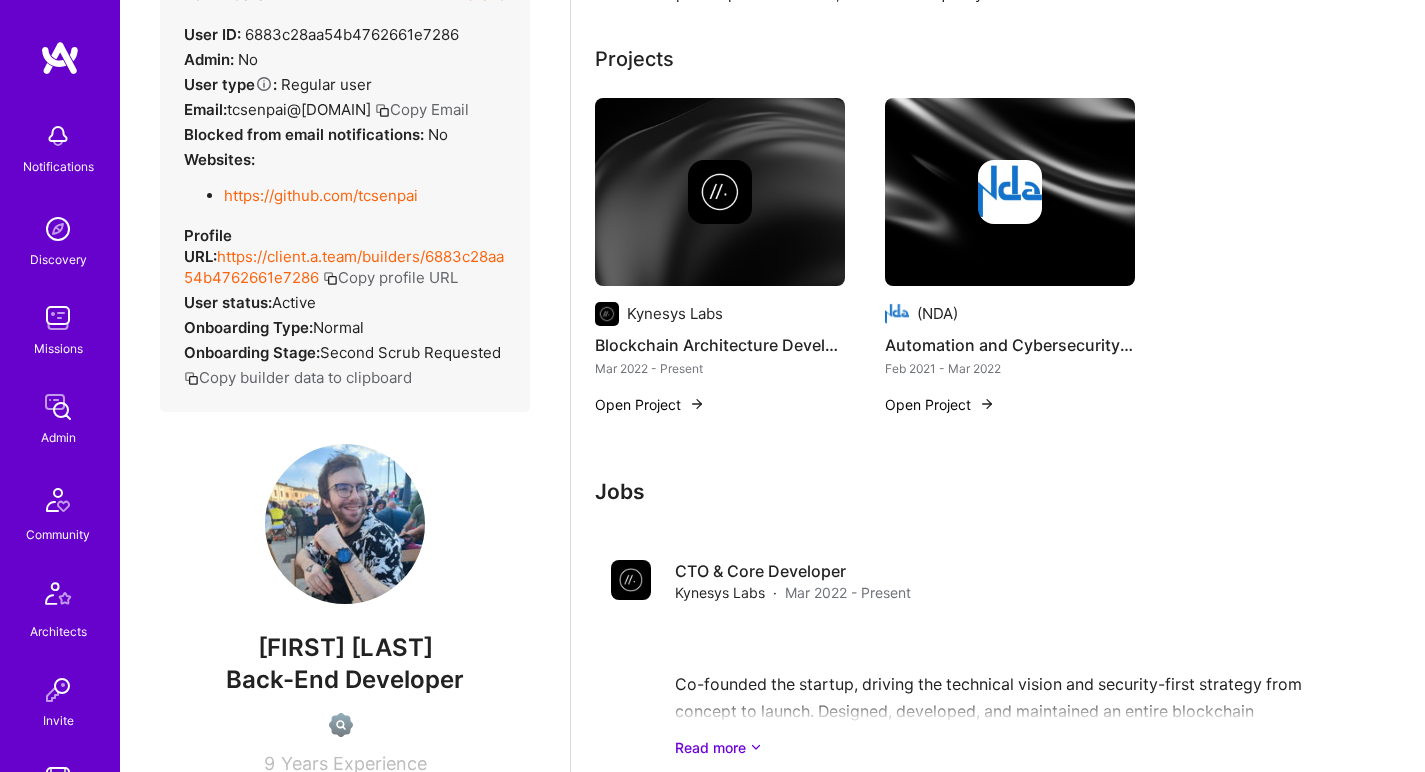 click at bounding box center [720, 192] 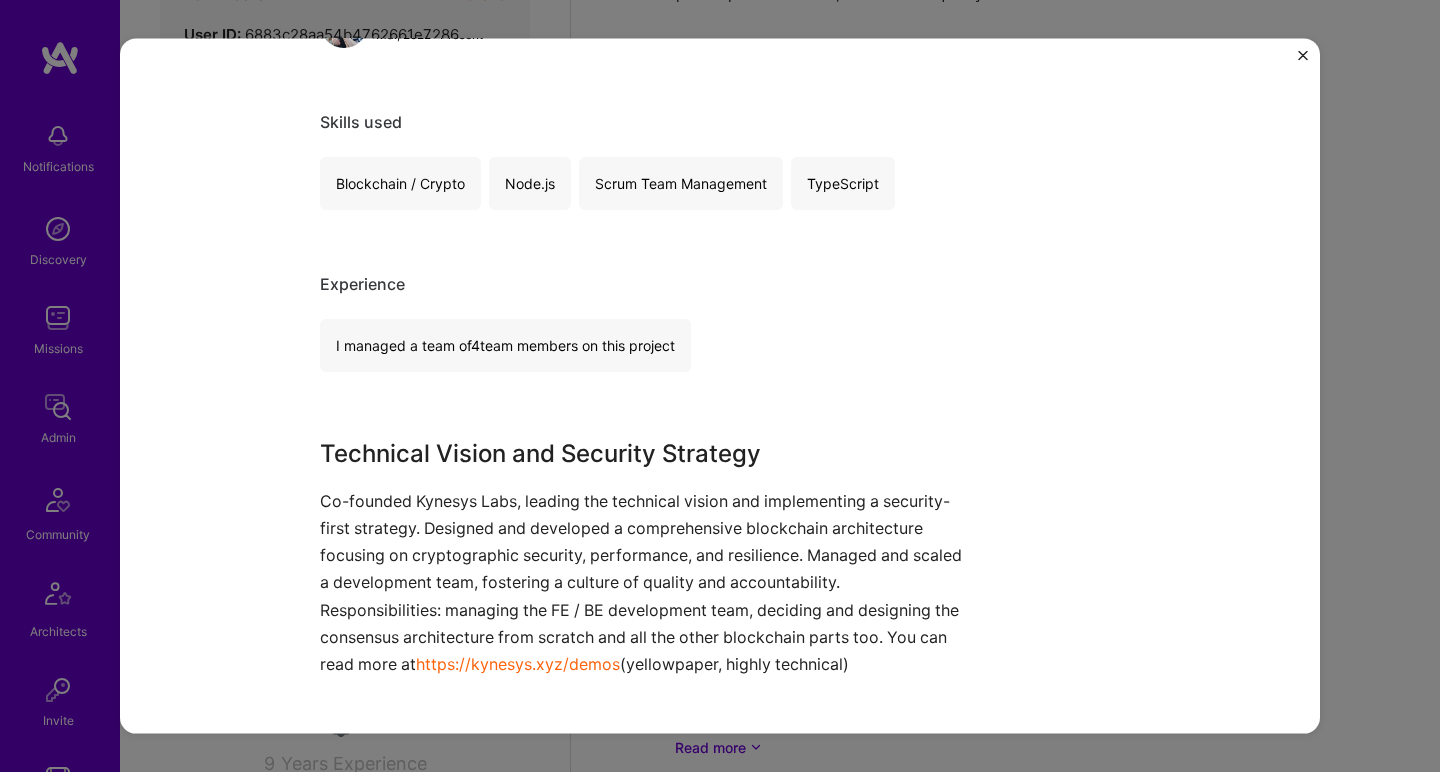 scroll, scrollTop: 362, scrollLeft: 0, axis: vertical 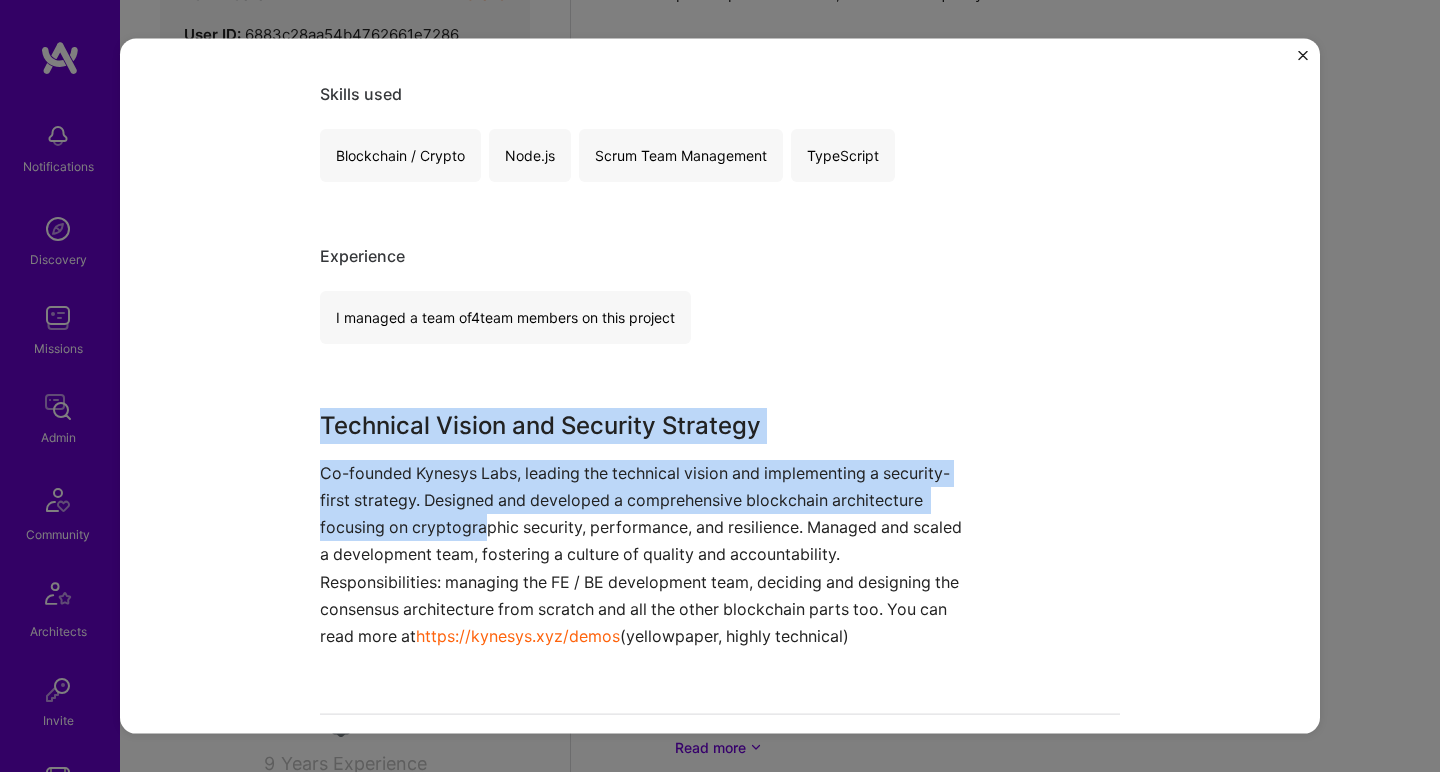 drag, startPoint x: 496, startPoint y: 397, endPoint x: 481, endPoint y: 534, distance: 137.81873 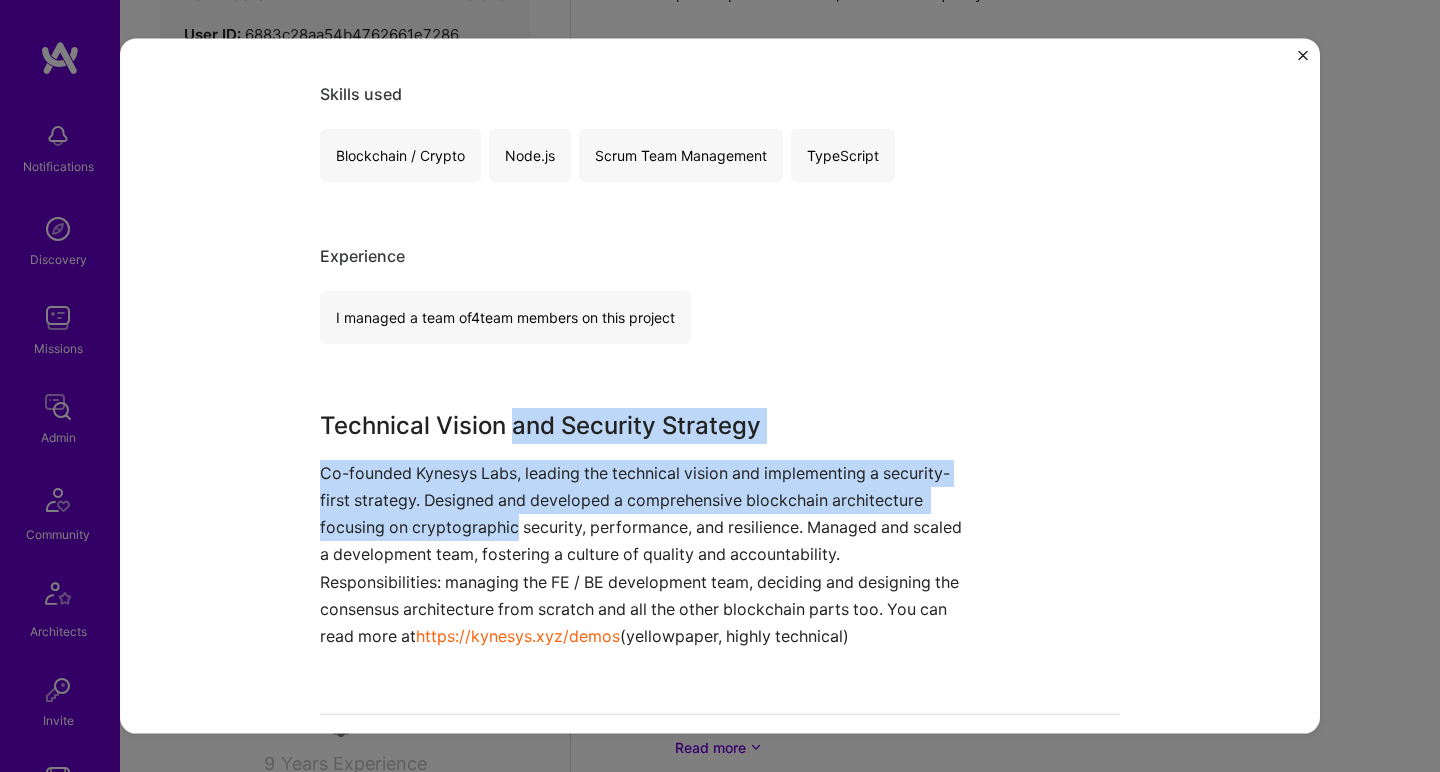 drag, startPoint x: 482, startPoint y: 529, endPoint x: 515, endPoint y: 434, distance: 100.56838 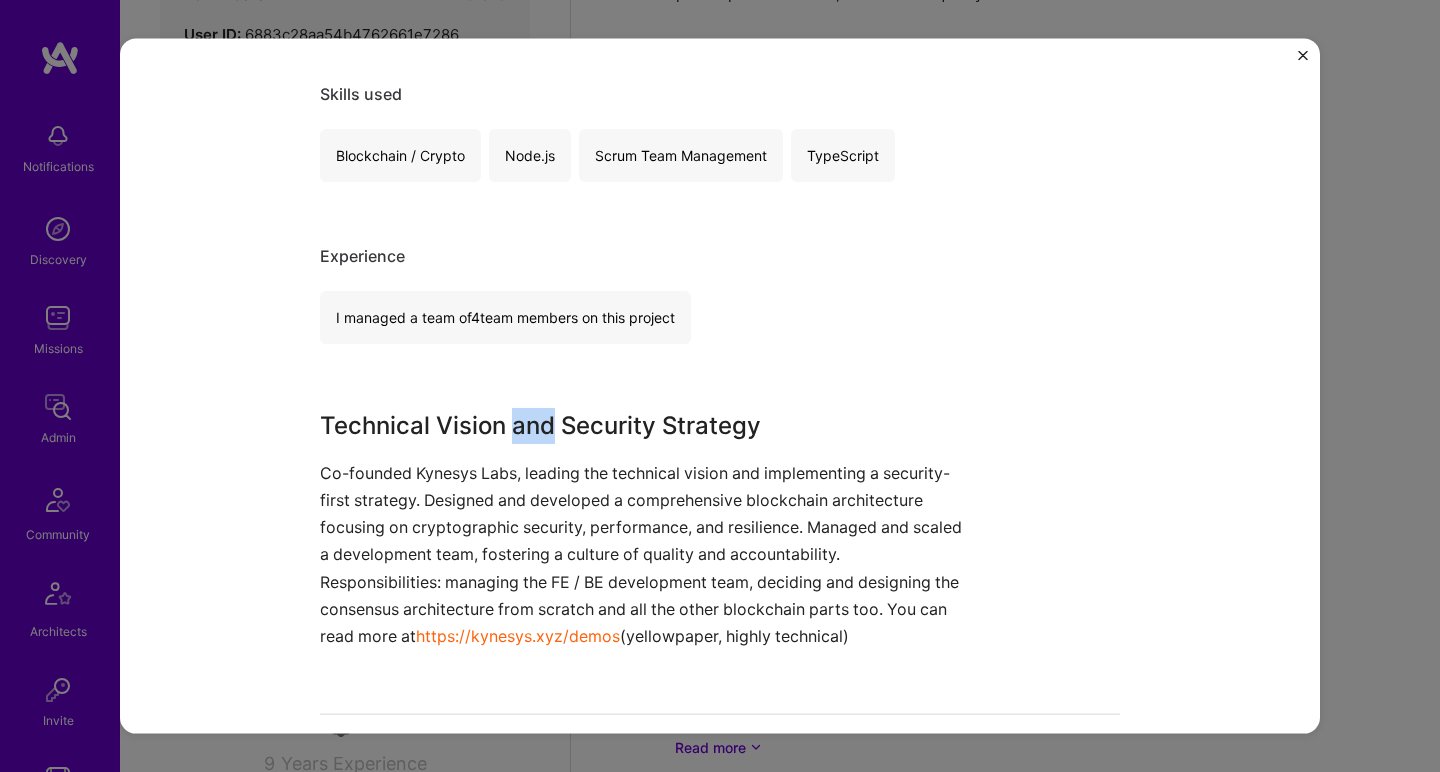 click on "Technical Vision and Security Strategy" at bounding box center (645, 425) 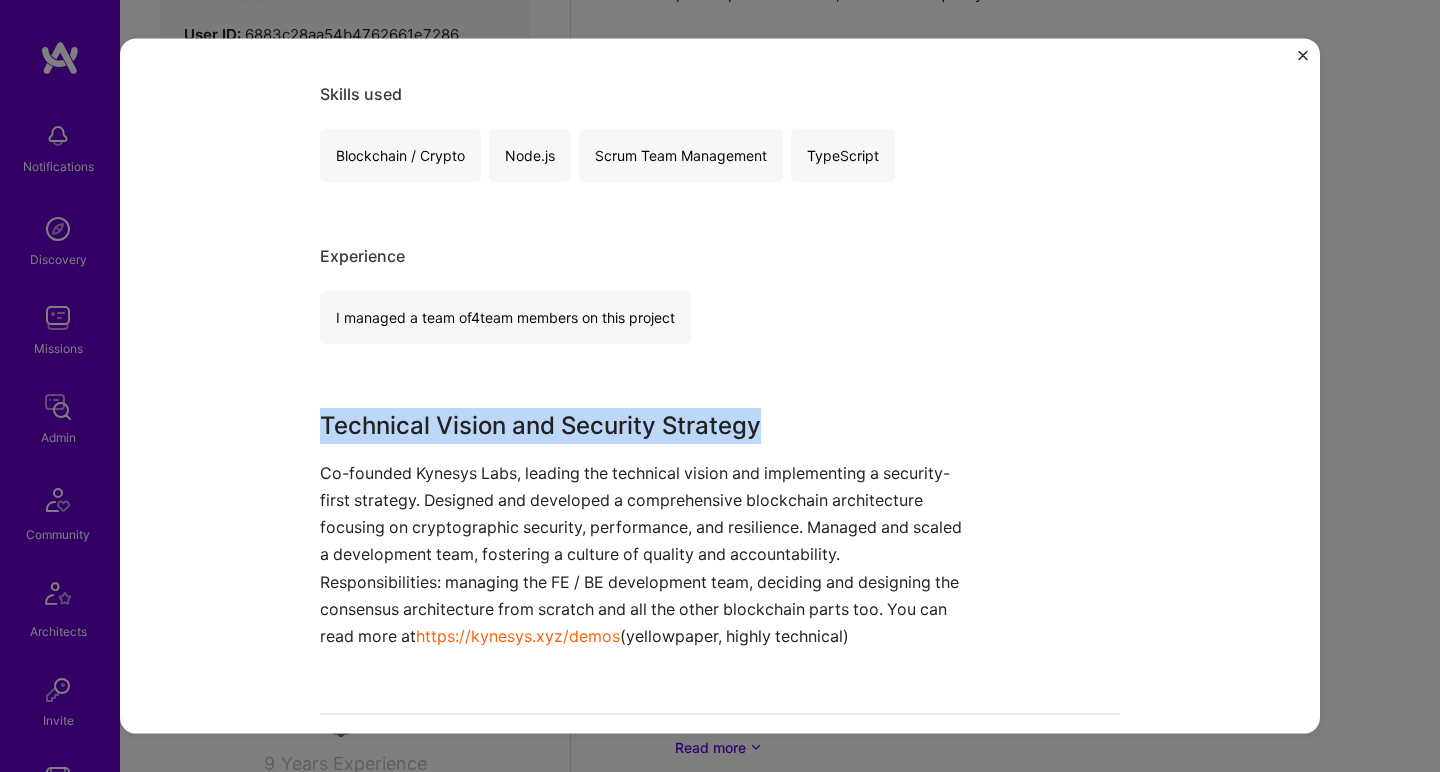 drag, startPoint x: 515, startPoint y: 434, endPoint x: 501, endPoint y: 524, distance: 91.08238 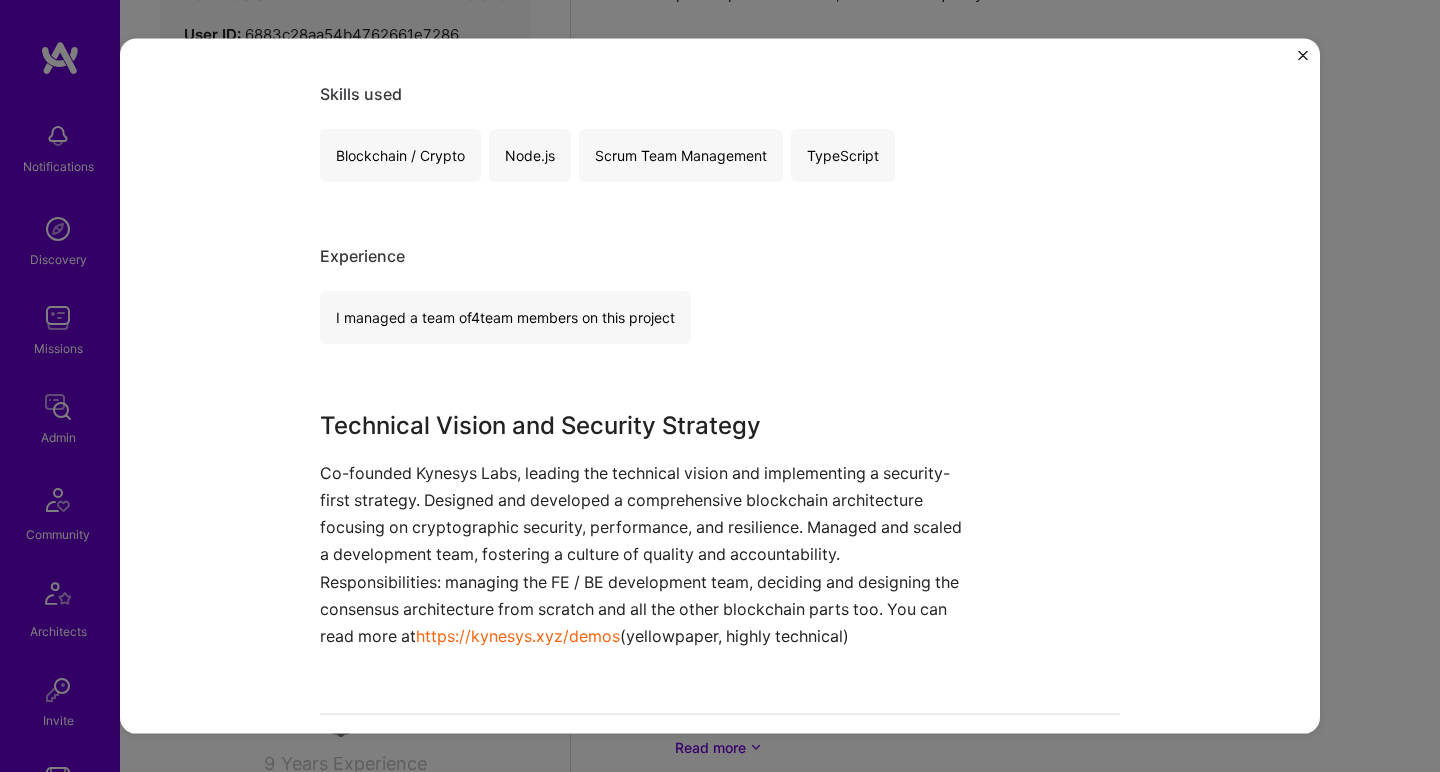 click on "Co-founded Kynesys Labs, leading the technical vision and implementing a security-first strategy. Designed and developed a comprehensive blockchain architecture focusing on cryptographic security, performance, and resilience. Managed and scaled a development team, fostering a culture of quality and accountability." at bounding box center [645, 513] 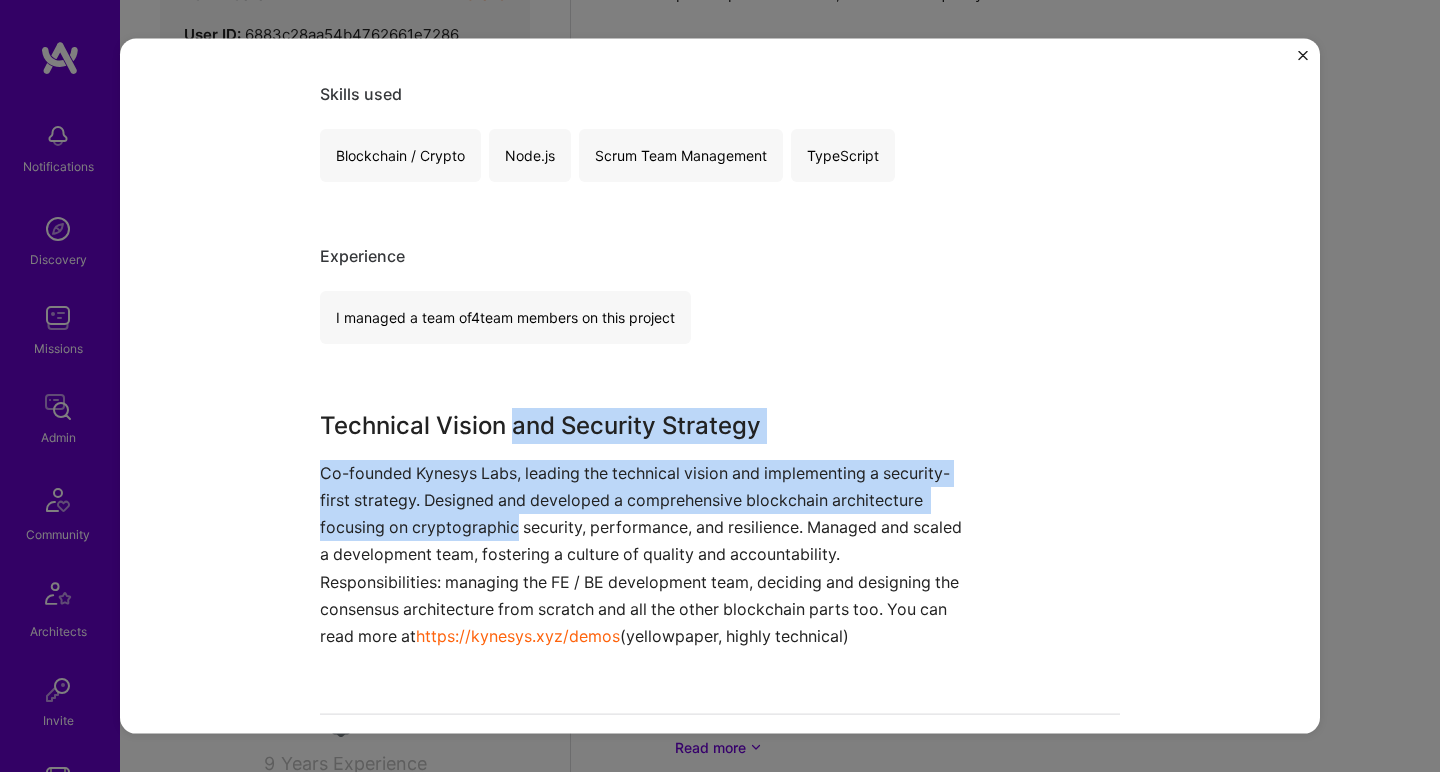 drag, startPoint x: 501, startPoint y: 524, endPoint x: 539, endPoint y: 407, distance: 123.01626 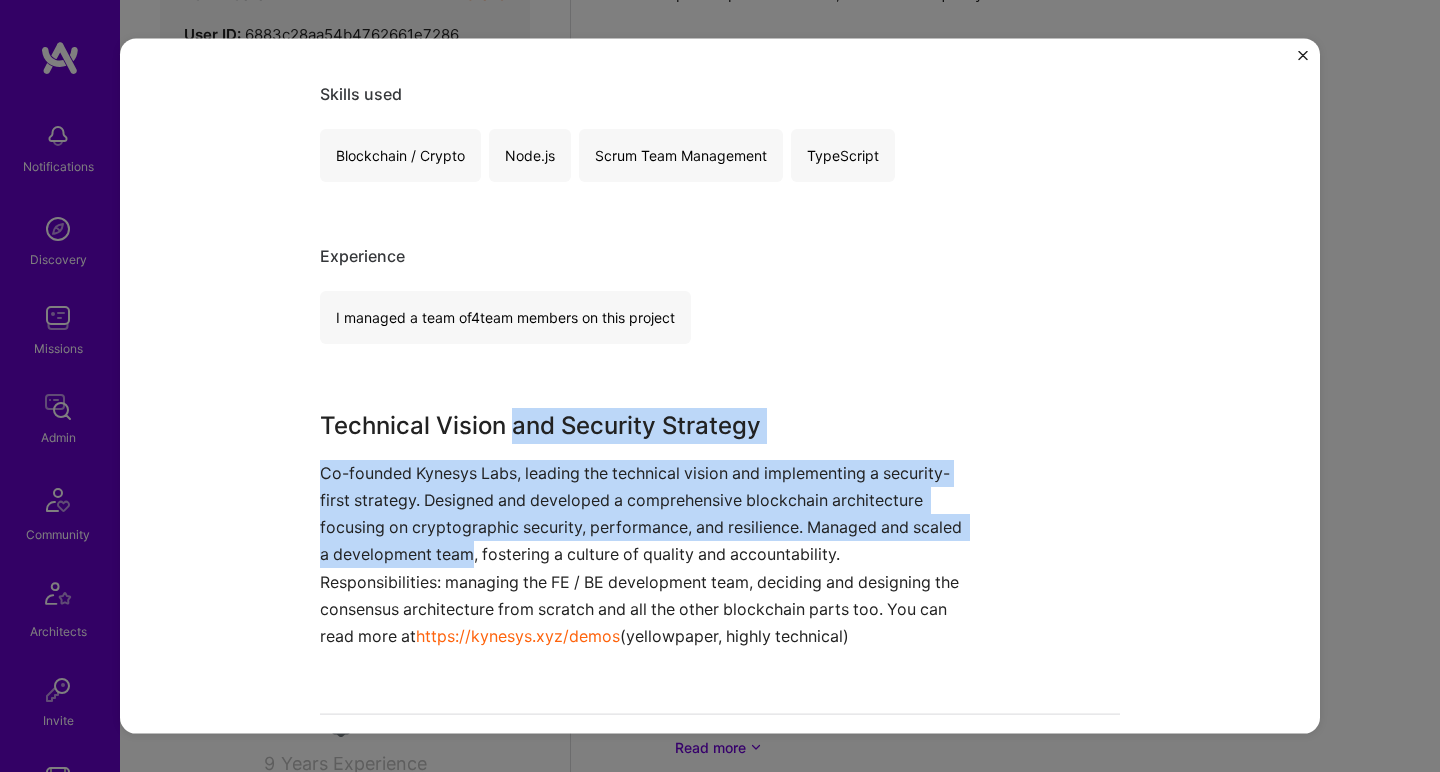 drag, startPoint x: 537, startPoint y: 415, endPoint x: 498, endPoint y: 540, distance: 130.94273 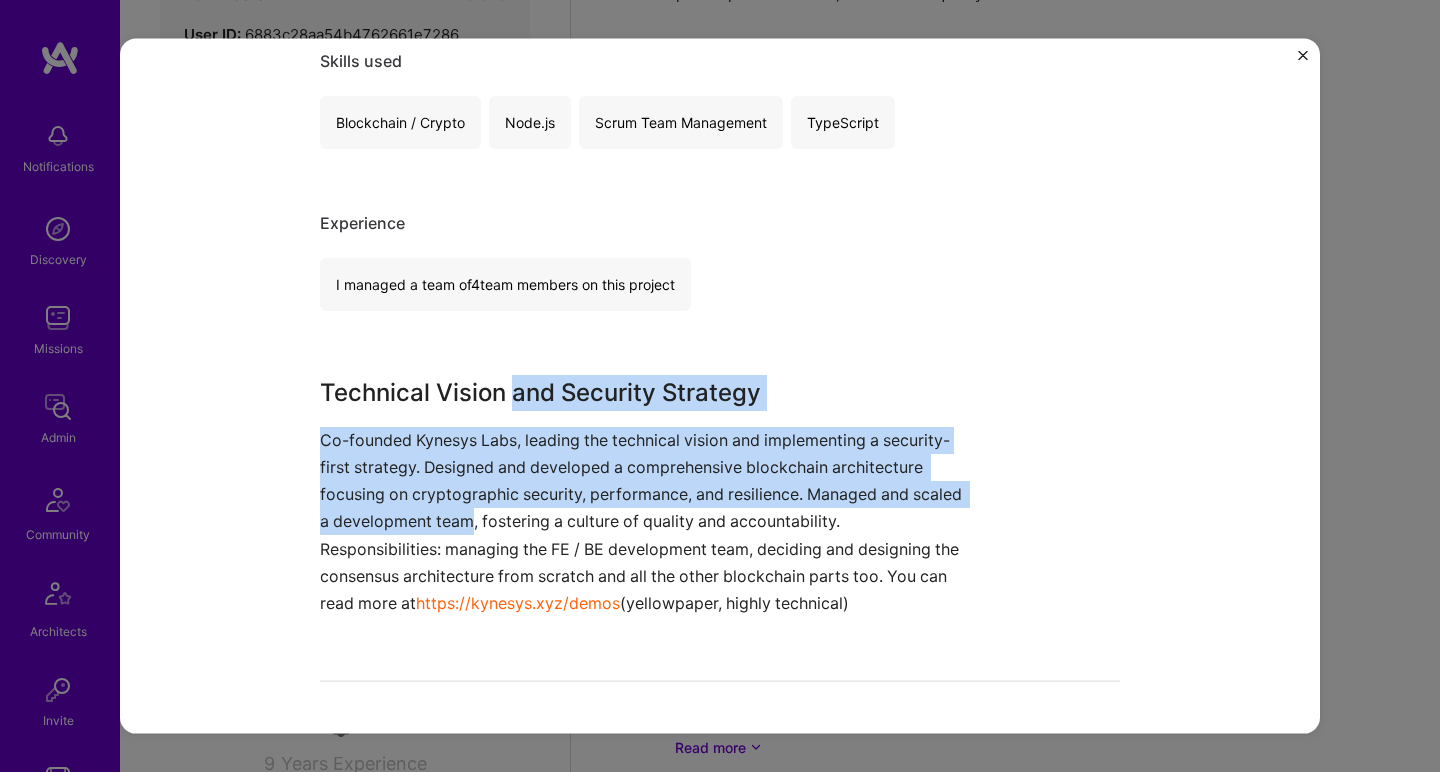 scroll, scrollTop: 399, scrollLeft: 0, axis: vertical 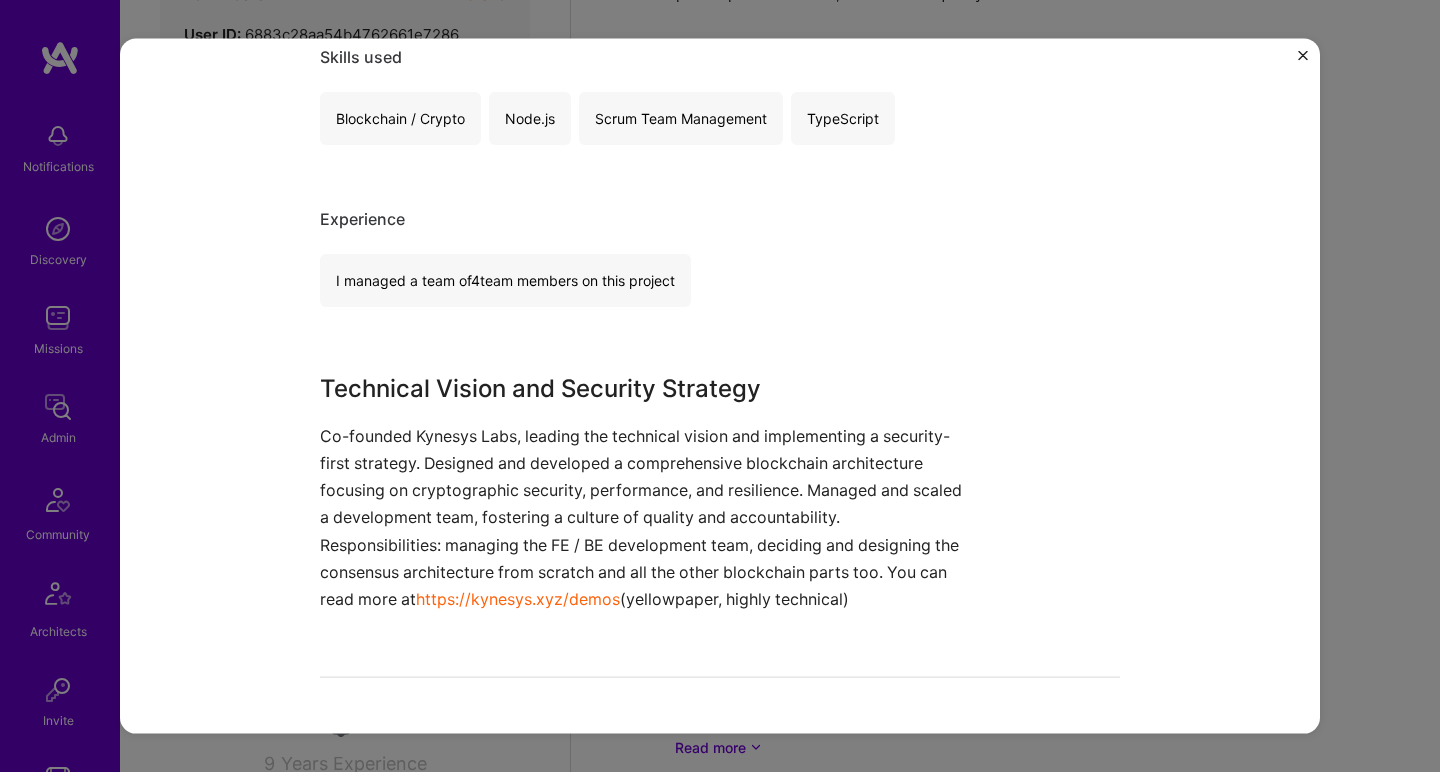 click on "Responsibilities: managing the FE / BE development team, deciding and designing the consensus architecture from scratch and all the other blockchain parts too. You can read more at  https://kynesys.xyz/demos  (yellowpaper, highly technical)" at bounding box center (645, 572) 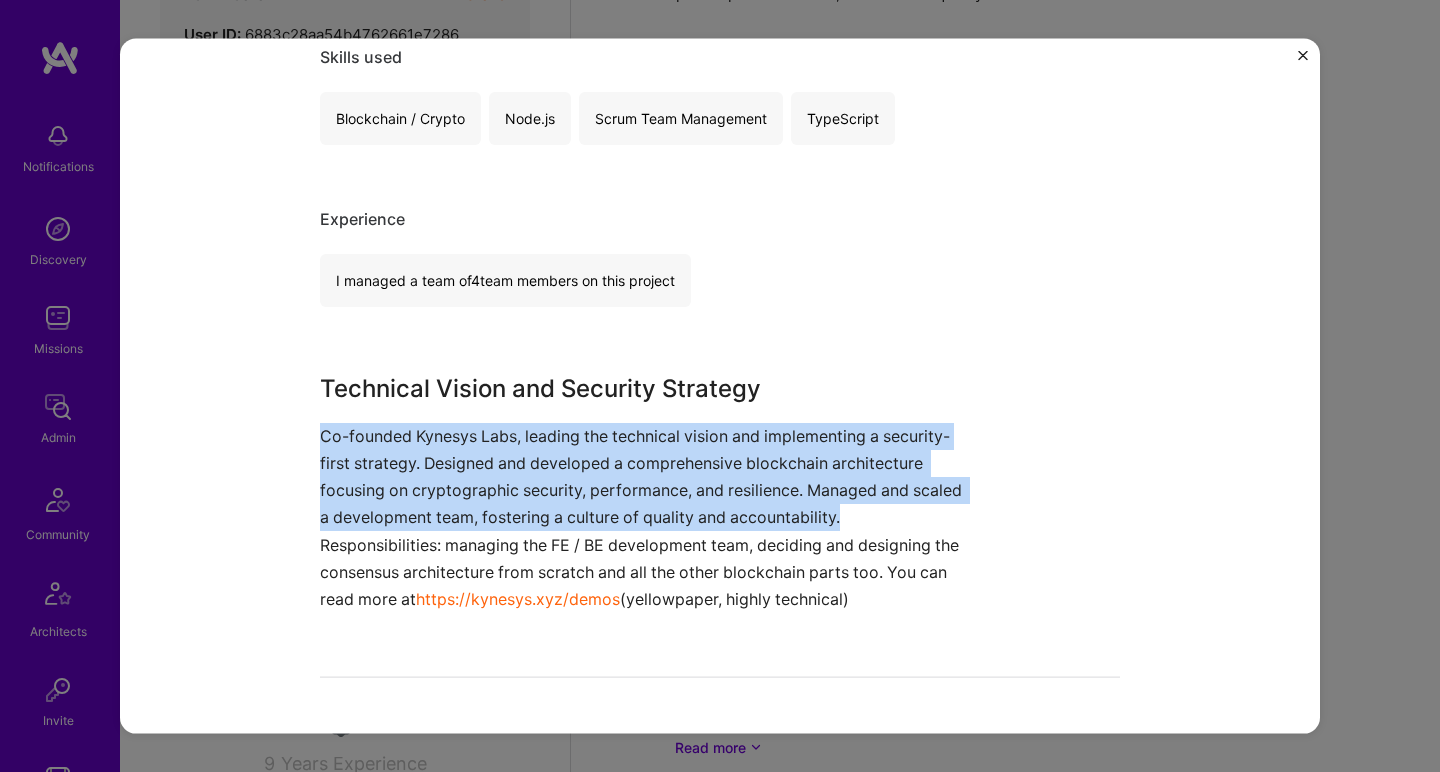 click on "https://kynesys.xyz/demos" at bounding box center (518, 599) 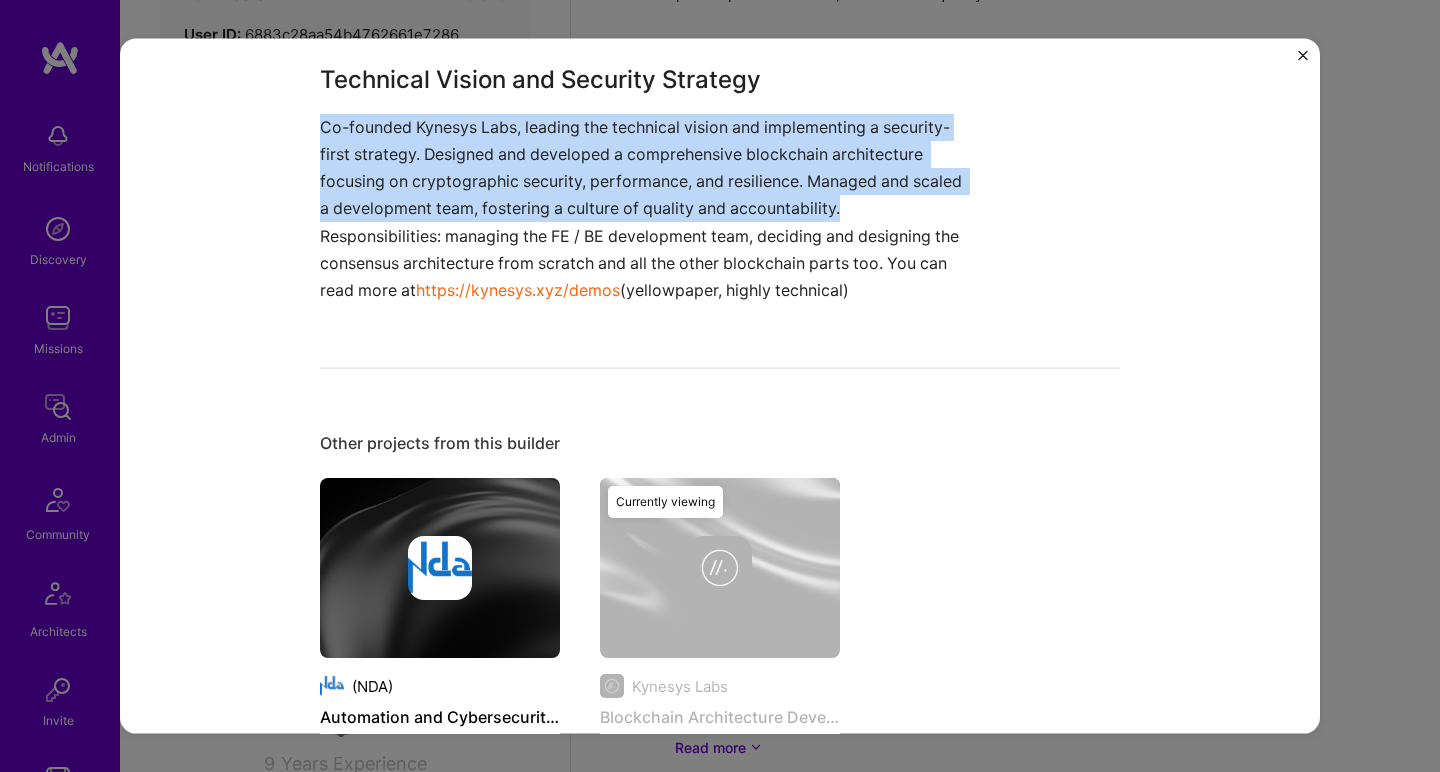 scroll, scrollTop: 823, scrollLeft: 0, axis: vertical 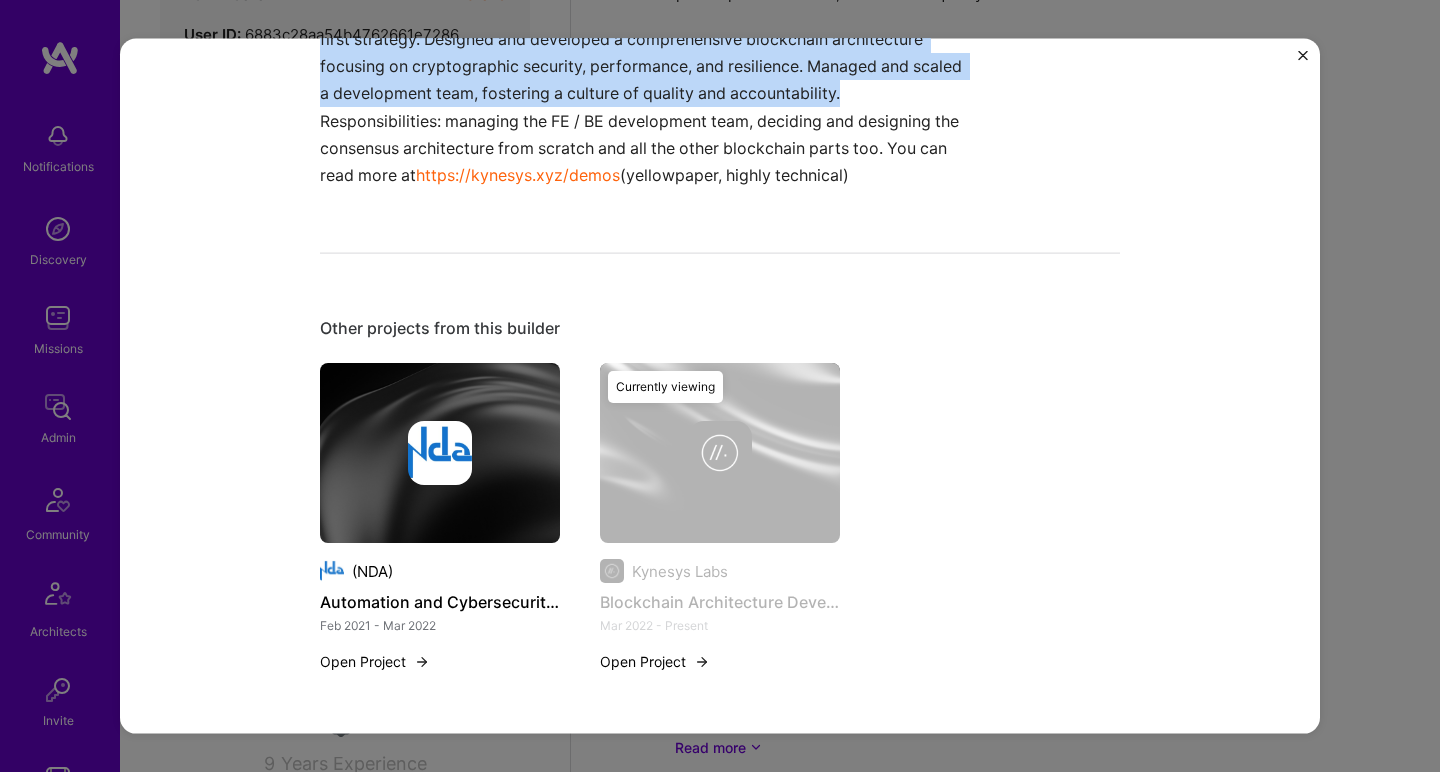 click at bounding box center [440, 453] 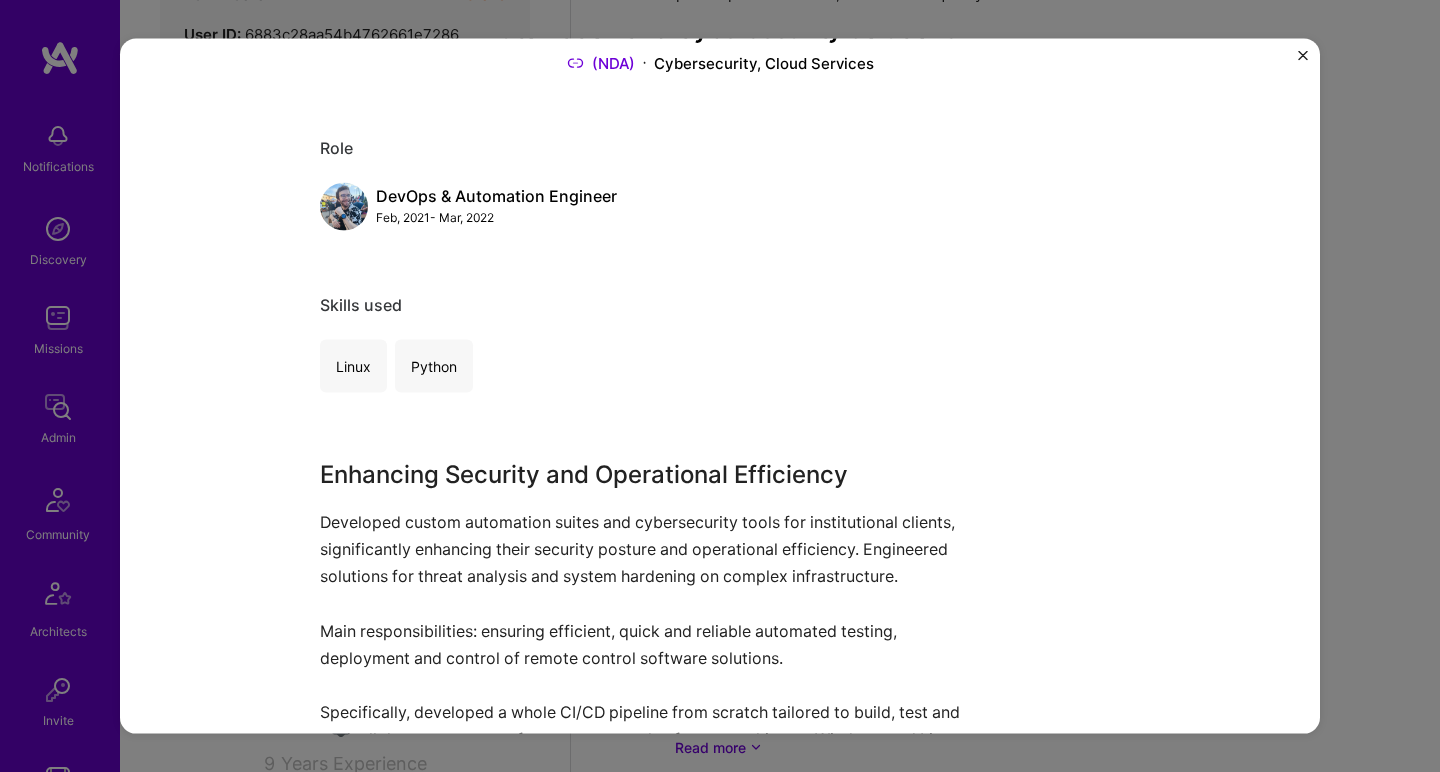 scroll, scrollTop: 240, scrollLeft: 0, axis: vertical 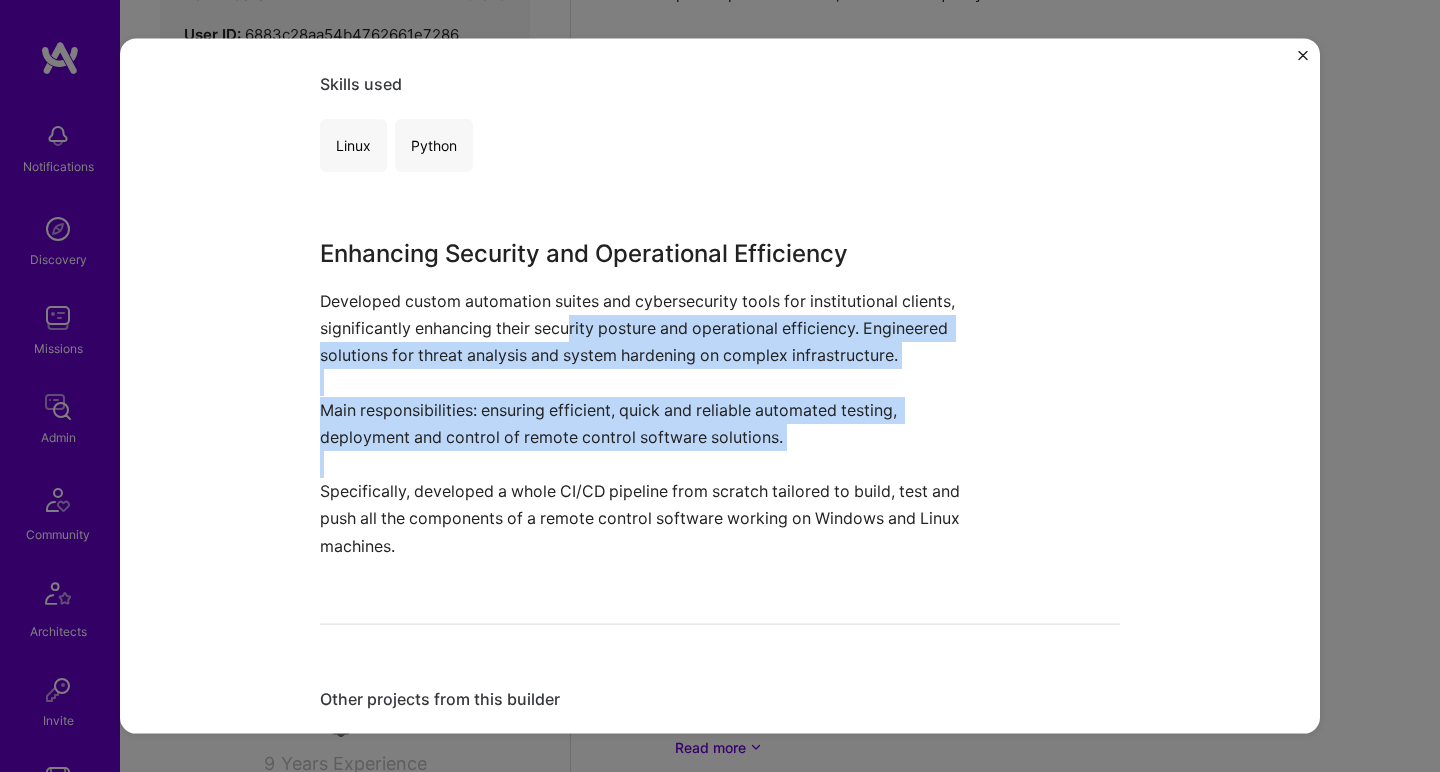 drag, startPoint x: 564, startPoint y: 310, endPoint x: 584, endPoint y: 464, distance: 155.29327 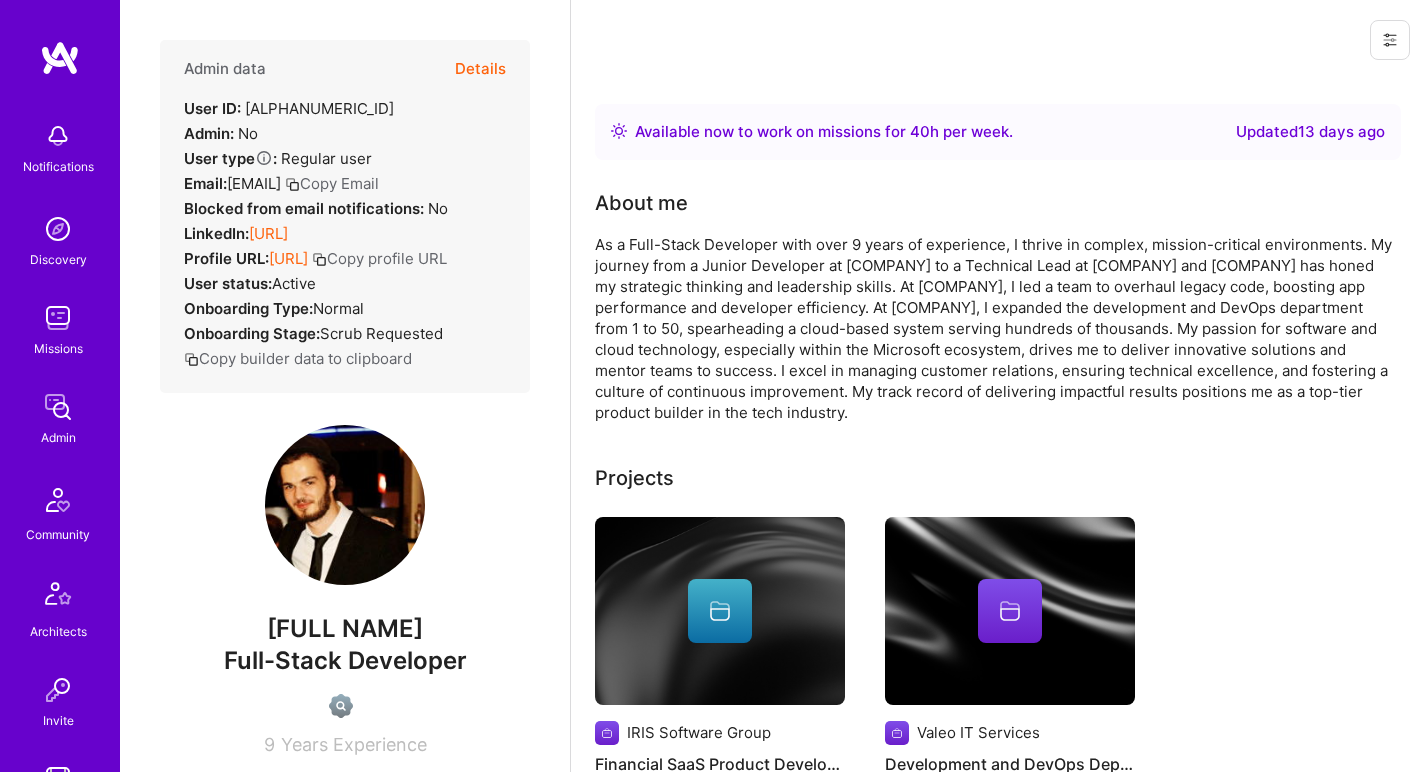scroll, scrollTop: 0, scrollLeft: 0, axis: both 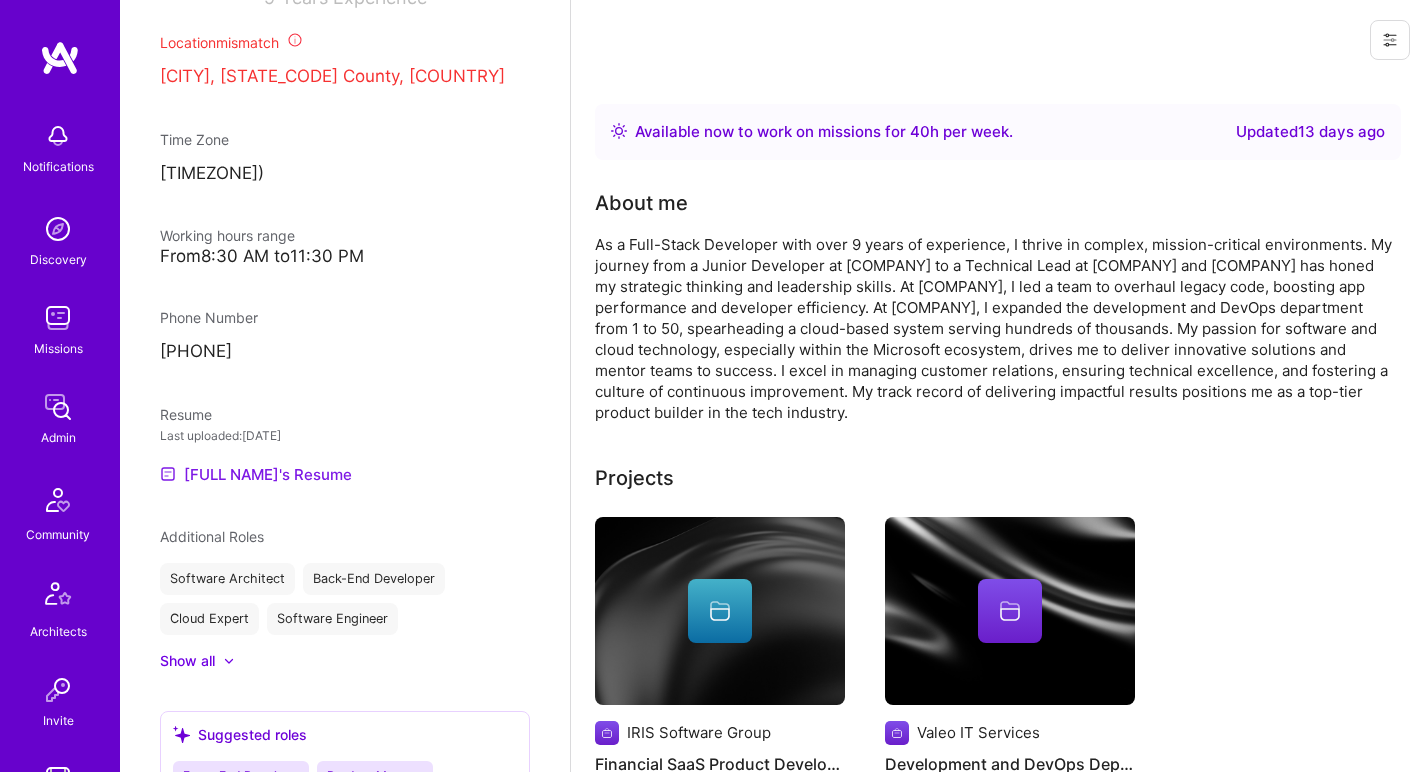 click on "[FULL NAME]'s Resume" at bounding box center [256, 474] 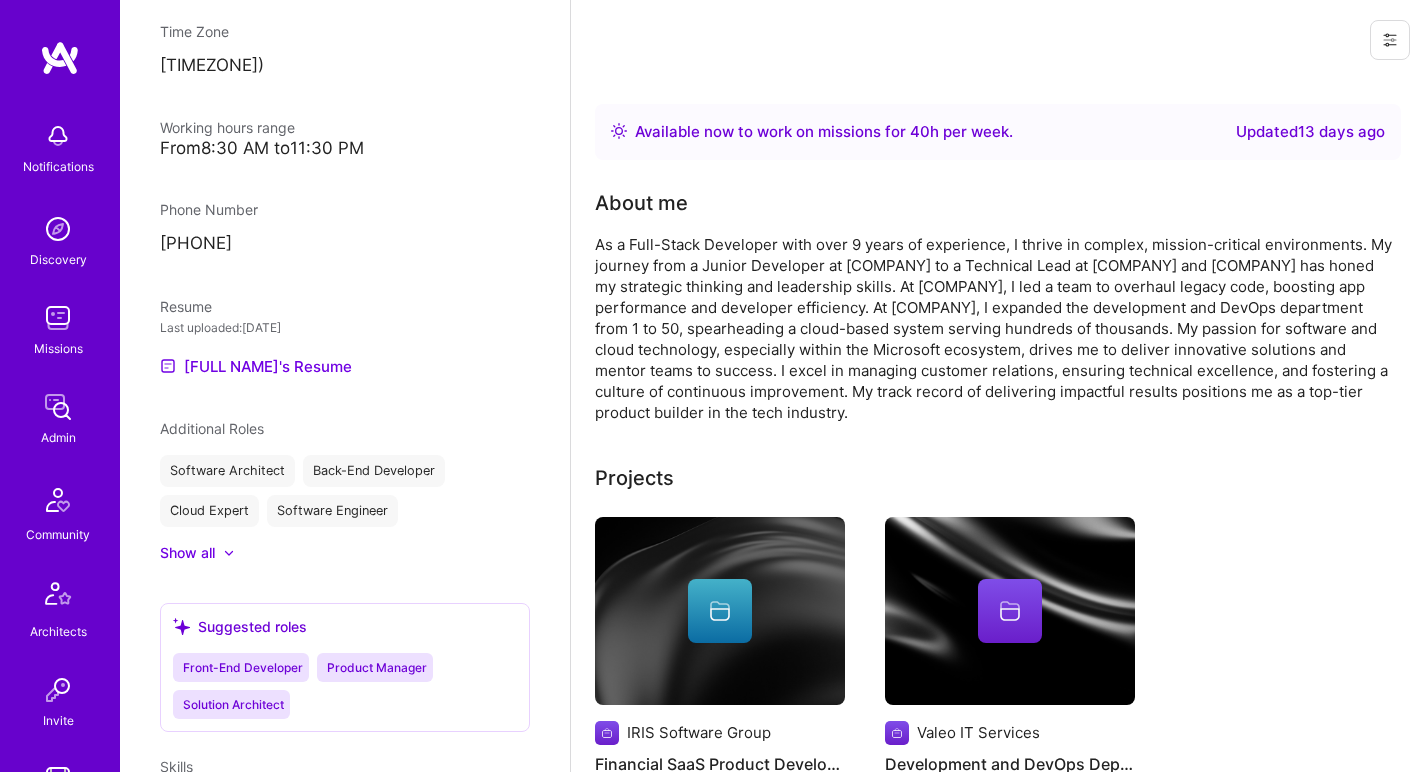 scroll, scrollTop: 685, scrollLeft: 0, axis: vertical 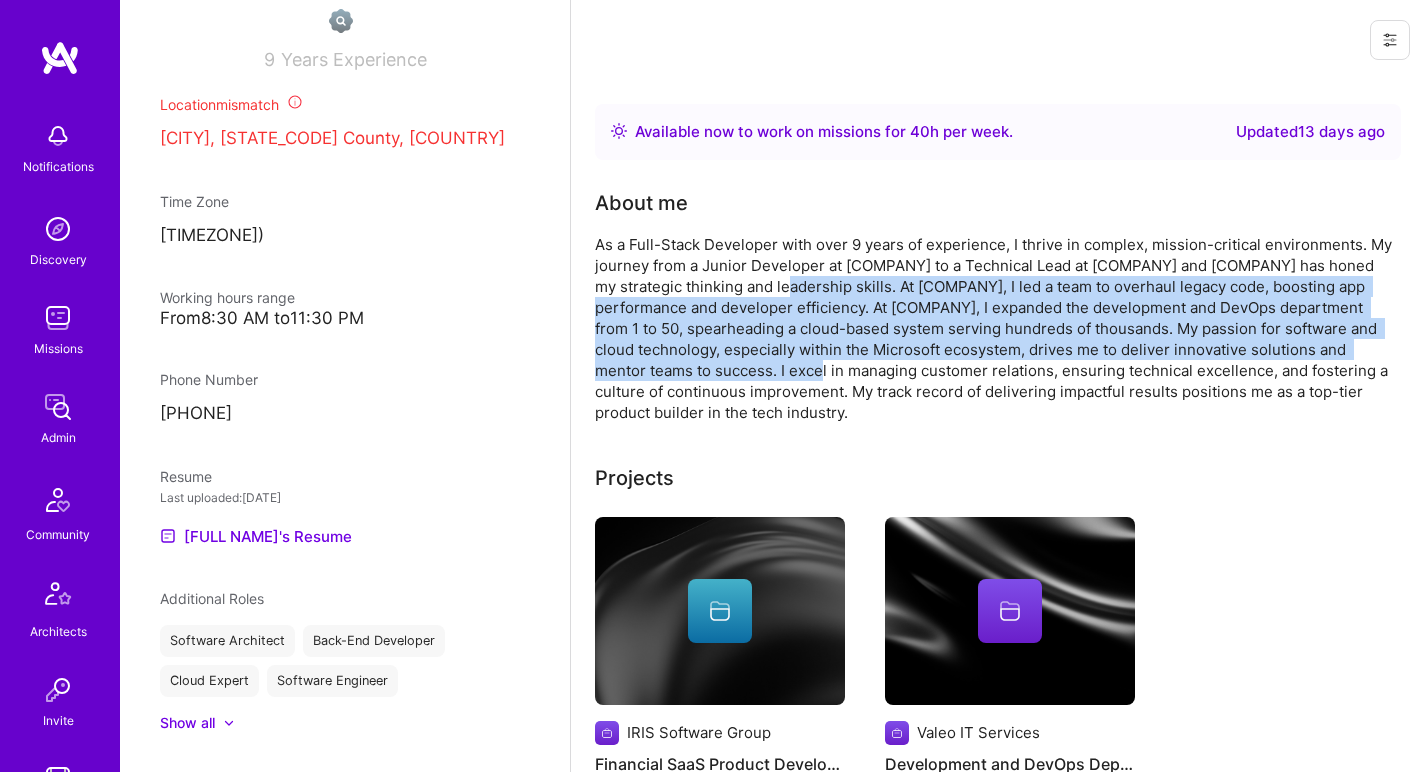 drag, startPoint x: 769, startPoint y: 276, endPoint x: 761, endPoint y: 359, distance: 83.38465 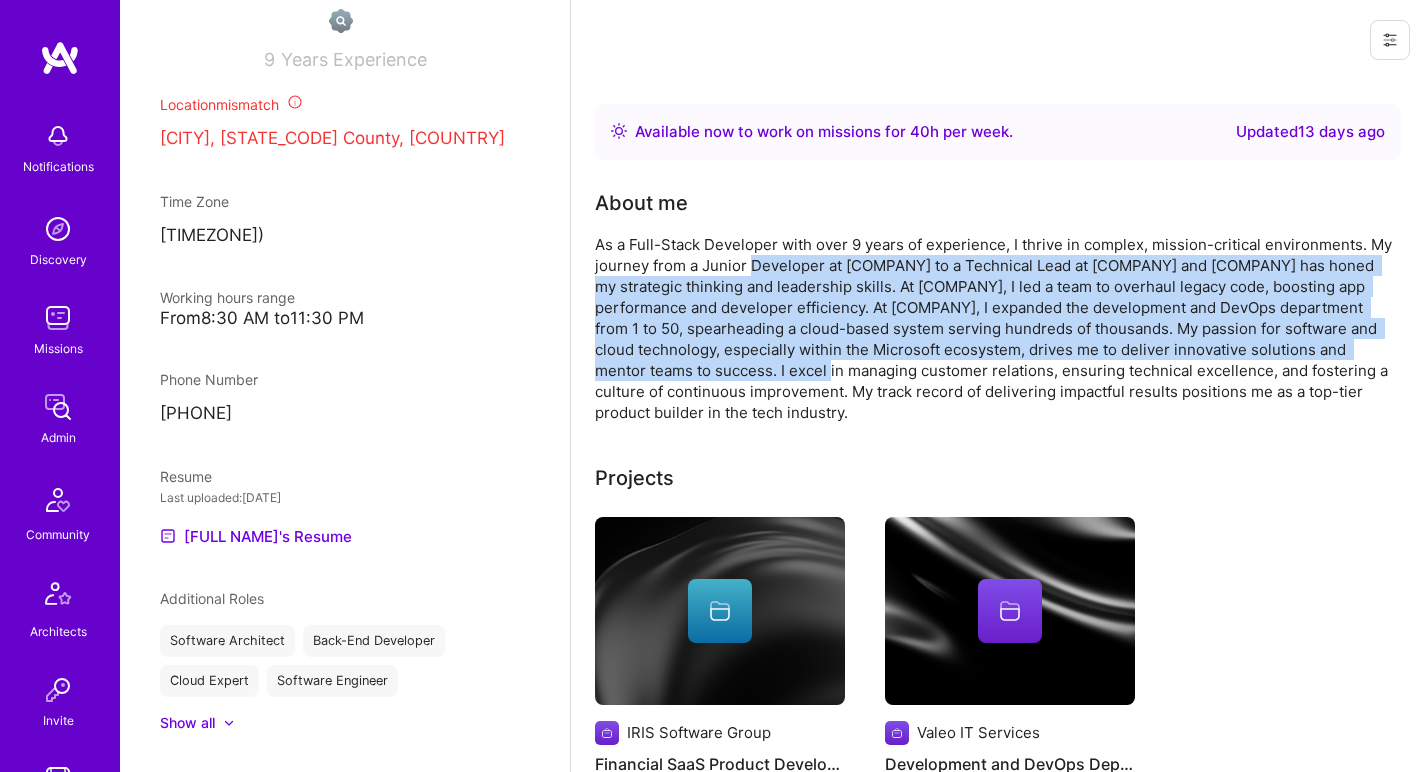 drag, startPoint x: 761, startPoint y: 359, endPoint x: 748, endPoint y: 272, distance: 87.965904 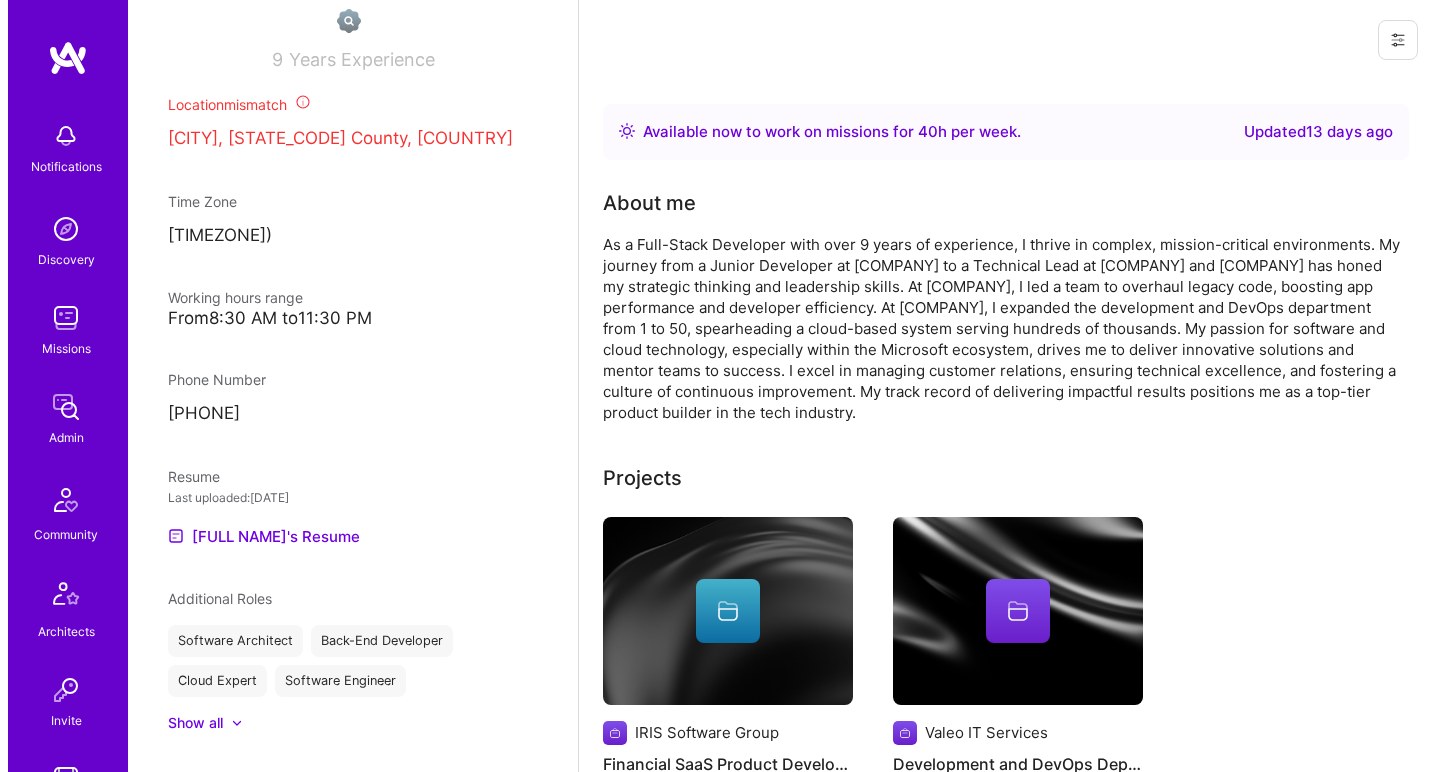 scroll, scrollTop: 231, scrollLeft: 0, axis: vertical 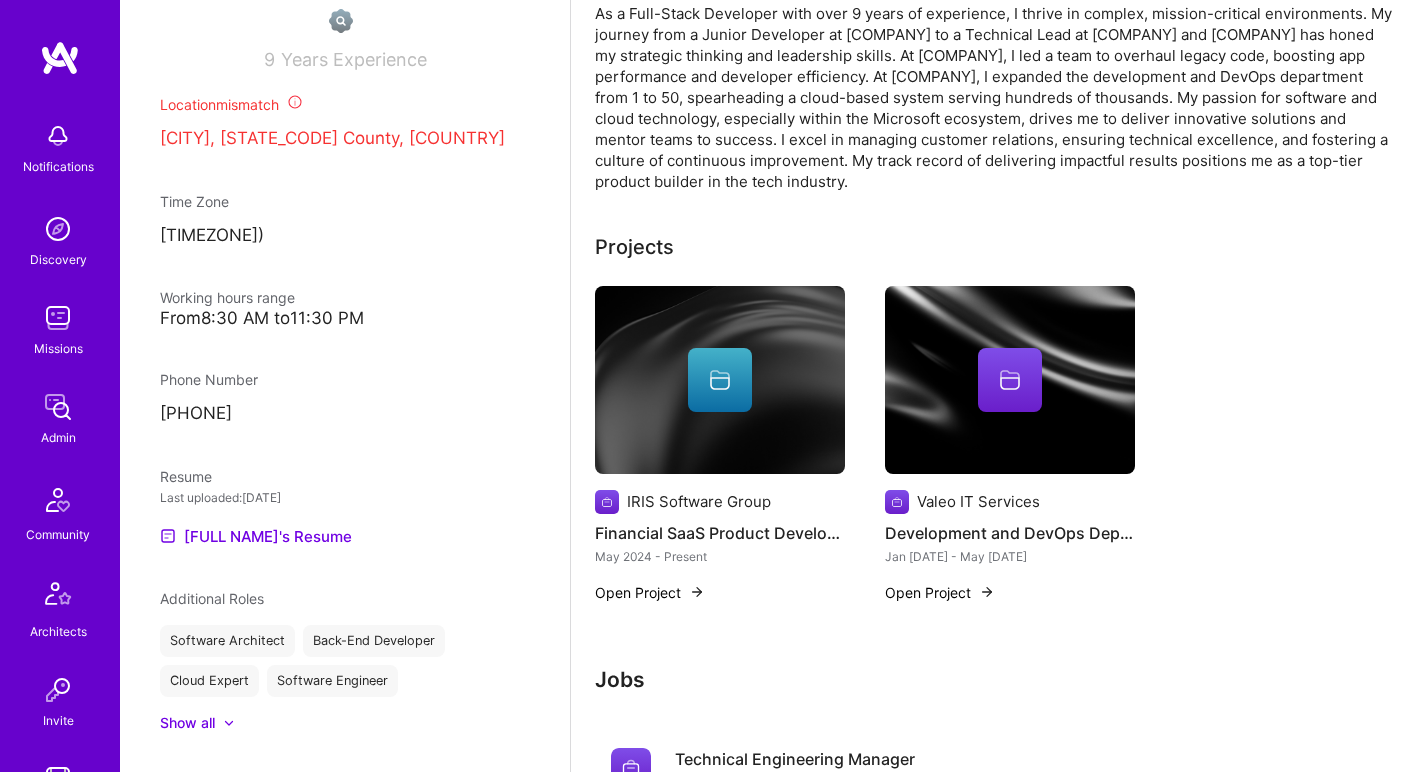 click at bounding box center (720, 380) 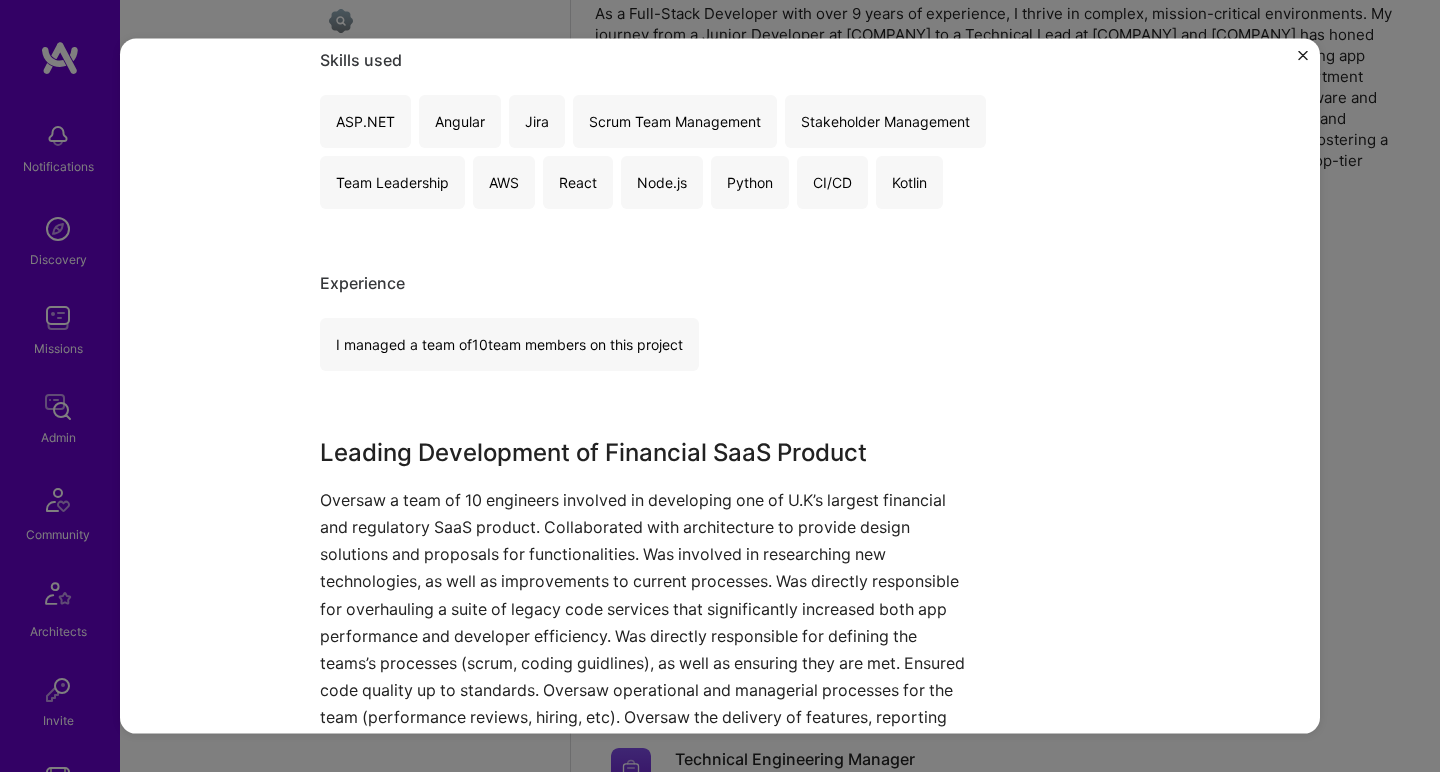 scroll, scrollTop: 619, scrollLeft: 0, axis: vertical 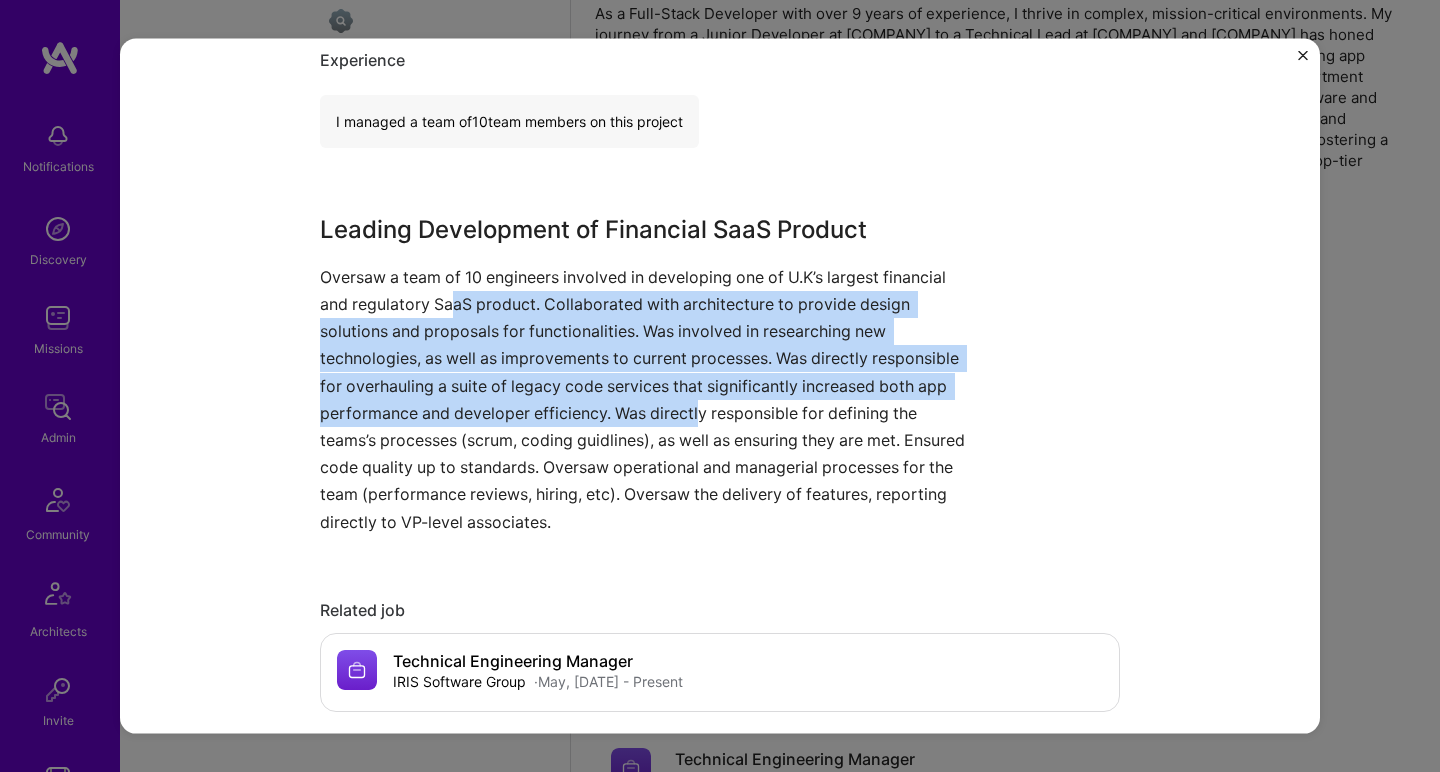 drag, startPoint x: 444, startPoint y: 301, endPoint x: 697, endPoint y: 409, distance: 275.08725 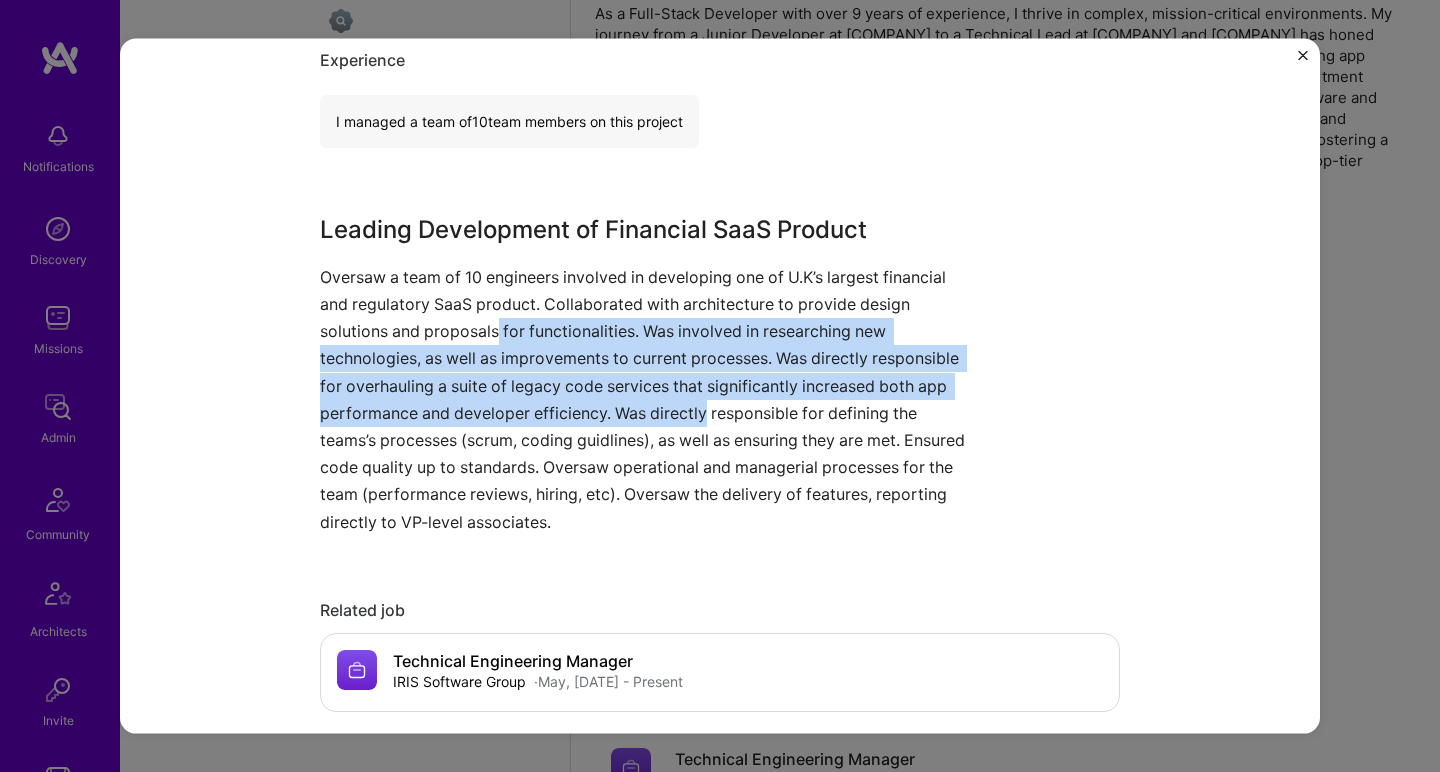 drag, startPoint x: 697, startPoint y: 409, endPoint x: 491, endPoint y: 322, distance: 223.61798 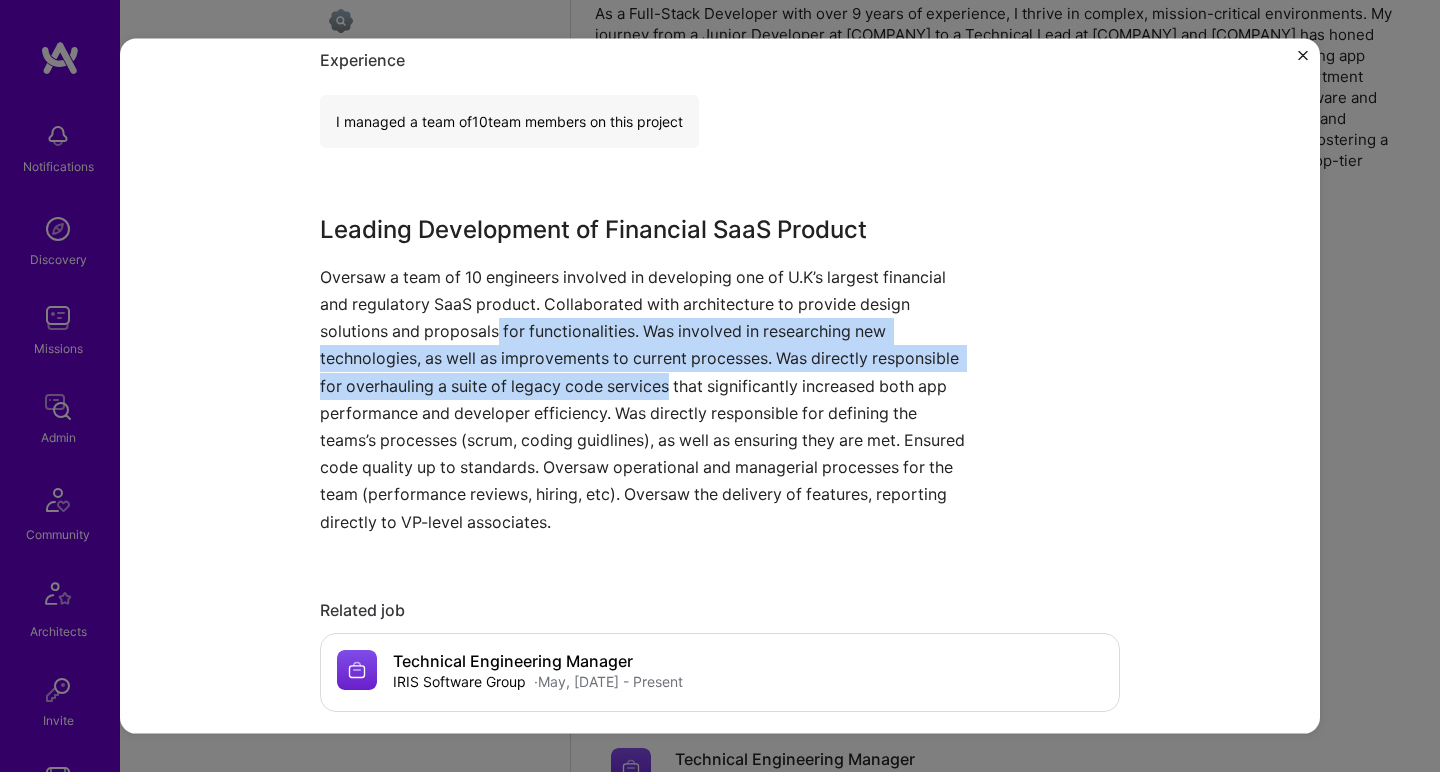 drag, startPoint x: 491, startPoint y: 322, endPoint x: 618, endPoint y: 391, distance: 144.53374 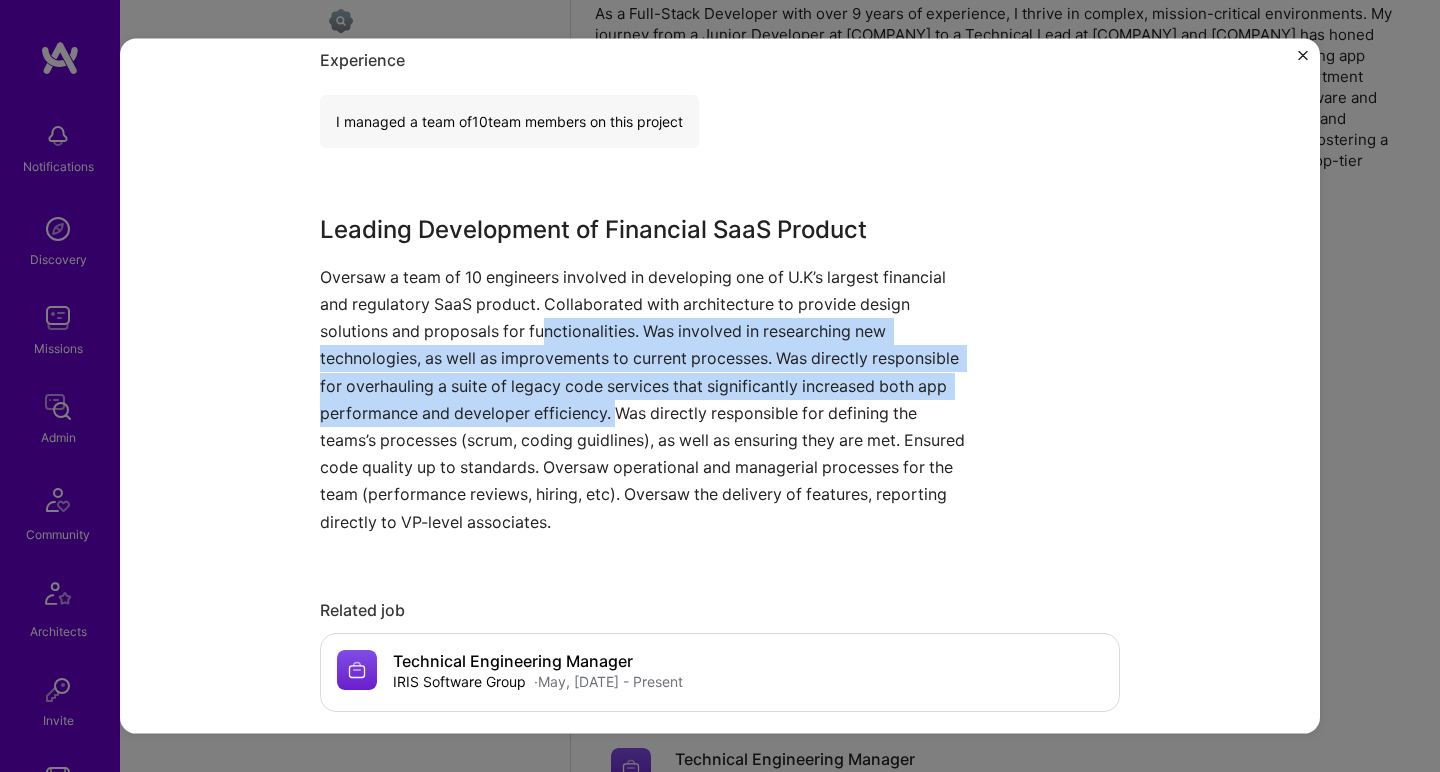 drag, startPoint x: 607, startPoint y: 403, endPoint x: 539, endPoint y: 326, distance: 102.7278 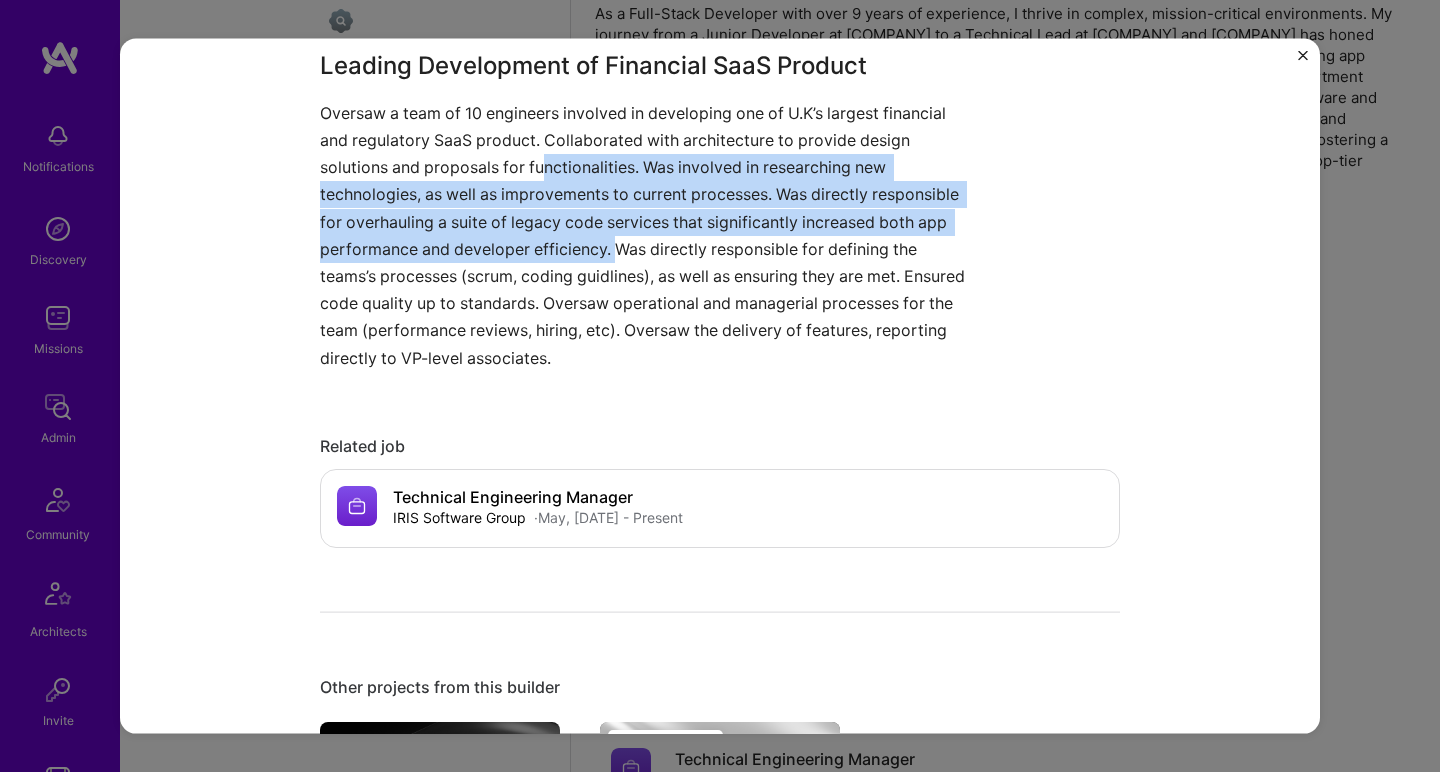 scroll, scrollTop: 1141, scrollLeft: 0, axis: vertical 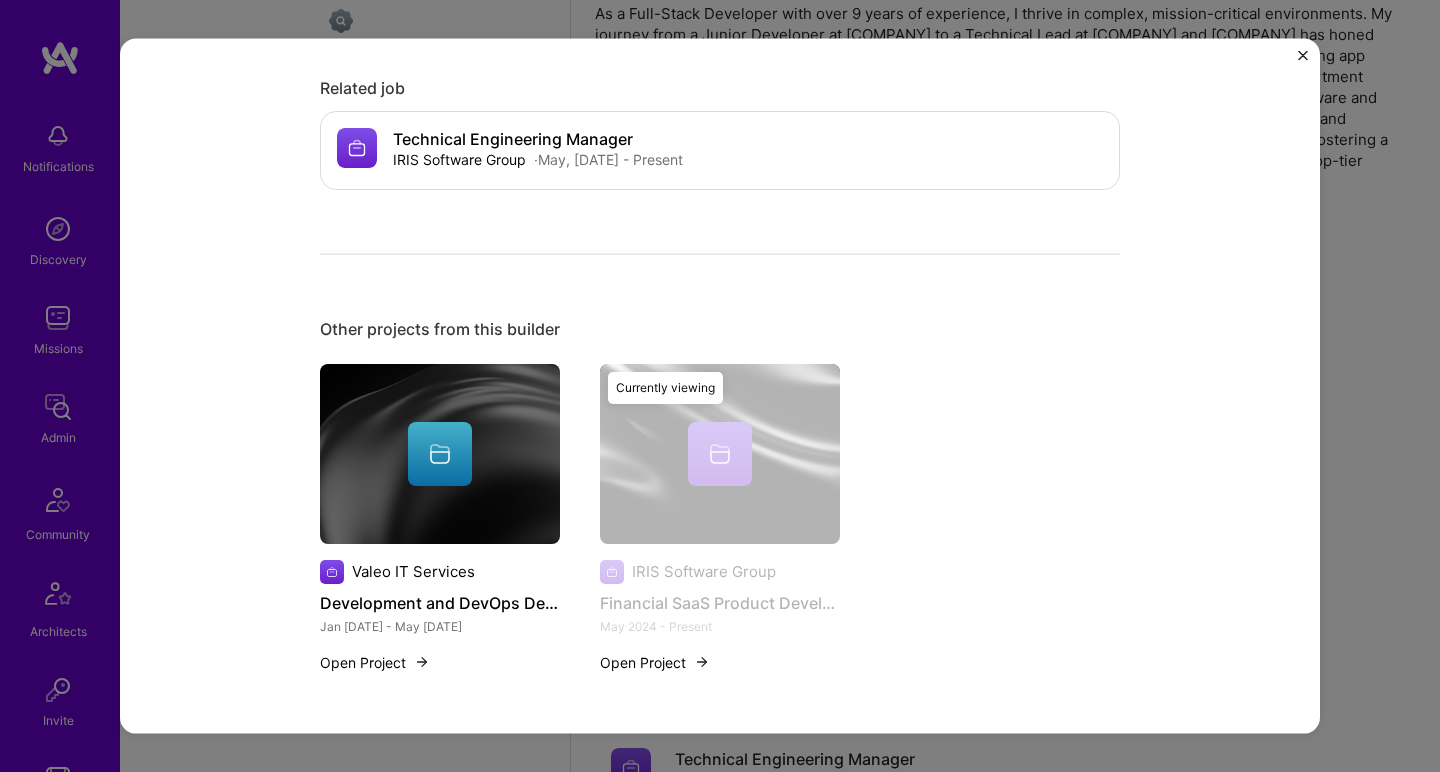 click at bounding box center (440, 453) 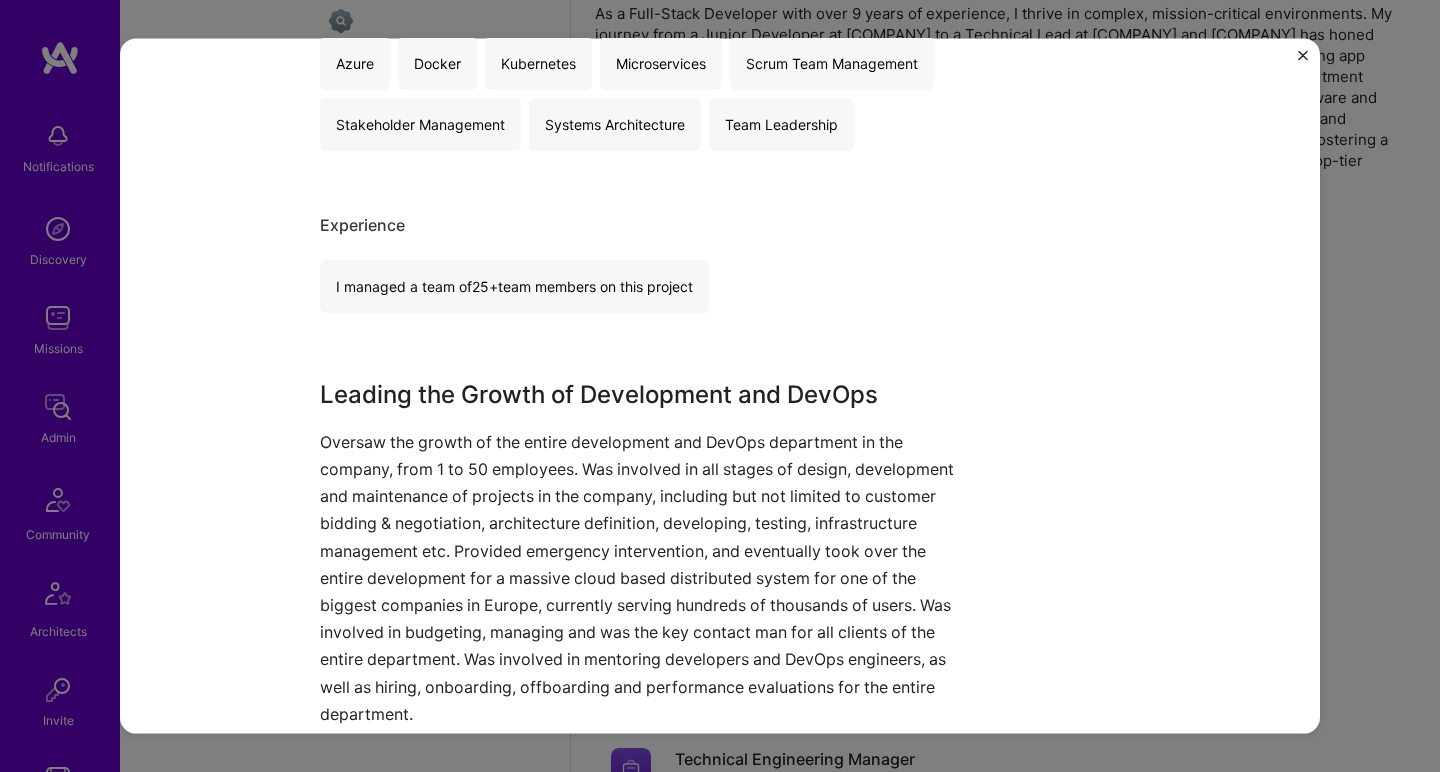 scroll, scrollTop: 476, scrollLeft: 0, axis: vertical 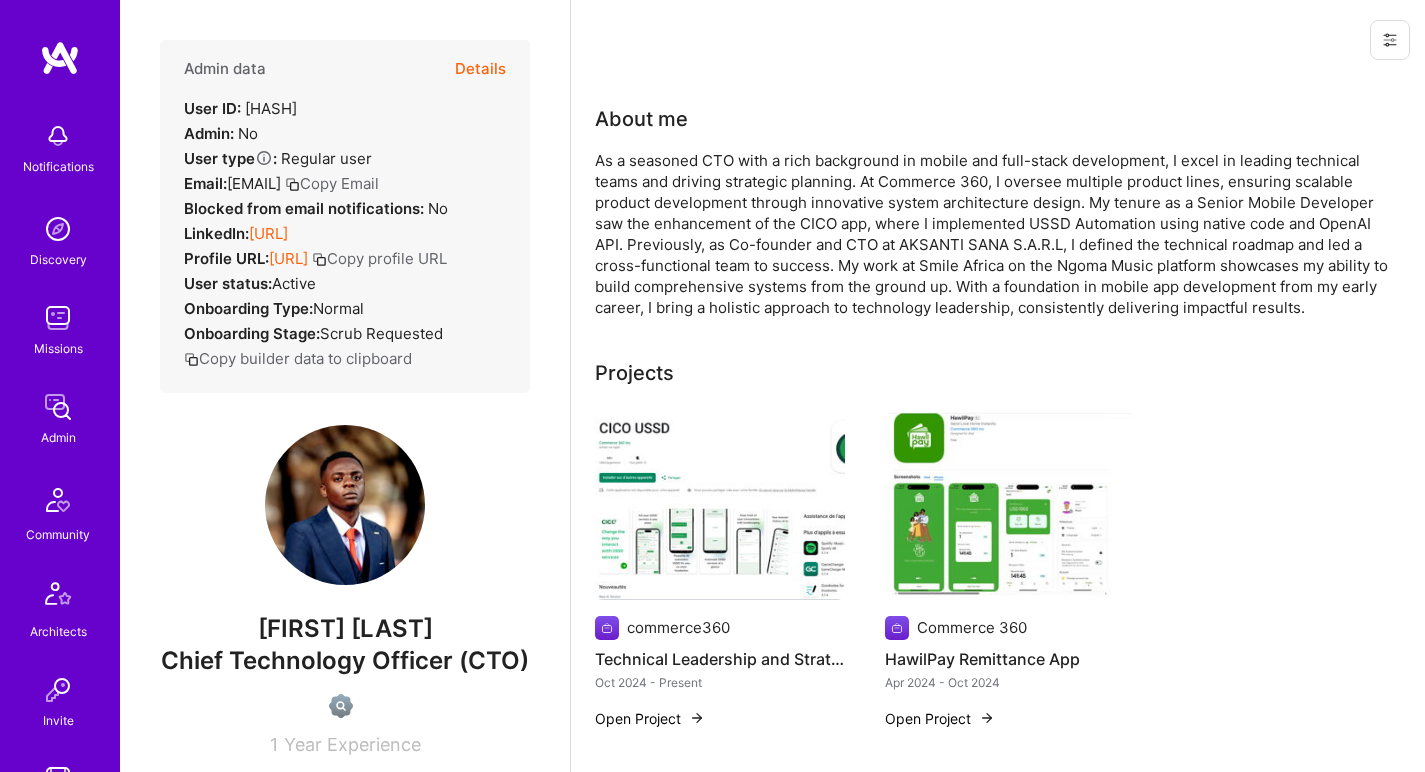 click on "[URL]" at bounding box center [268, 233] 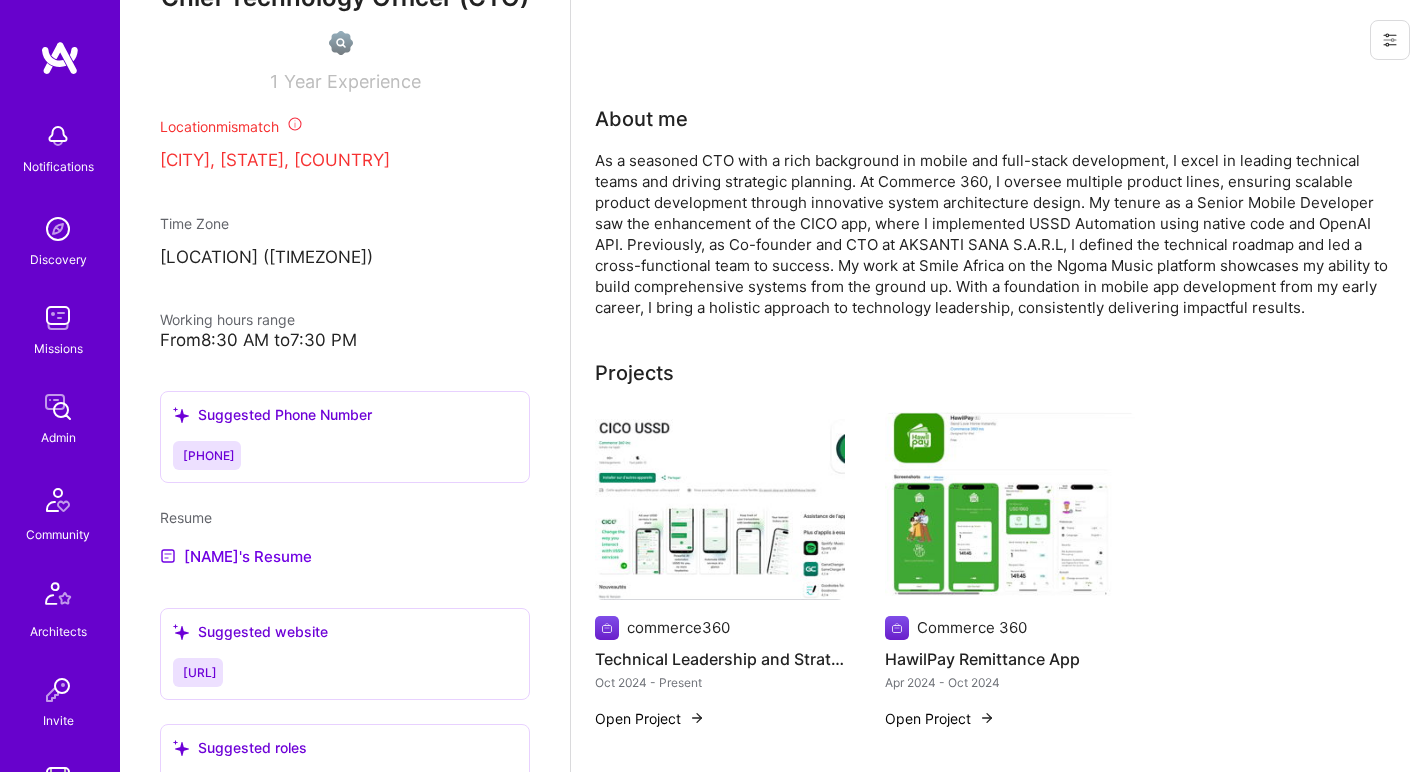 scroll, scrollTop: 0, scrollLeft: 0, axis: both 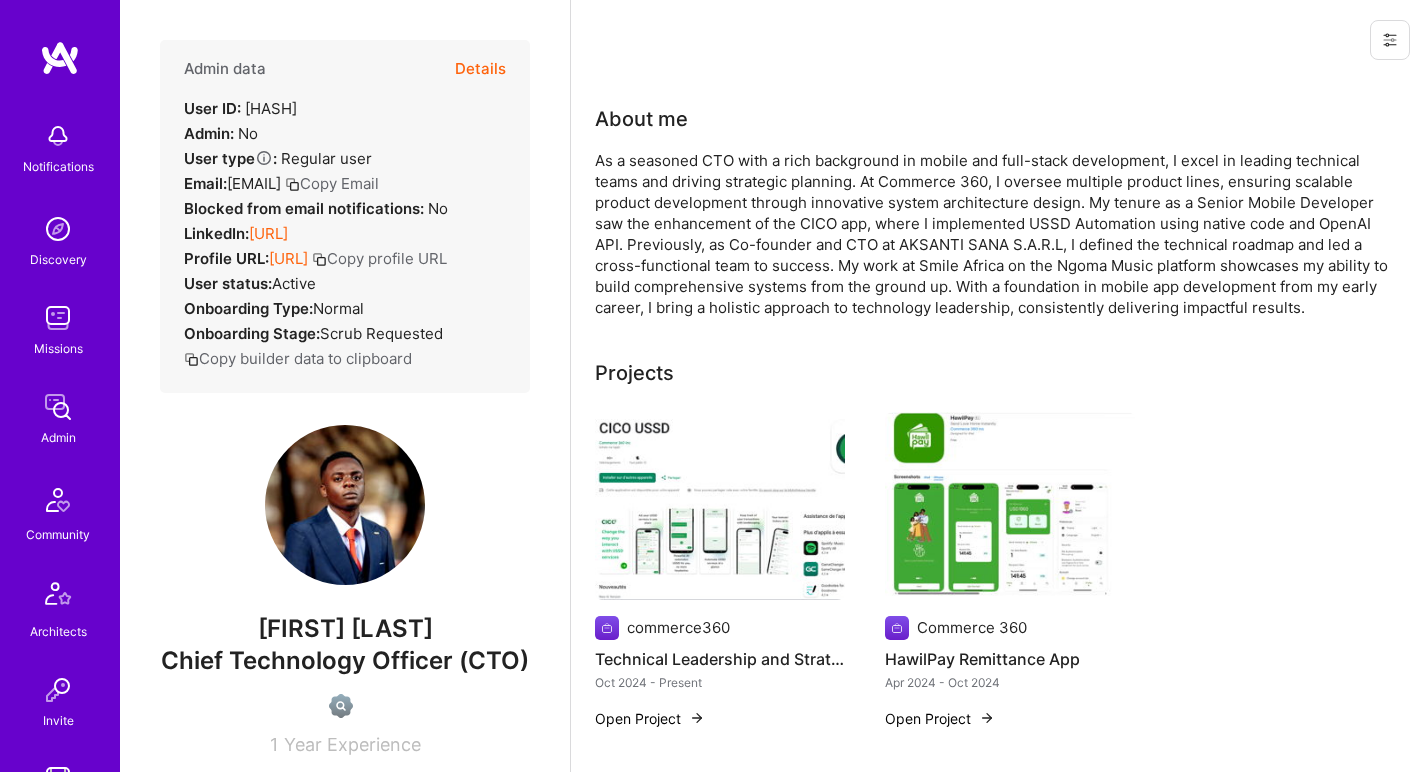 click on "As a seasoned CTO with a rich background in mobile and full-stack development, I excel in leading technical teams and driving strategic planning. At Commerce 360, I oversee multiple product lines, ensuring scalable product development through innovative system architecture design. My tenure as a Senior Mobile Developer saw the enhancement of the CICO app, where I implemented USSD Automation using native code and OpenAI API. Previously, as Co-founder and CTO at AKSANTI SANA S.A.R.L, I defined the technical roadmap and led a cross-functional team to success. My work at Smile Africa on the Ngoma Music platform showcases my ability to build comprehensive systems from the ground up. With a foundation in mobile app development from my early career, I bring a holistic approach to technology leadership, consistently delivering impactful results." at bounding box center (995, 234) 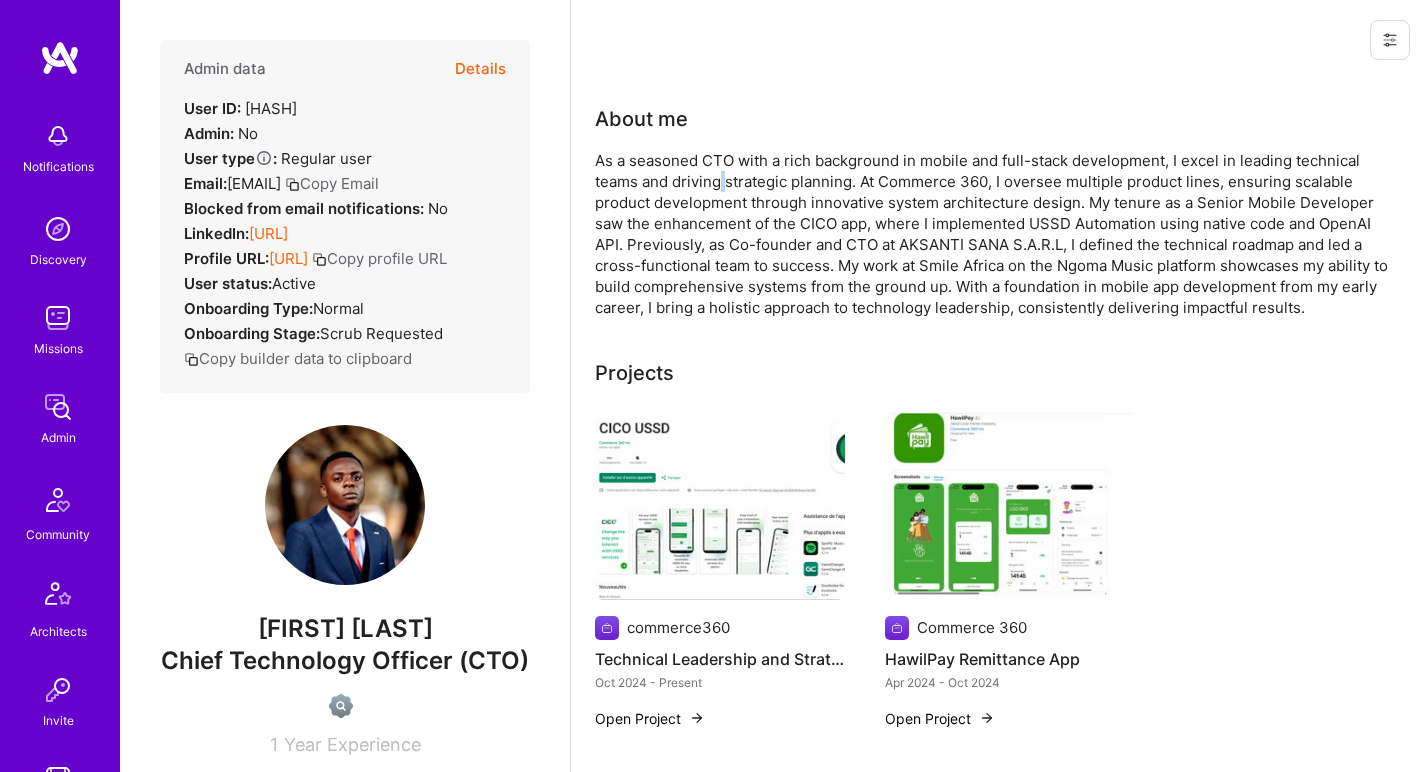 click on "As a seasoned CTO with a rich background in mobile and full-stack development, I excel in leading technical teams and driving strategic planning. At Commerce 360, I oversee multiple product lines, ensuring scalable product development through innovative system architecture design. My tenure as a Senior Mobile Developer saw the enhancement of the CICO app, where I implemented USSD Automation using native code and OpenAI API. Previously, as Co-founder and CTO at AKSANTI SANA S.A.R.L, I defined the technical roadmap and led a cross-functional team to success. My work at Smile Africa on the Ngoma Music platform showcases my ability to build comprehensive systems from the ground up. With a foundation in mobile app development from my early career, I bring a holistic approach to technology leadership, consistently delivering impactful results." at bounding box center (995, 234) 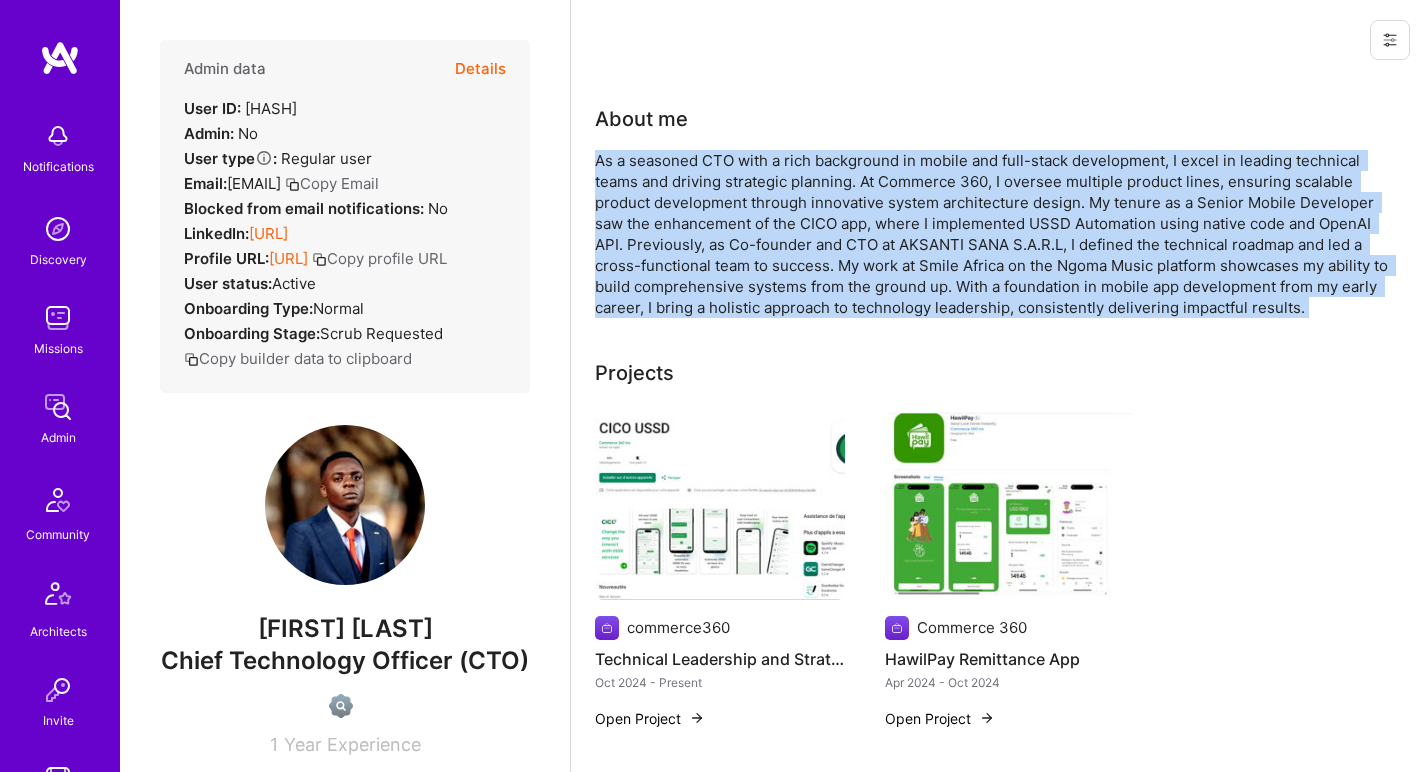 click on "As a seasoned CTO with a rich background in mobile and full-stack development, I excel in leading technical teams and driving strategic planning. At Commerce 360, I oversee multiple product lines, ensuring scalable product development through innovative system architecture design. My tenure as a Senior Mobile Developer saw the enhancement of the CICO app, where I implemented USSD Automation using native code and OpenAI API. Previously, as Co-founder and CTO at AKSANTI SANA S.A.R.L, I defined the technical roadmap and led a cross-functional team to success. My work at Smile Africa on the Ngoma Music platform showcases my ability to build comprehensive systems from the ground up. With a foundation in mobile app development from my early career, I bring a holistic approach to technology leadership, consistently delivering impactful results." at bounding box center [995, 234] 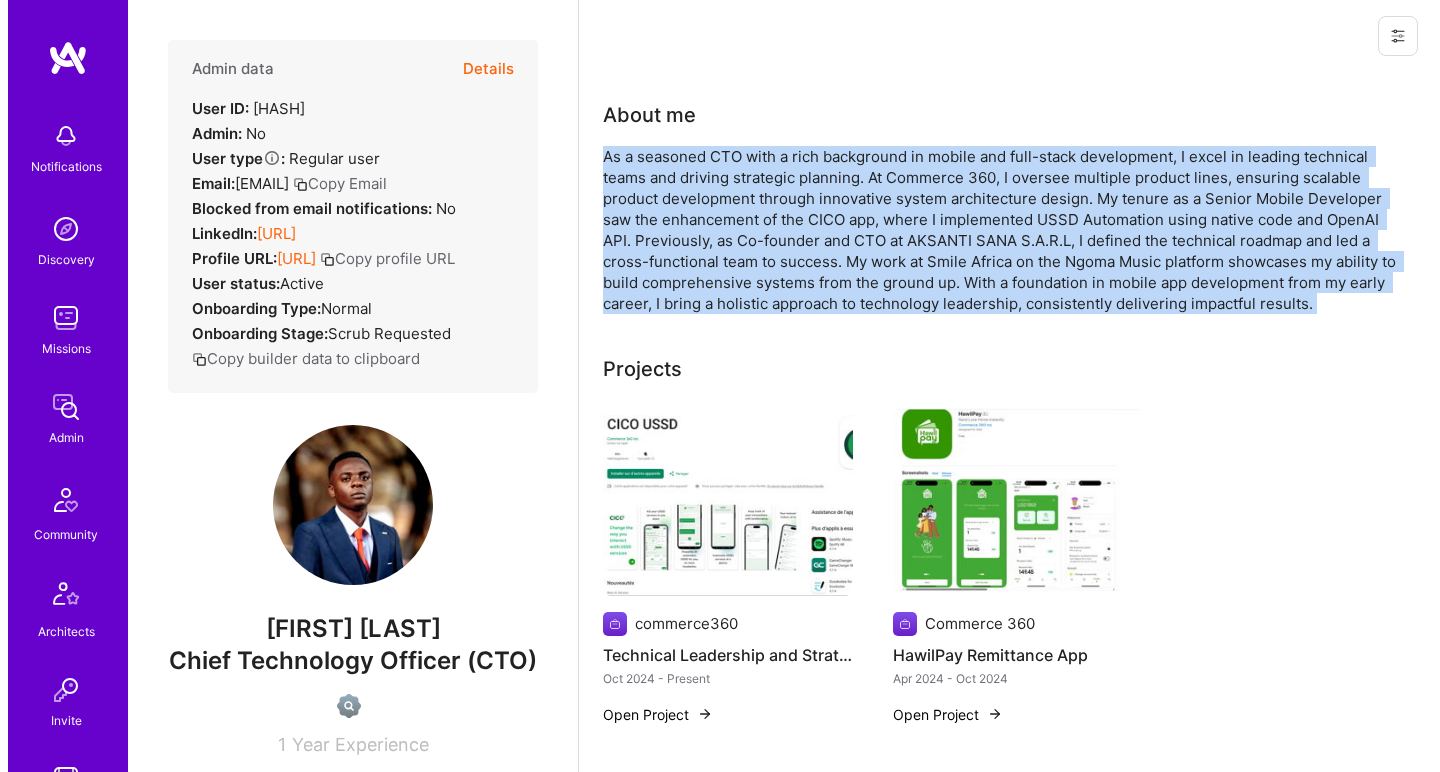 scroll, scrollTop: 452, scrollLeft: 0, axis: vertical 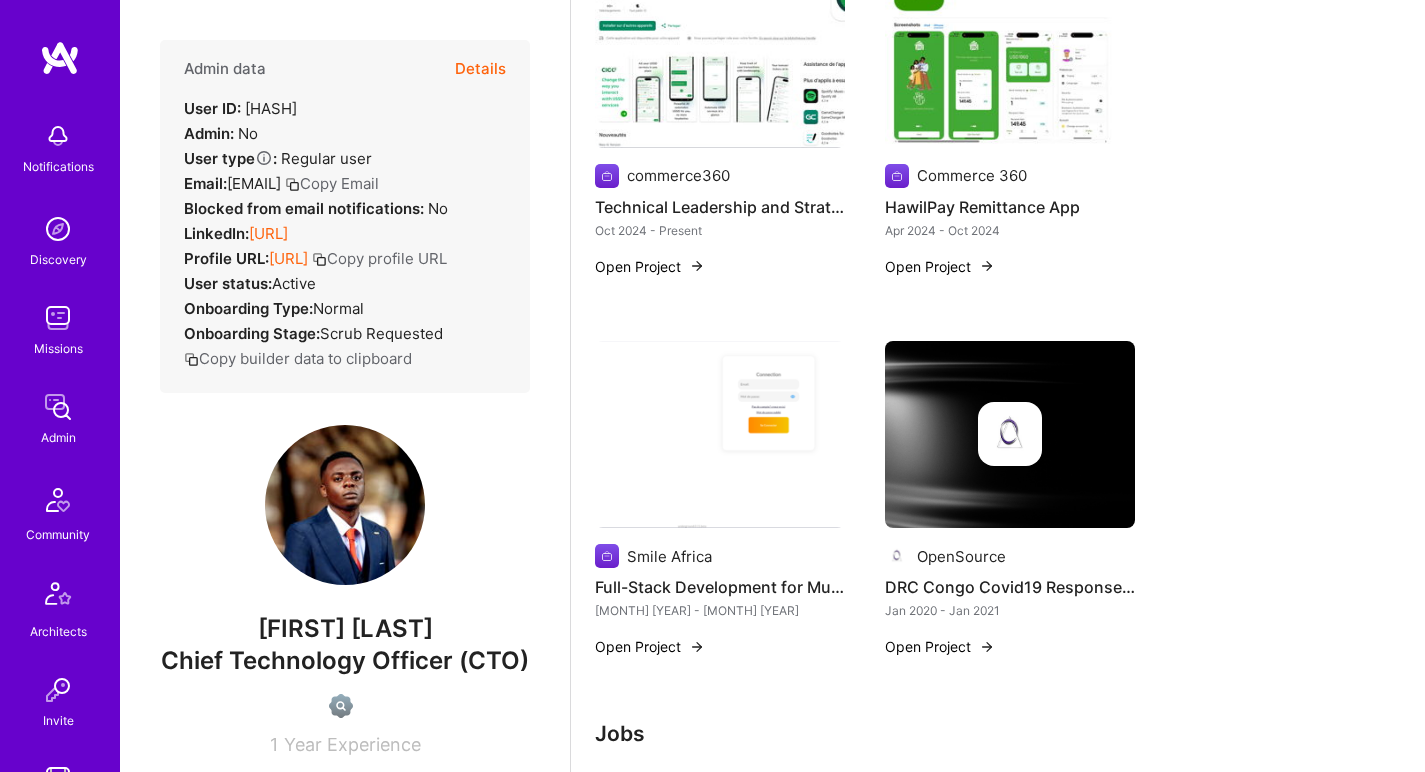 click on "commerce360 Technical Leadership and Strategic Planning Oct 2024 - Present Open Project" at bounding box center [720, 100] 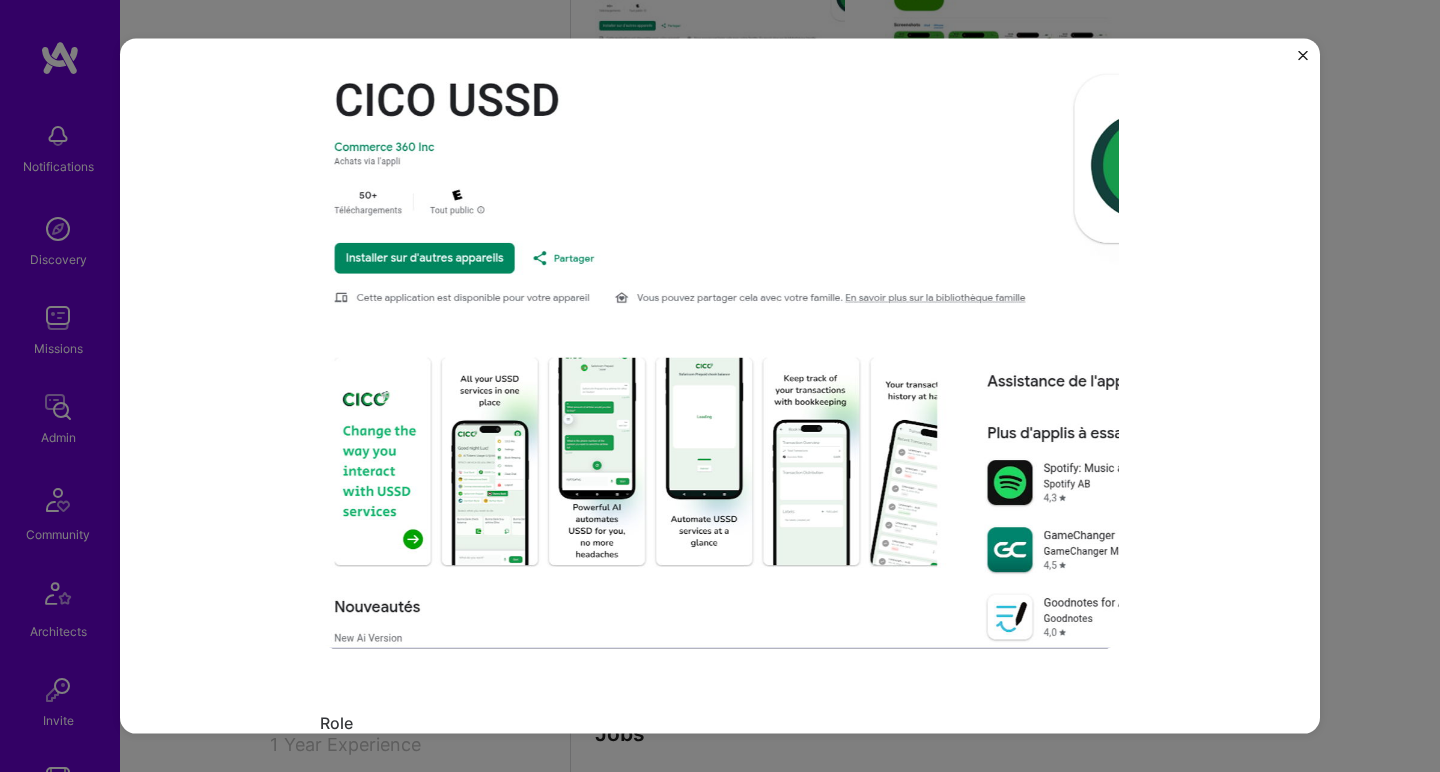 scroll, scrollTop: 89, scrollLeft: 0, axis: vertical 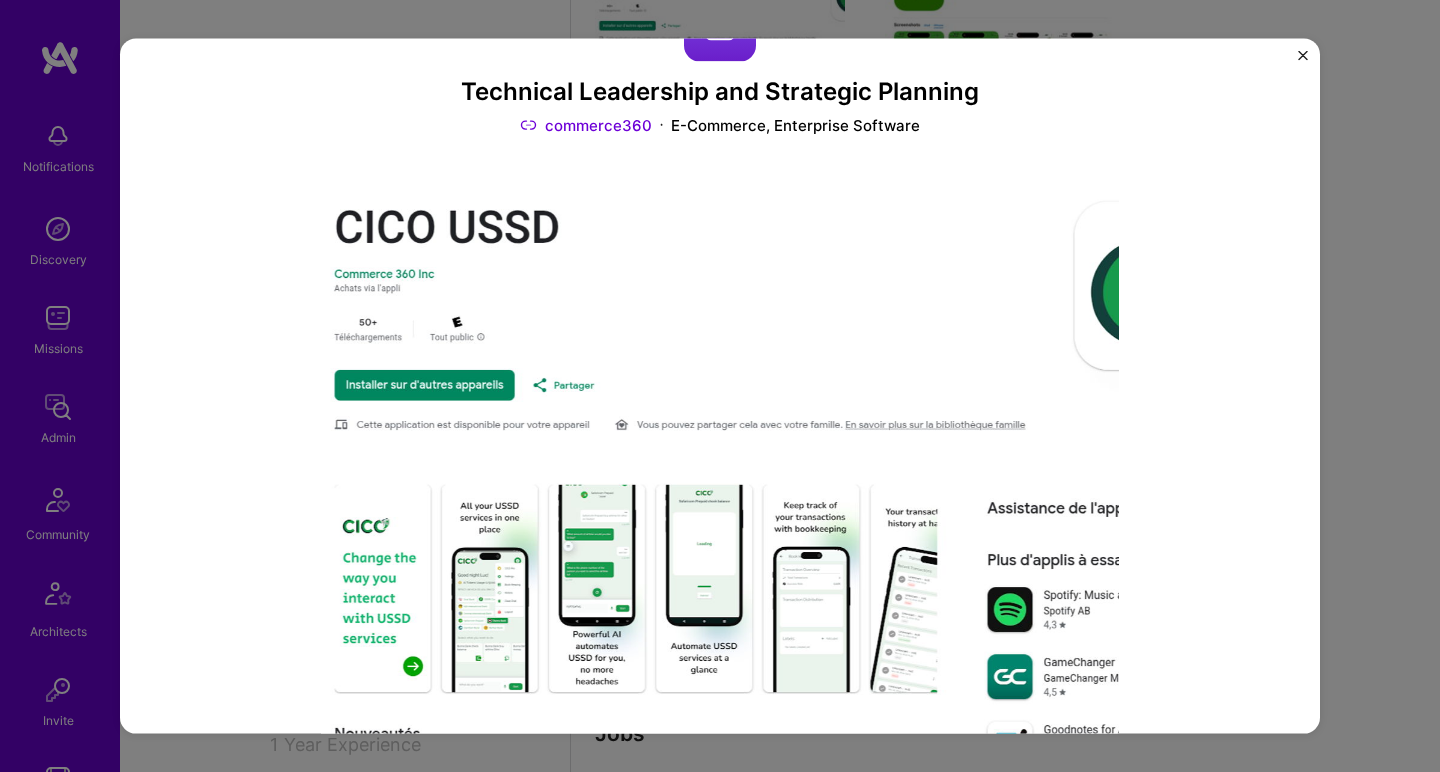 click on "commerce360" at bounding box center [586, 124] 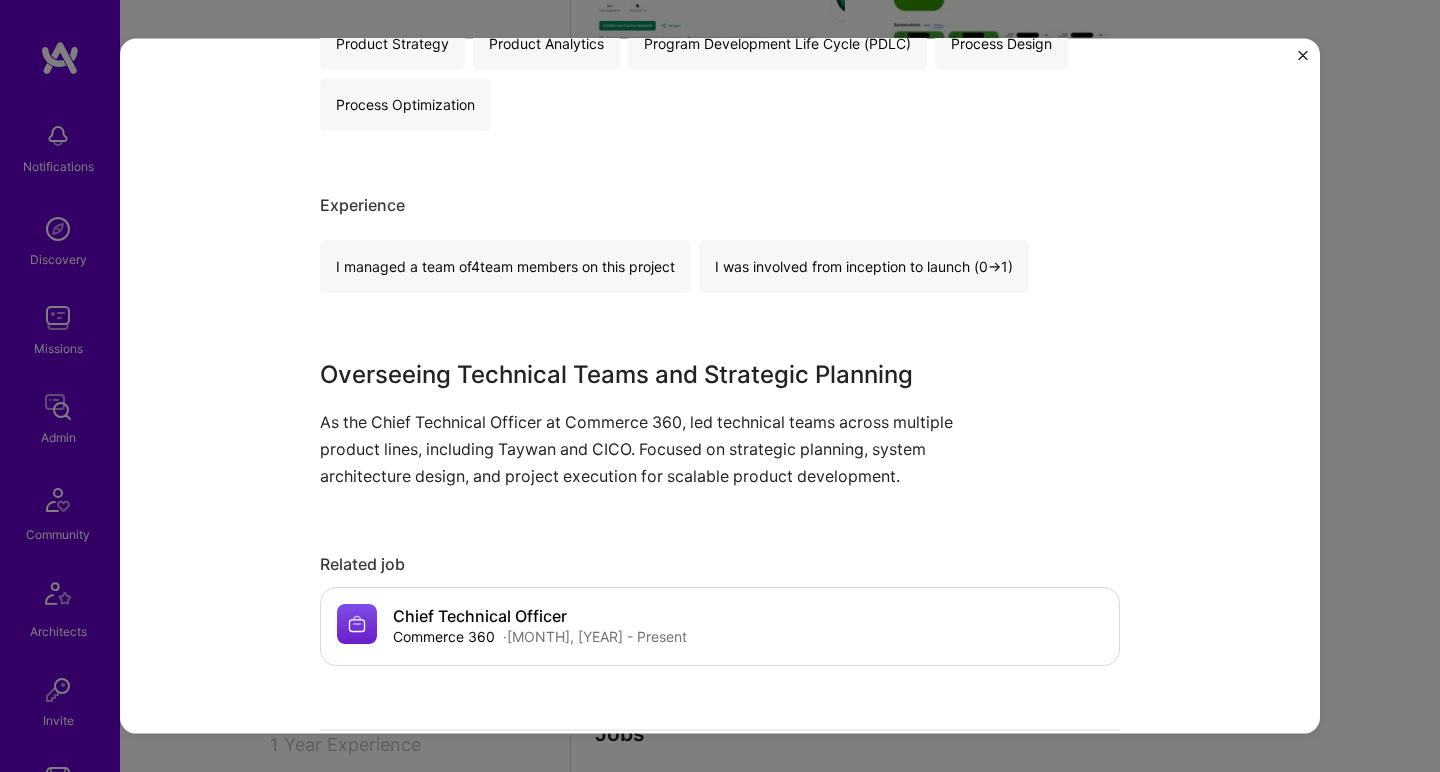 scroll, scrollTop: 1189, scrollLeft: 0, axis: vertical 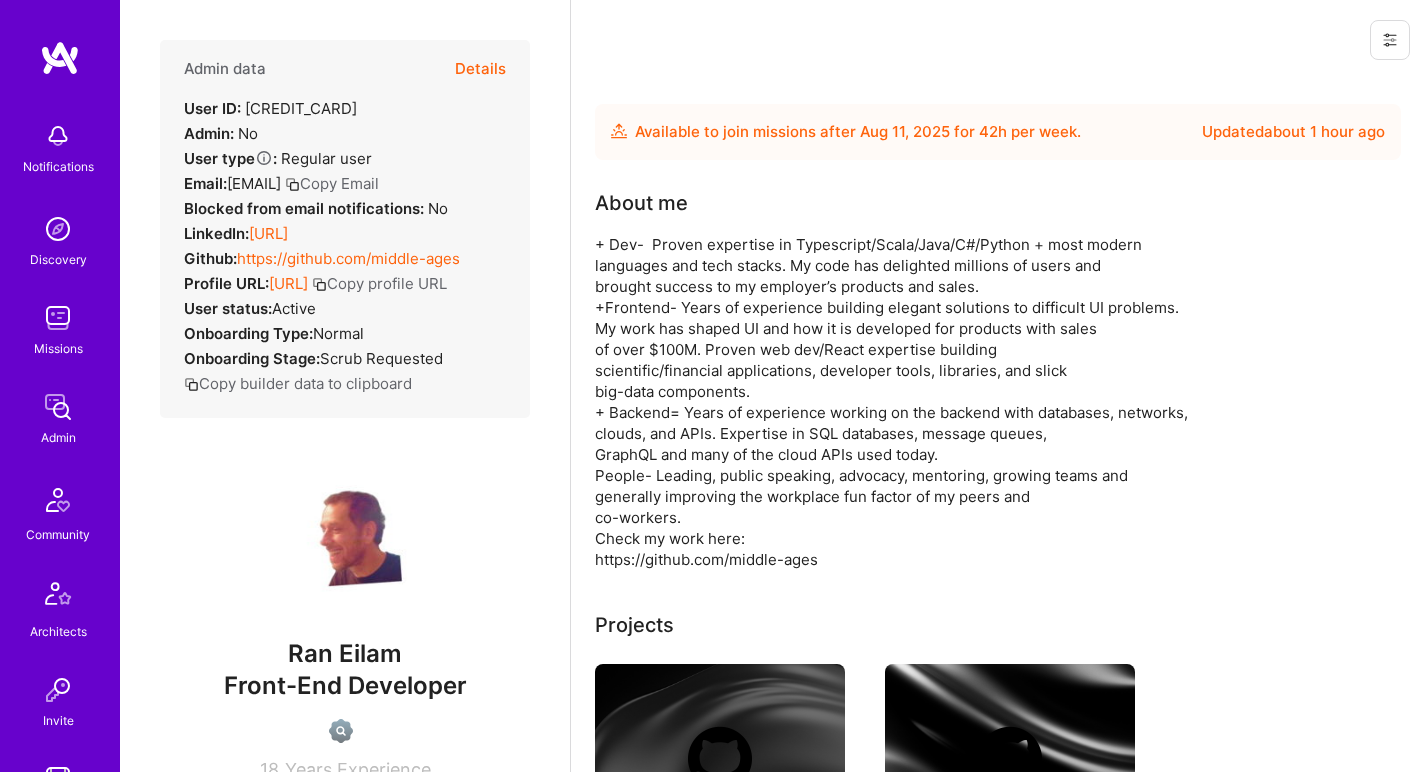 click on "[URL]" at bounding box center [268, 233] 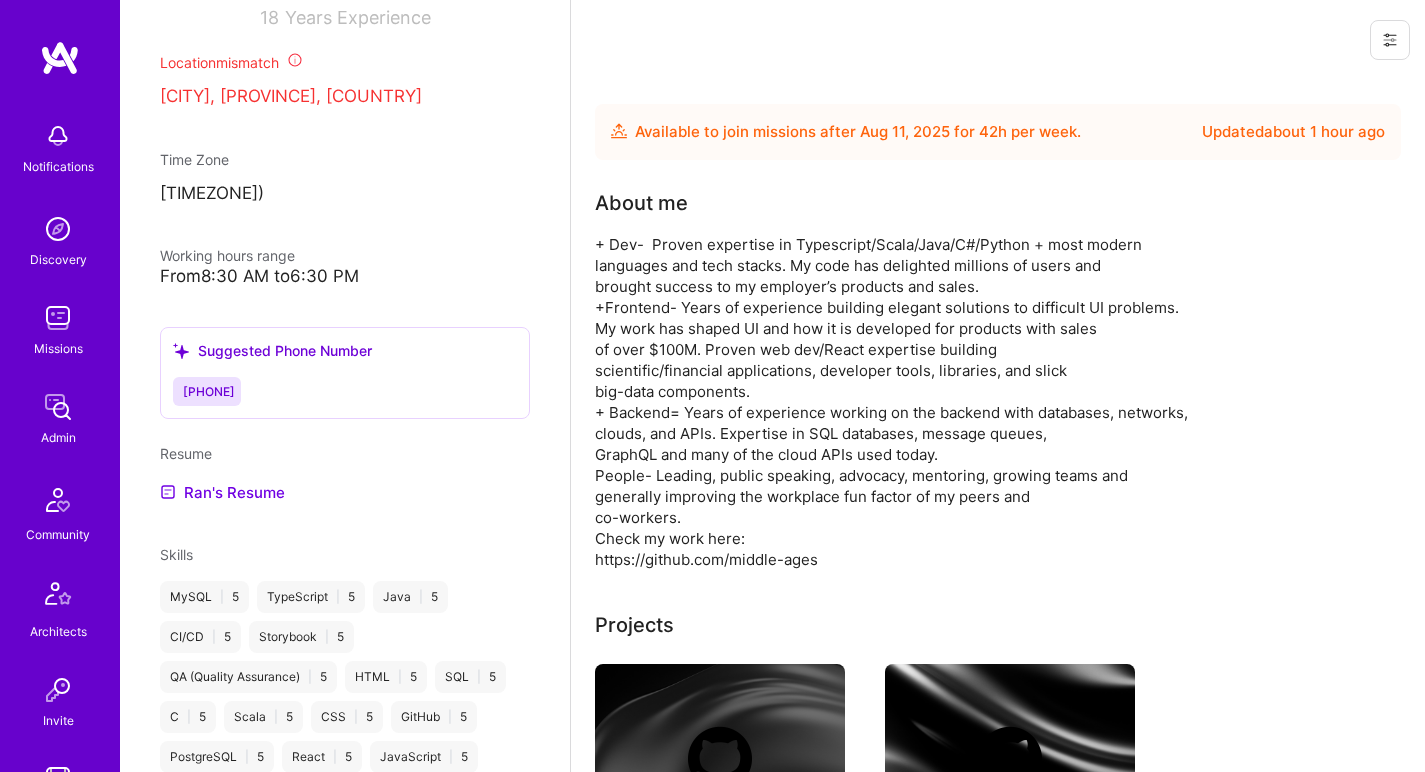 scroll, scrollTop: 948, scrollLeft: 0, axis: vertical 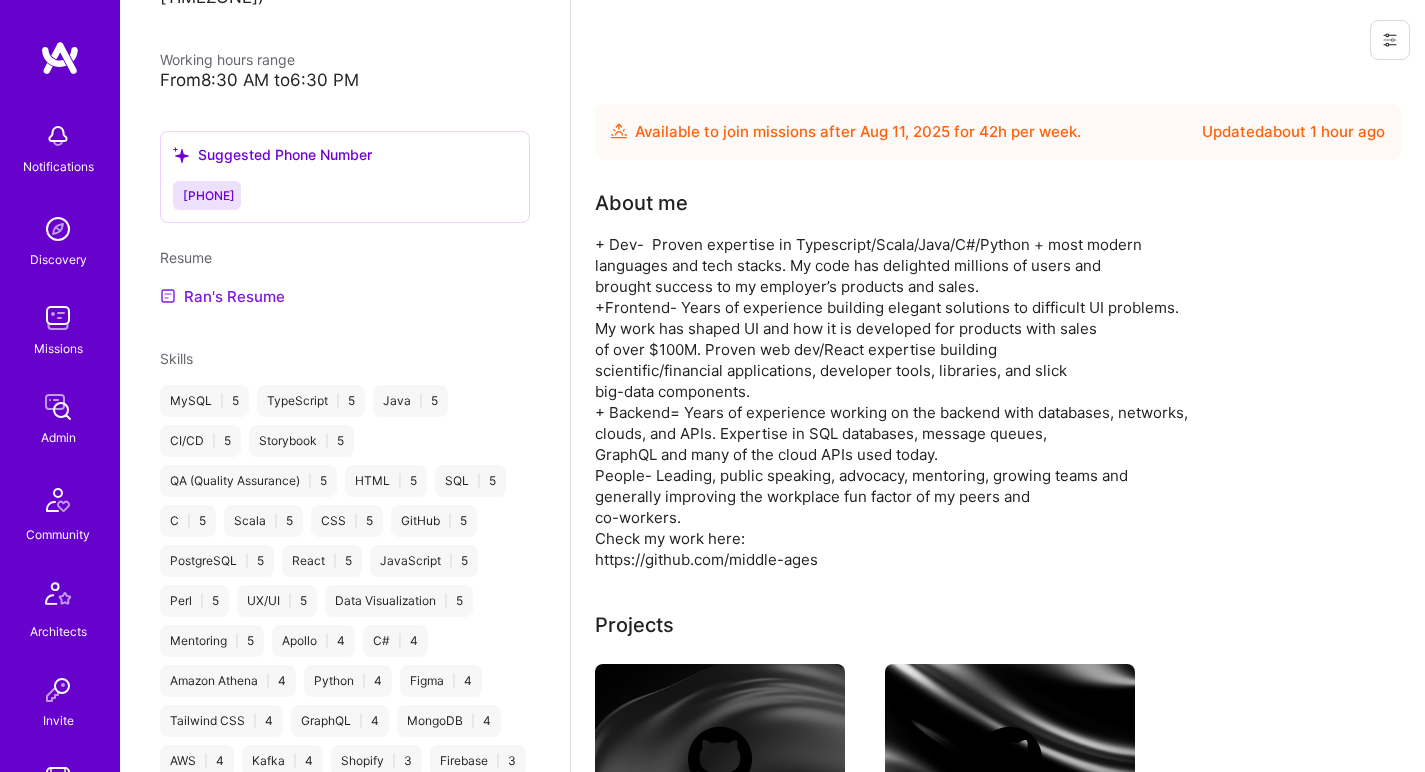click on "Ran's Resume" at bounding box center (222, 296) 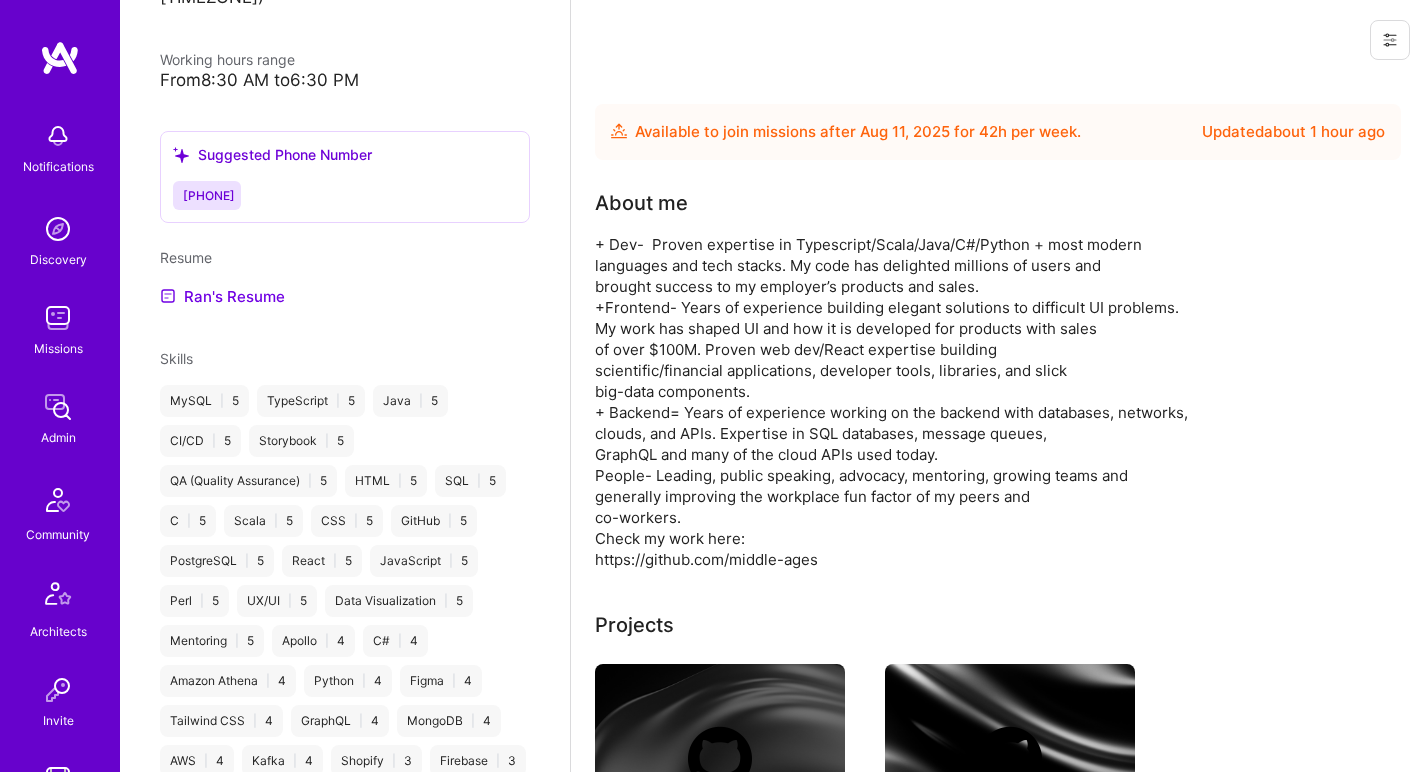 click on "+ Dev-  Proven expertise in Typescript/Scala/Java/C#/Python + most modern
languages and tech stacks. My code has delighted millions of users and
brought success to my employer’s products and sales.
+Frontend- Years of experience building elegant solutions to difficult UI problems.
My work has shaped UI and how it is developed for products with sales
of over $100M. Proven web dev/React expertise building
scientific/financial applications, developer tools, libraries, and slick
big-data components.
+ Backend= Years of experience working on the backend with databases, networks,
clouds, and APIs. Expertise in SQL databases, message queues,
GraphQL and many of the cloud APIs used today.
People- Leading, public speaking, advocacy, mentoring, growing teams and
generally improving the workplace fun factor of my peers and
co-workers.
Check my work here:
https://github.com/middle-ages" at bounding box center [995, 402] 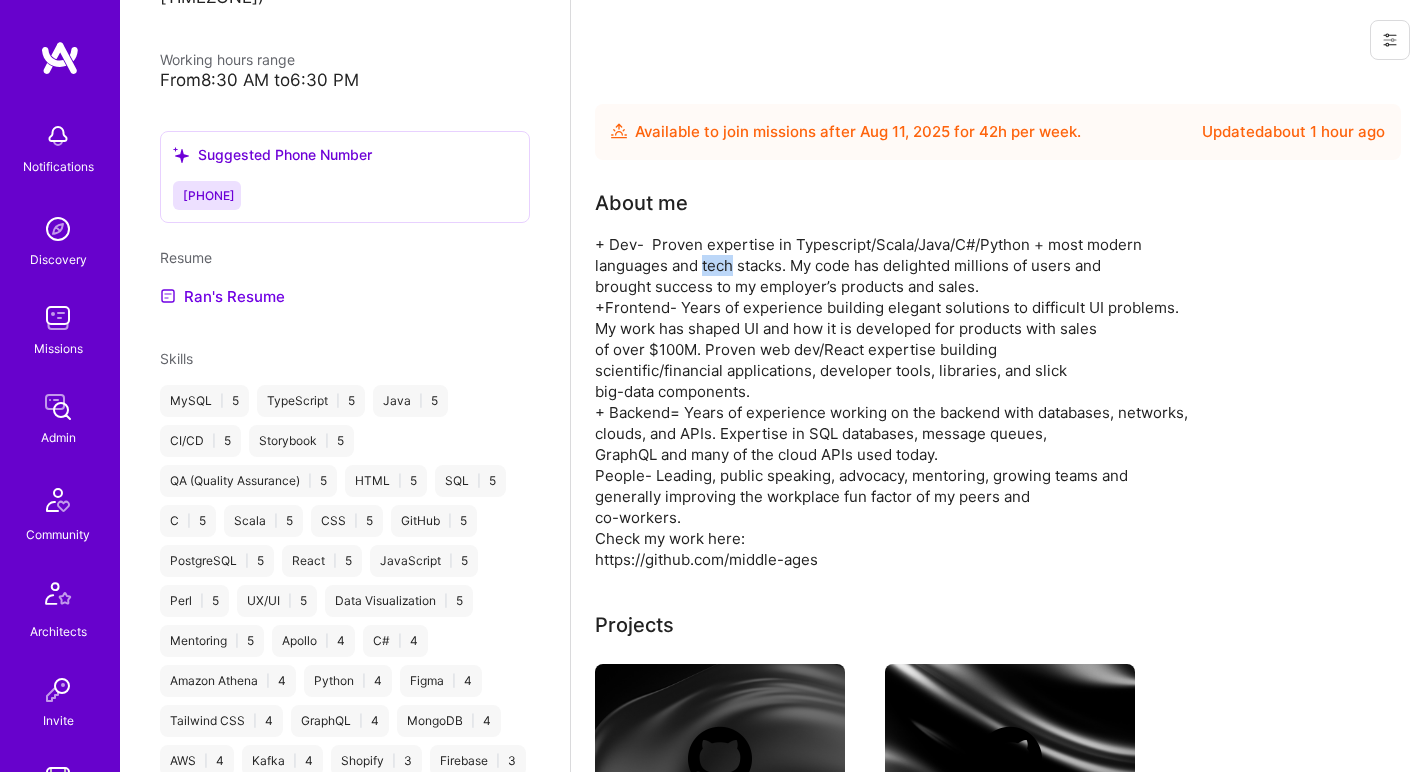 click on "+ Dev-  Proven expertise in Typescript/Scala/Java/C#/Python + most modern
languages and tech stacks. My code has delighted millions of users and
brought success to my employer’s products and sales.
+Frontend- Years of experience building elegant solutions to difficult UI problems.
My work has shaped UI and how it is developed for products with sales
of over $100M. Proven web dev/React expertise building
scientific/financial applications, developer tools, libraries, and slick
big-data components.
+ Backend= Years of experience working on the backend with databases, networks,
clouds, and APIs. Expertise in SQL databases, message queues,
GraphQL and many of the cloud APIs used today.
People- Leading, public speaking, advocacy, mentoring, growing teams and
generally improving the workplace fun factor of my peers and
co-workers.
Check my work here:
https://github.com/middle-ages" at bounding box center [995, 402] 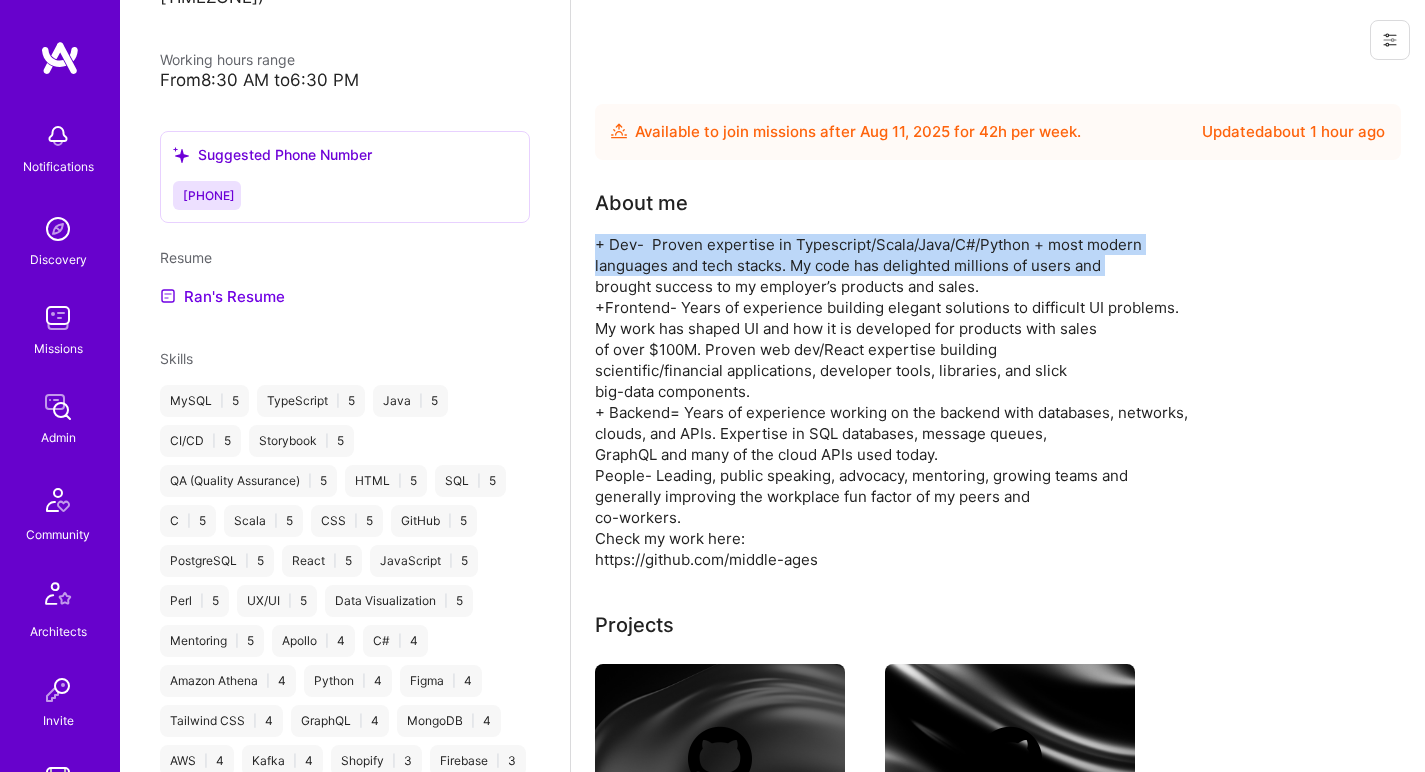 click on "+ Dev-  Proven expertise in Typescript/Scala/Java/C#/Python + most modern
languages and tech stacks. My code has delighted millions of users and
brought success to my employer’s products and sales.
+Frontend- Years of experience building elegant solutions to difficult UI problems.
My work has shaped UI and how it is developed for products with sales
of over $100M. Proven web dev/React expertise building
scientific/financial applications, developer tools, libraries, and slick
big-data components.
+ Backend= Years of experience working on the backend with databases, networks,
clouds, and APIs. Expertise in SQL databases, message queues,
GraphQL and many of the cloud APIs used today.
People- Leading, public speaking, advocacy, mentoring, growing teams and
generally improving the workplace fun factor of my peers and
co-workers.
Check my work here:
https://github.com/middle-ages" at bounding box center (995, 402) 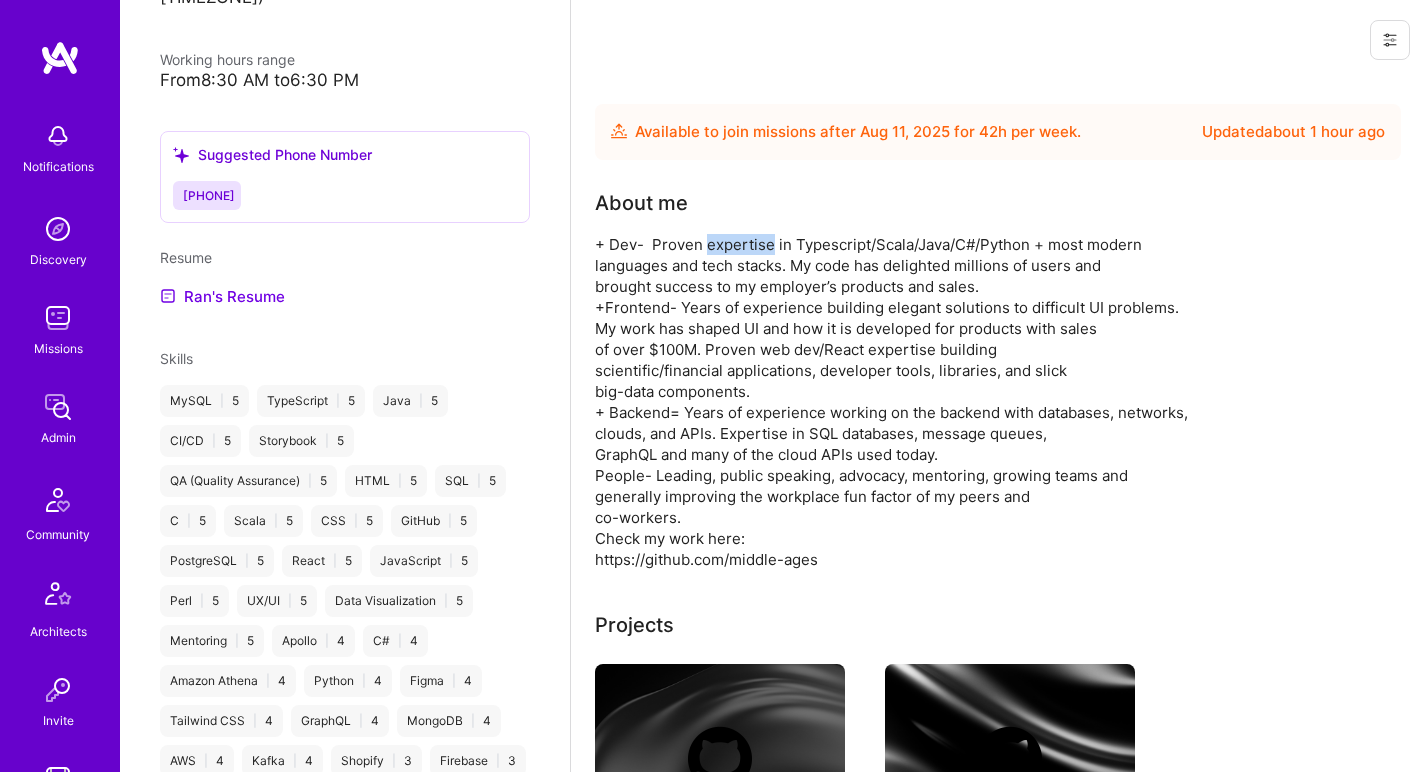 click on "+ Dev-  Proven expertise in Typescript/Scala/Java/C#/Python + most modern
languages and tech stacks. My code has delighted millions of users and
brought success to my employer’s products and sales.
+Frontend- Years of experience building elegant solutions to difficult UI problems.
My work has shaped UI and how it is developed for products with sales
of over $100M. Proven web dev/React expertise building
scientific/financial applications, developer tools, libraries, and slick
big-data components.
+ Backend= Years of experience working on the backend with databases, networks,
clouds, and APIs. Expertise in SQL databases, message queues,
GraphQL and many of the cloud APIs used today.
People- Leading, public speaking, advocacy, mentoring, growing teams and
generally improving the workplace fun factor of my peers and
co-workers.
Check my work here:
https://github.com/middle-ages" at bounding box center (995, 402) 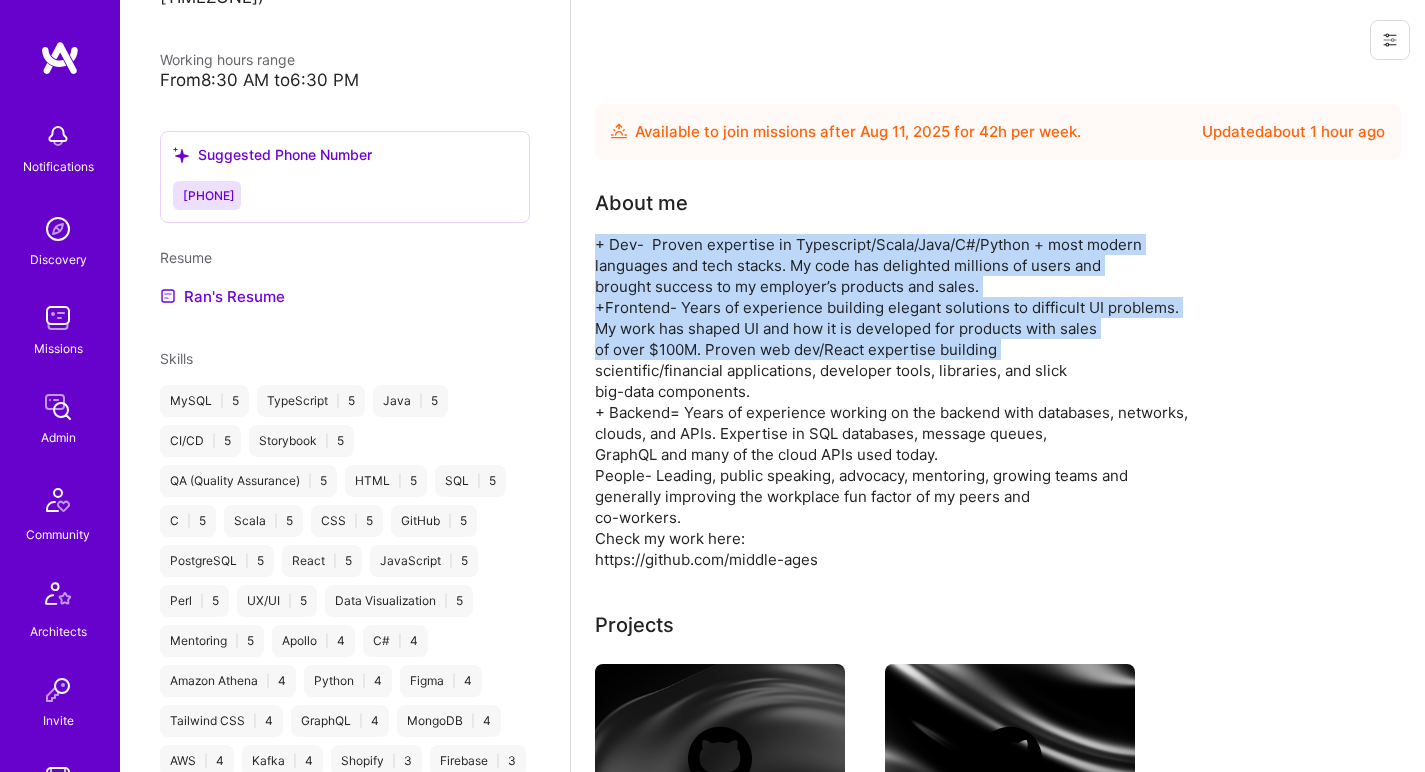drag, startPoint x: 730, startPoint y: 252, endPoint x: 669, endPoint y: 348, distance: 113.74094 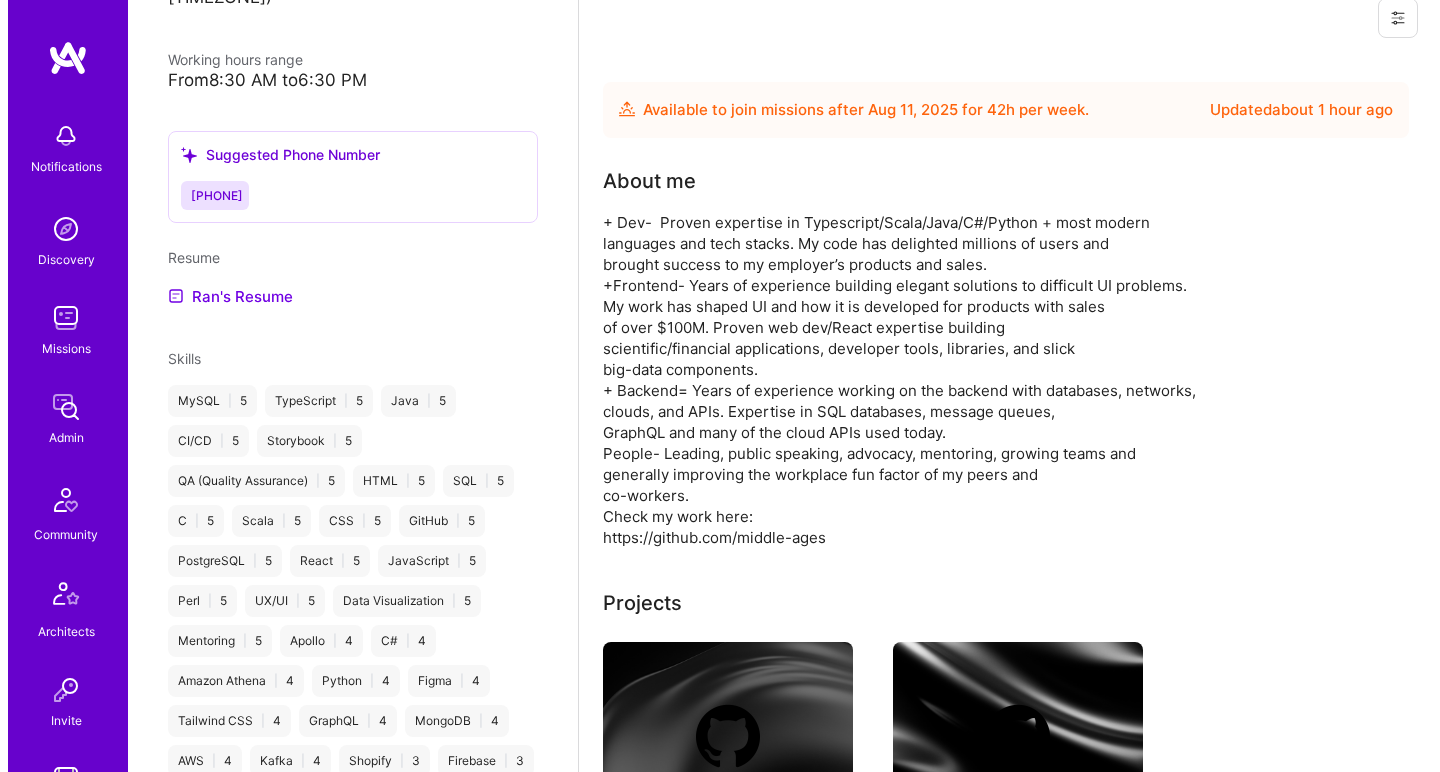 scroll, scrollTop: 409, scrollLeft: 0, axis: vertical 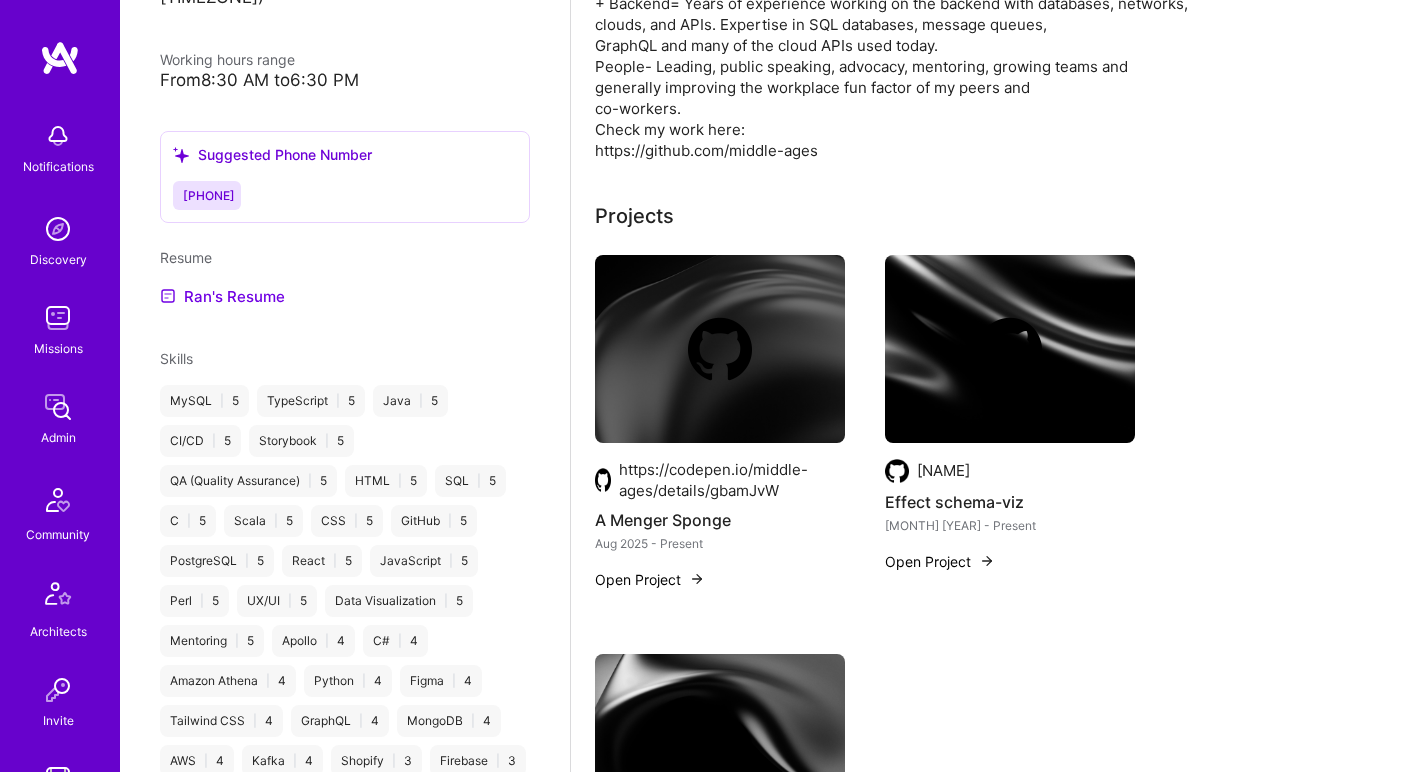 click at bounding box center (720, 349) 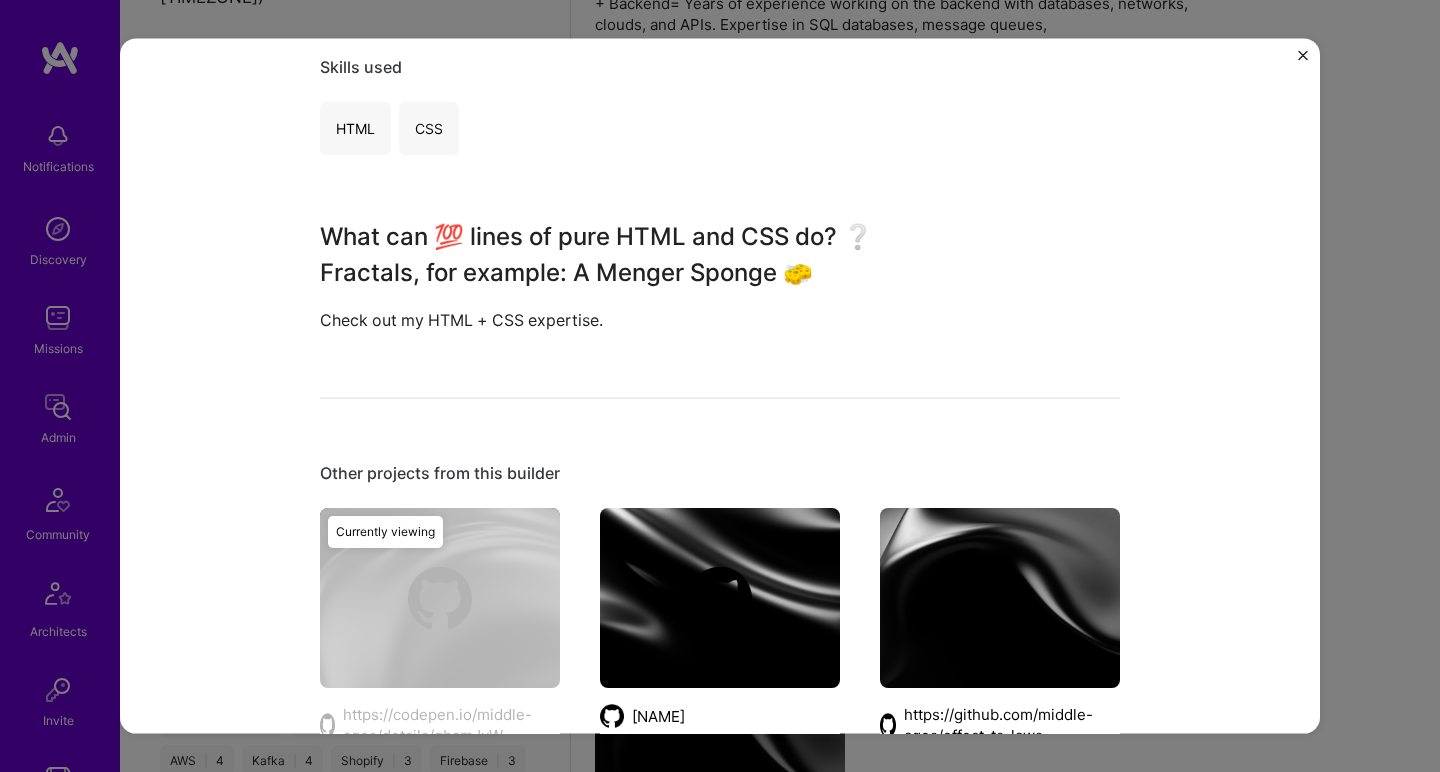 scroll, scrollTop: 553, scrollLeft: 0, axis: vertical 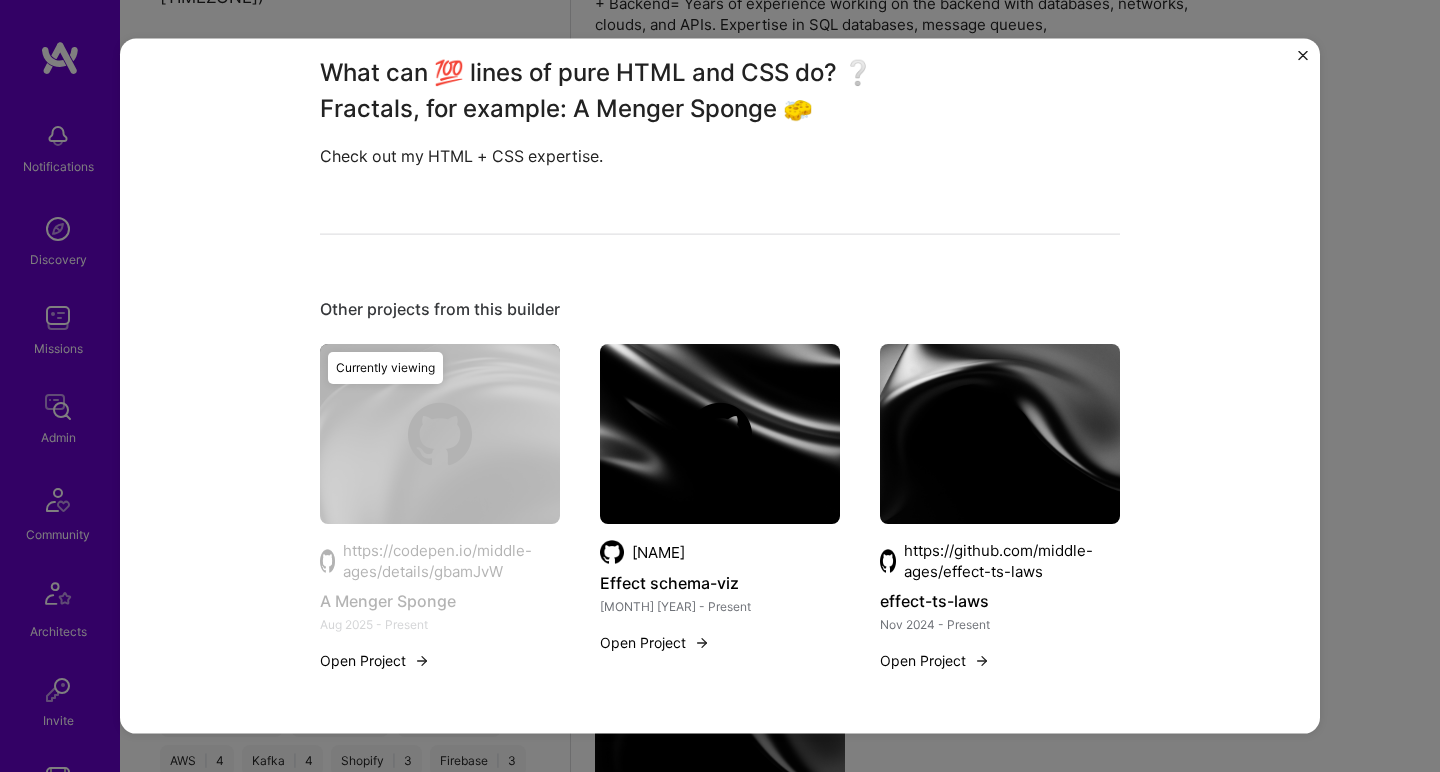 click at bounding box center [720, 434] 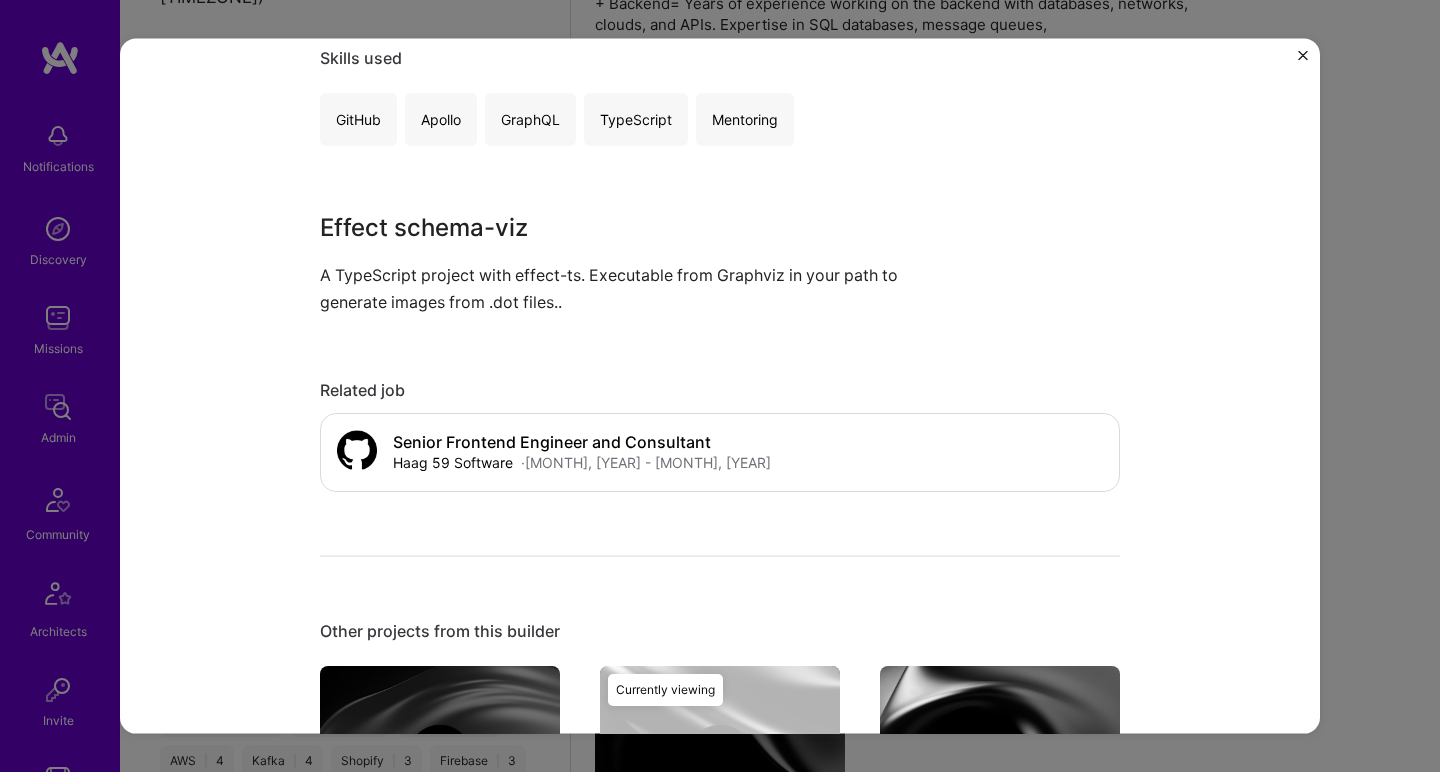scroll, scrollTop: 0, scrollLeft: 0, axis: both 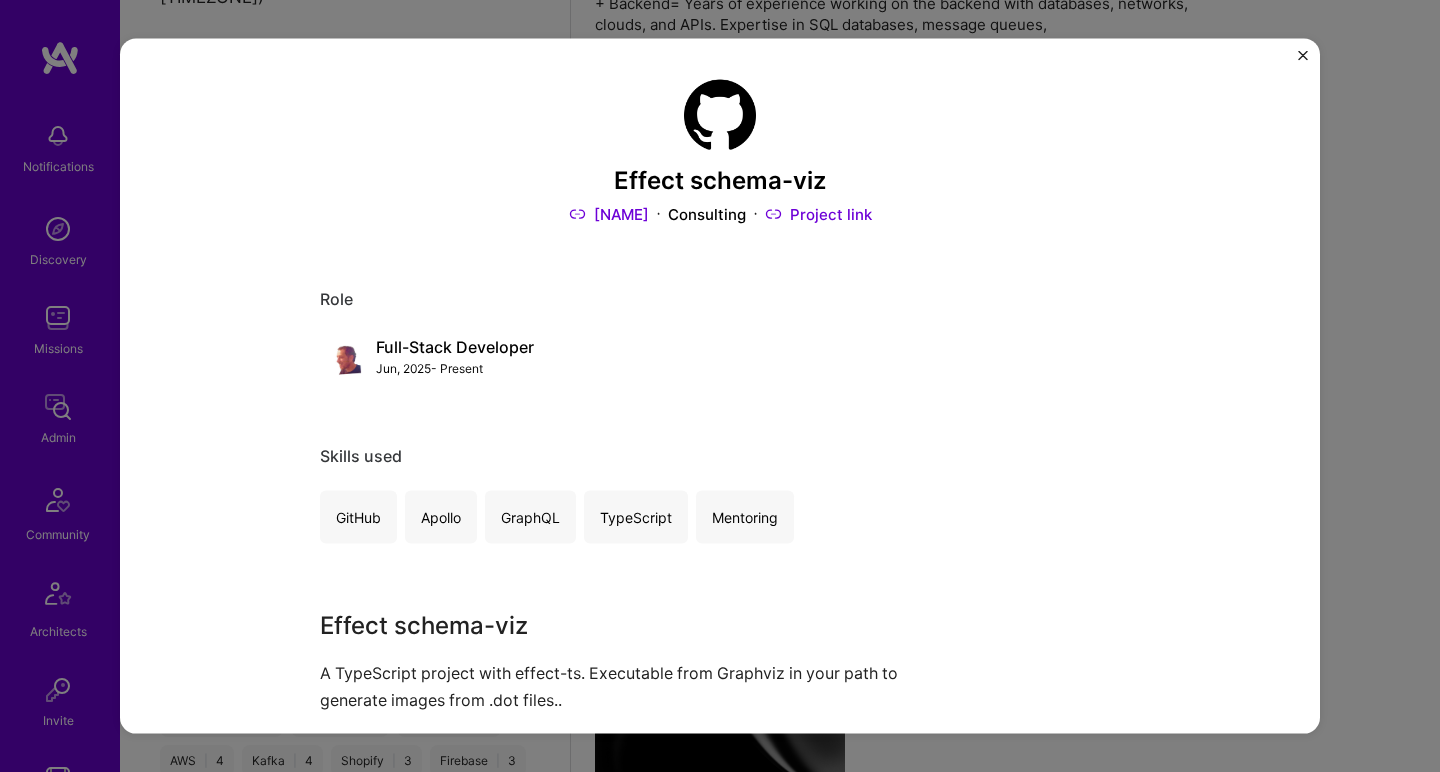 click on "Project link" at bounding box center [818, 213] 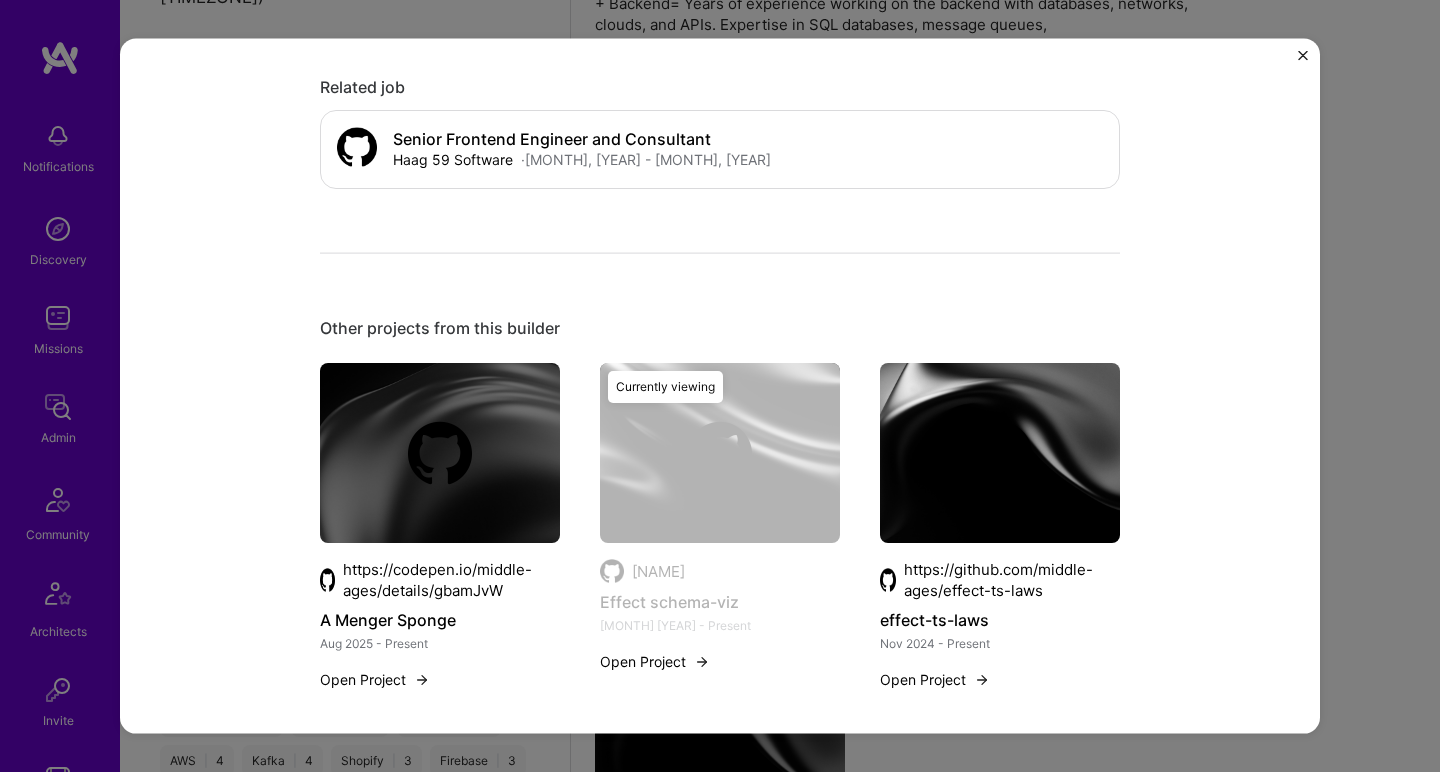 scroll, scrollTop: 720, scrollLeft: 0, axis: vertical 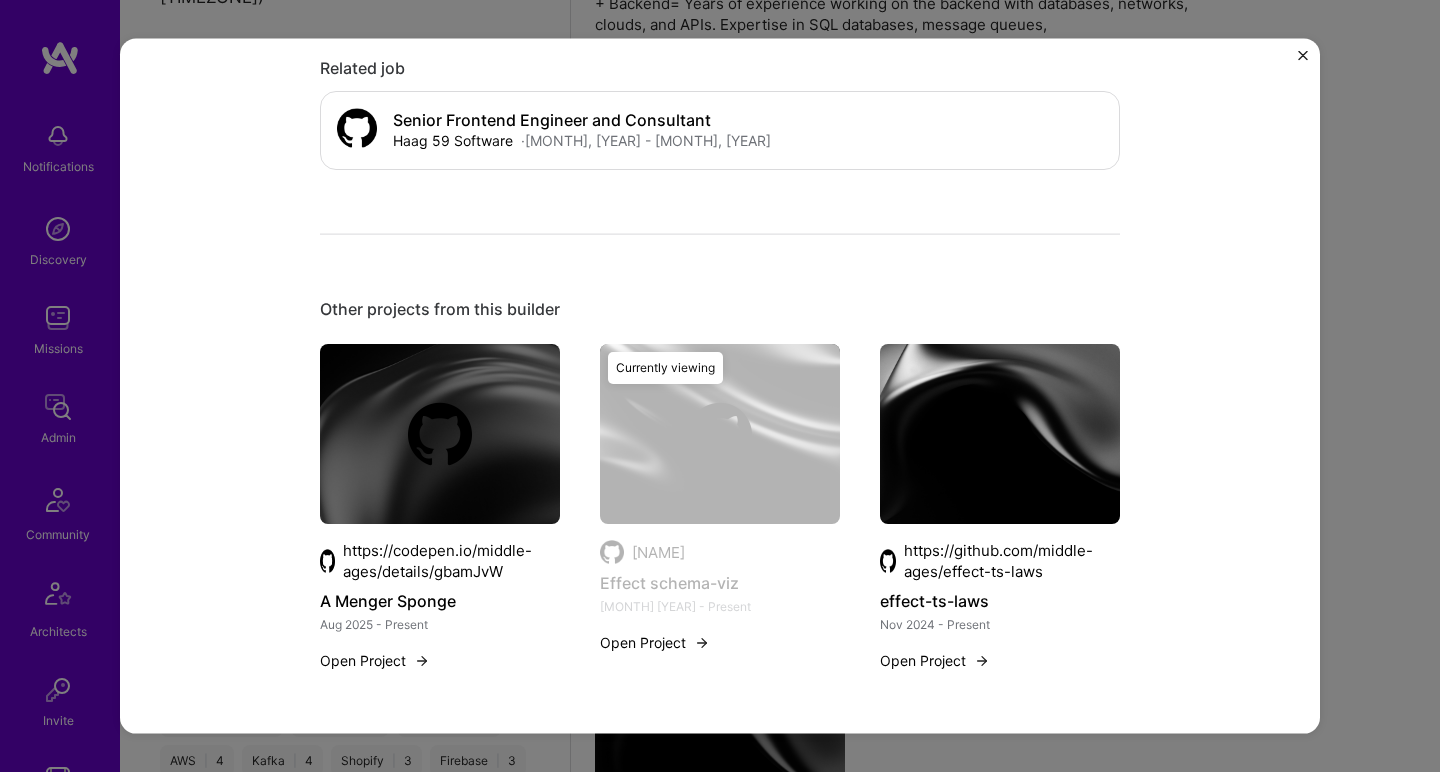 click at bounding box center (1000, 434) 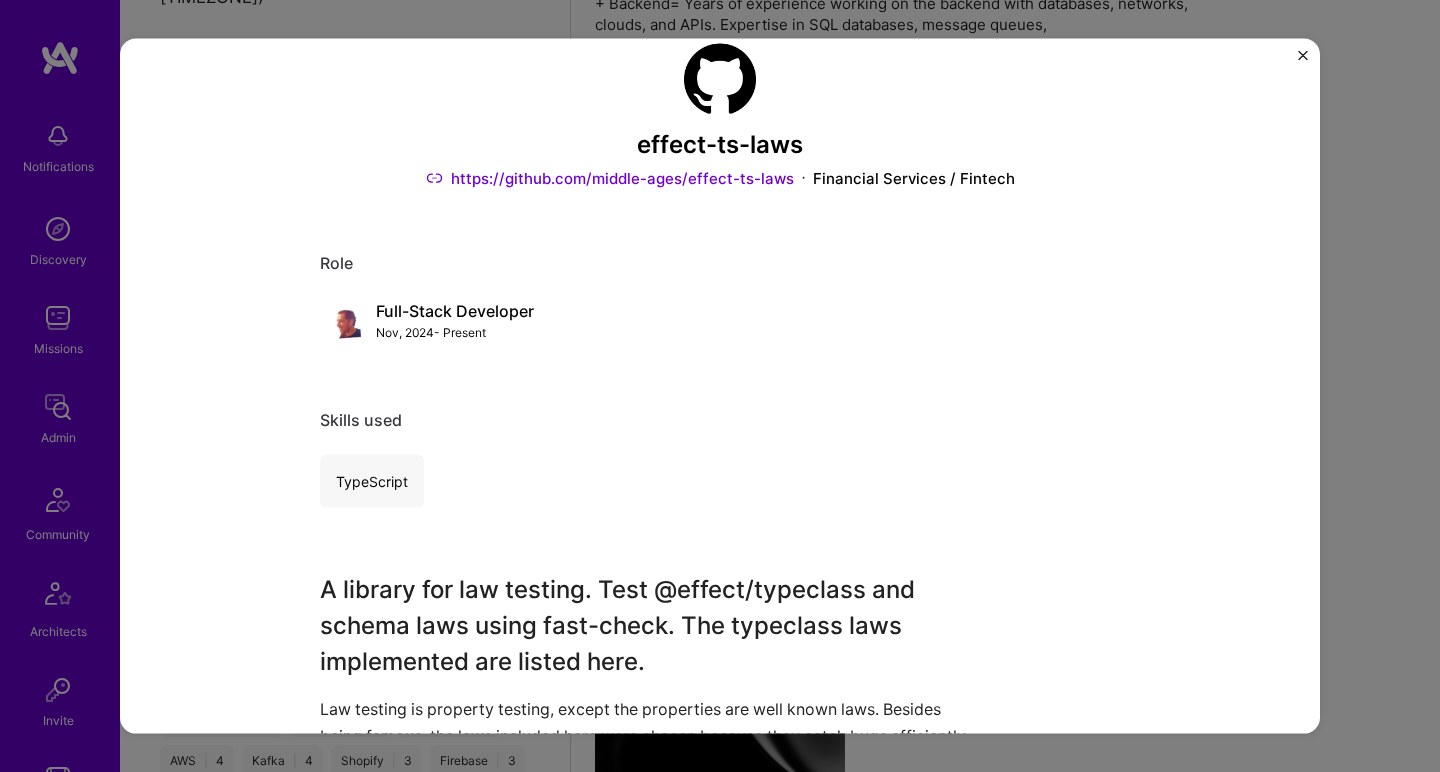 scroll, scrollTop: 299, scrollLeft: 0, axis: vertical 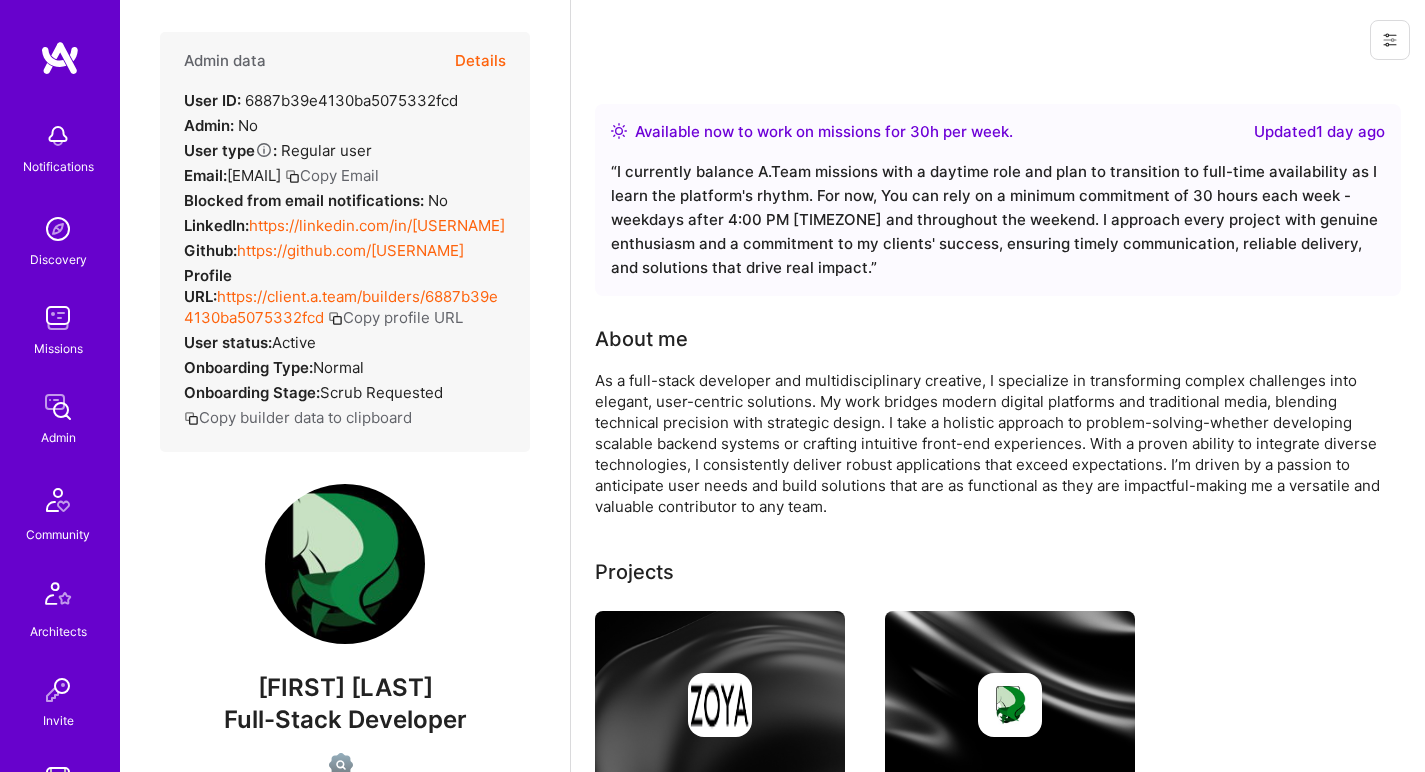 click on "https://linkedin.com/in/[USERNAME]" at bounding box center (377, 225) 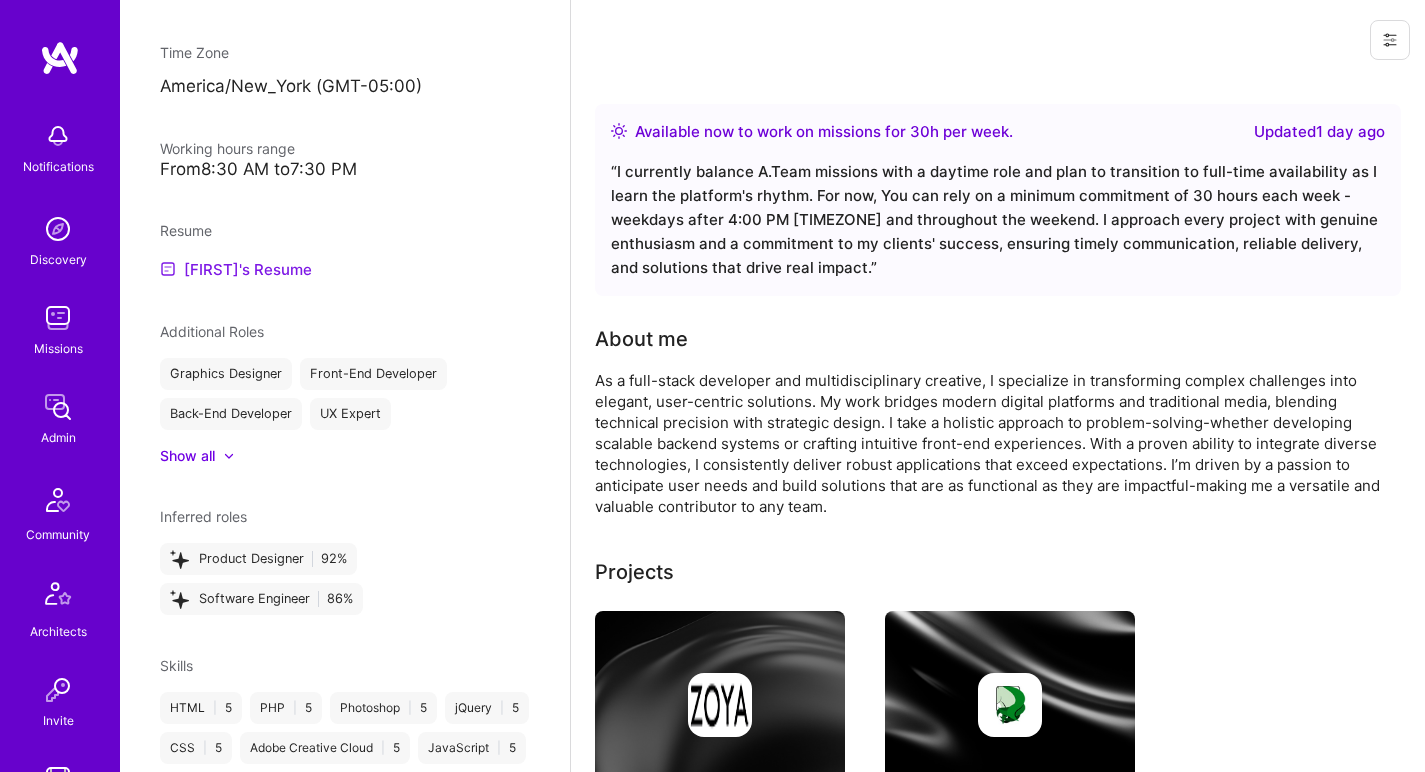 click on "[FIRST]'s Resume" at bounding box center [236, 269] 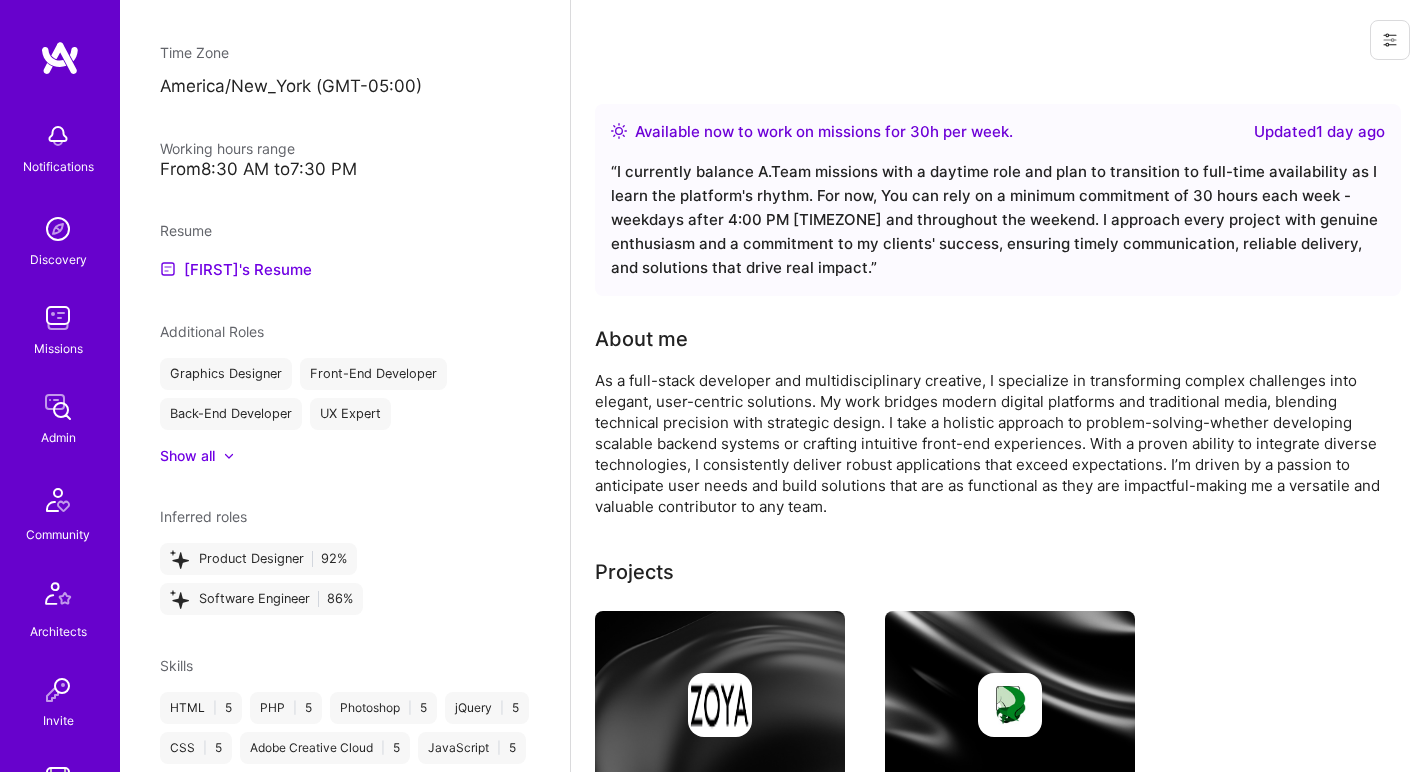 click on "As a full-stack developer and multidisciplinary creative, I specialize in transforming complex challenges into elegant, user-centric solutions. My work bridges modern digital platforms and traditional media, blending technical precision with strategic design. I take a holistic approach to problem-solving-whether developing scalable backend systems or crafting intuitive front-end experiences. With a proven ability to integrate diverse technologies, I consistently deliver robust applications that exceed expectations. I’m driven by a passion to anticipate user needs and build solutions that are as functional as they are impactful-making me a versatile and valuable contributor to any team." at bounding box center [995, 443] 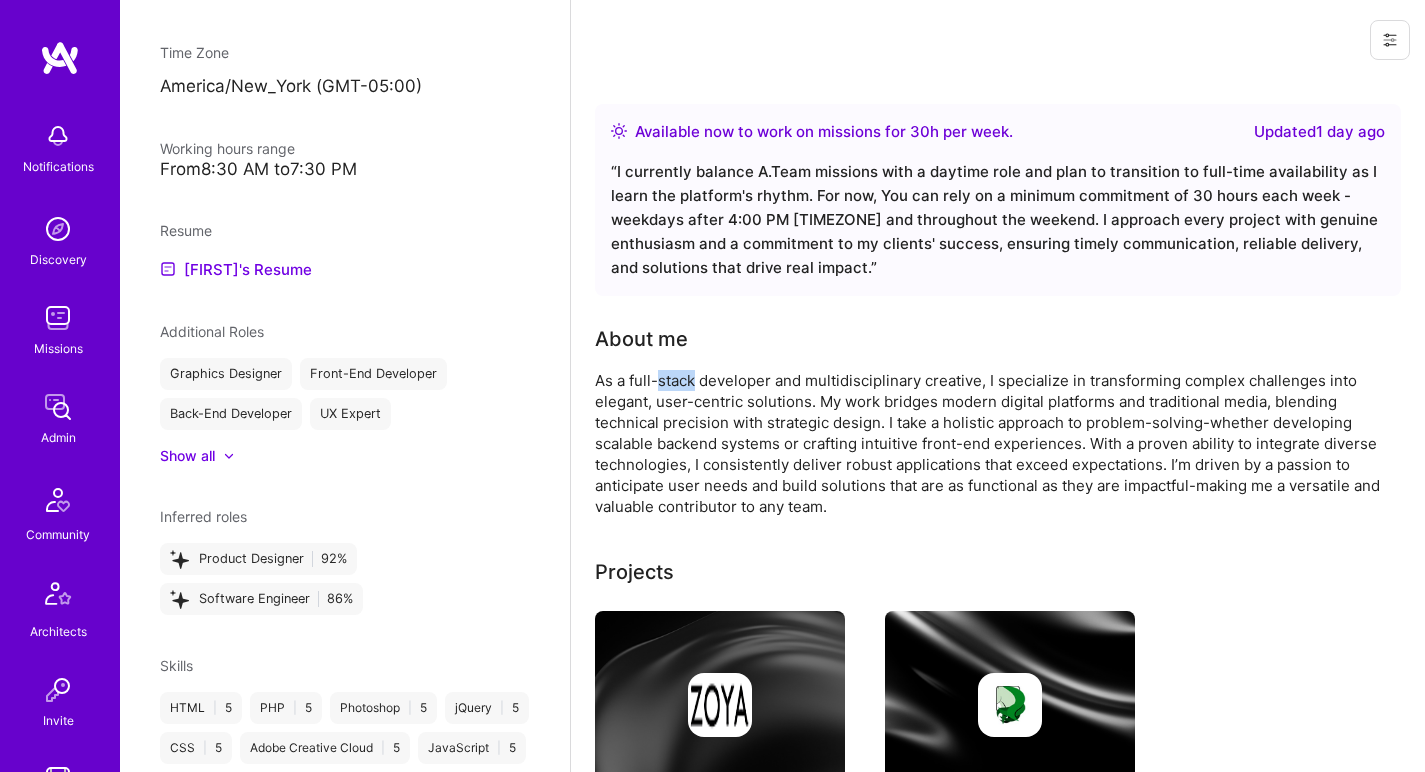 click on "As a full-stack developer and multidisciplinary creative, I specialize in transforming complex challenges into elegant, user-centric solutions. My work bridges modern digital platforms and traditional media, blending technical precision with strategic design. I take a holistic approach to problem-solving-whether developing scalable backend systems or crafting intuitive front-end experiences. With a proven ability to integrate diverse technologies, I consistently deliver robust applications that exceed expectations. I’m driven by a passion to anticipate user needs and build solutions that are as functional as they are impactful-making me a versatile and valuable contributor to any team." at bounding box center [995, 443] 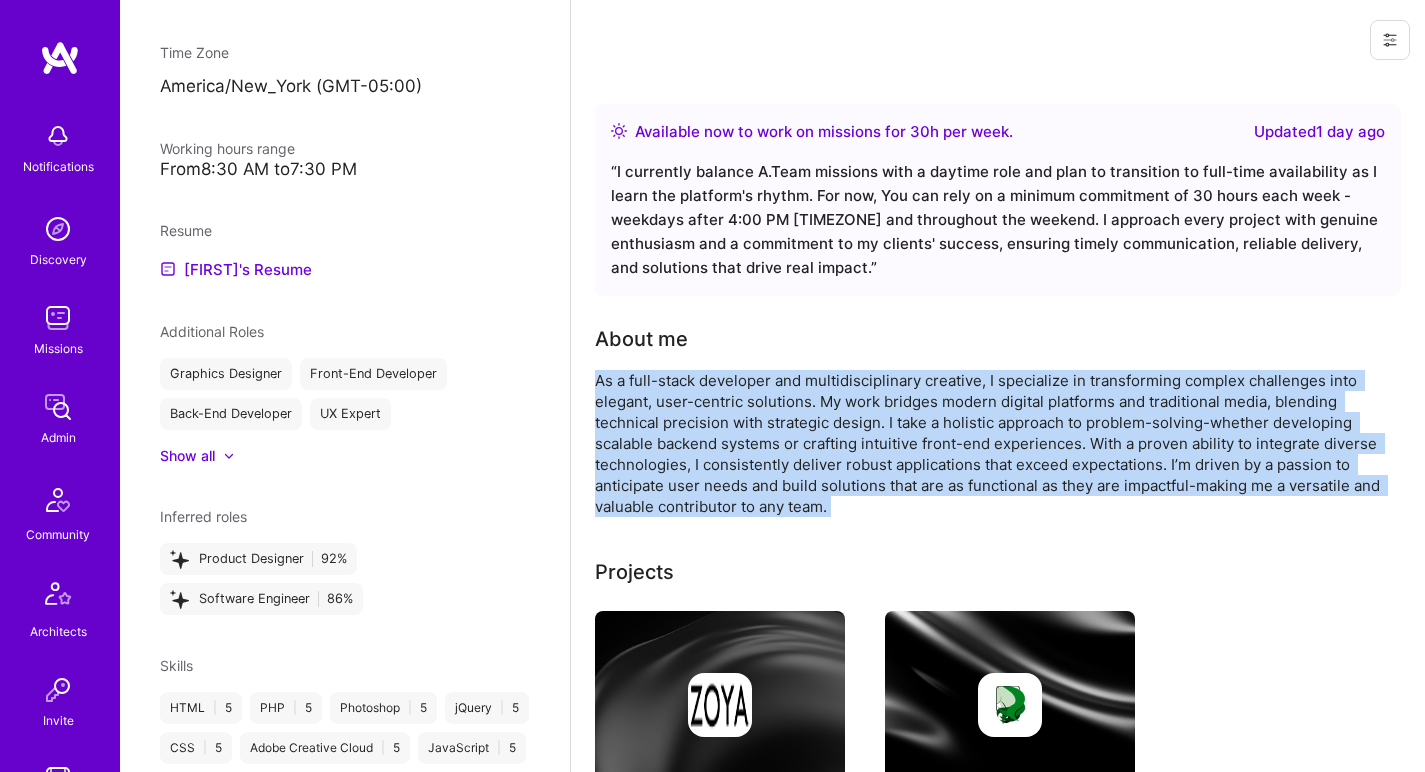 click on "As a full-stack developer and multidisciplinary creative, I specialize in transforming complex challenges into elegant, user-centric solutions. My work bridges modern digital platforms and traditional media, blending technical precision with strategic design. I take a holistic approach to problem-solving-whether developing scalable backend systems or crafting intuitive front-end experiences. With a proven ability to integrate diverse technologies, I consistently deliver robust applications that exceed expectations. I’m driven by a passion to anticipate user needs and build solutions that are as functional as they are impactful-making me a versatile and valuable contributor to any team." at bounding box center (995, 443) 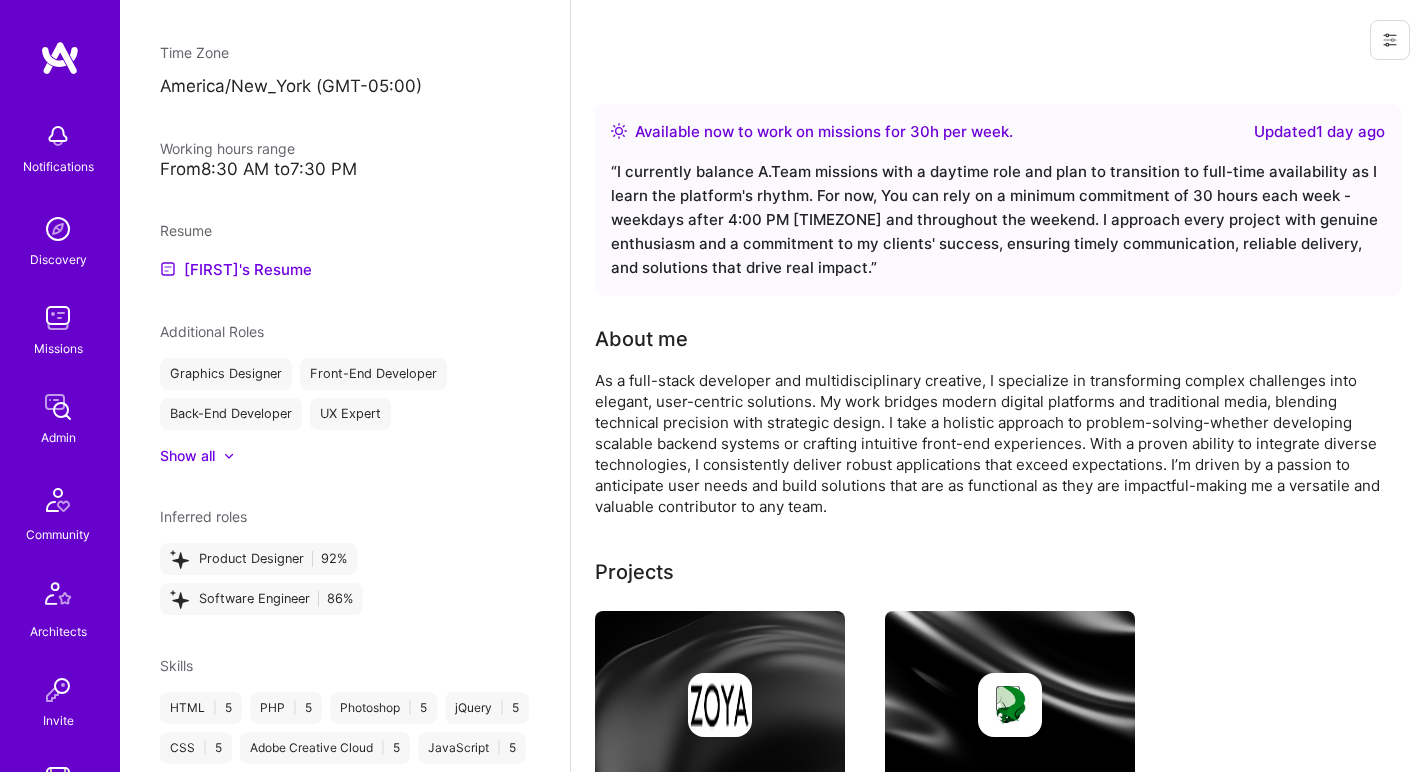 click on "As a full-stack developer and multidisciplinary creative, I specialize in transforming complex challenges into elegant, user-centric solutions. My work bridges modern digital platforms and traditional media, blending technical precision with strategic design. I take a holistic approach to problem-solving-whether developing scalable backend systems or crafting intuitive front-end experiences. With a proven ability to integrate diverse technologies, I consistently deliver robust applications that exceed expectations. I’m driven by a passion to anticipate user needs and build solutions that are as functional as they are impactful-making me a versatile and valuable contributor to any team." at bounding box center [995, 443] 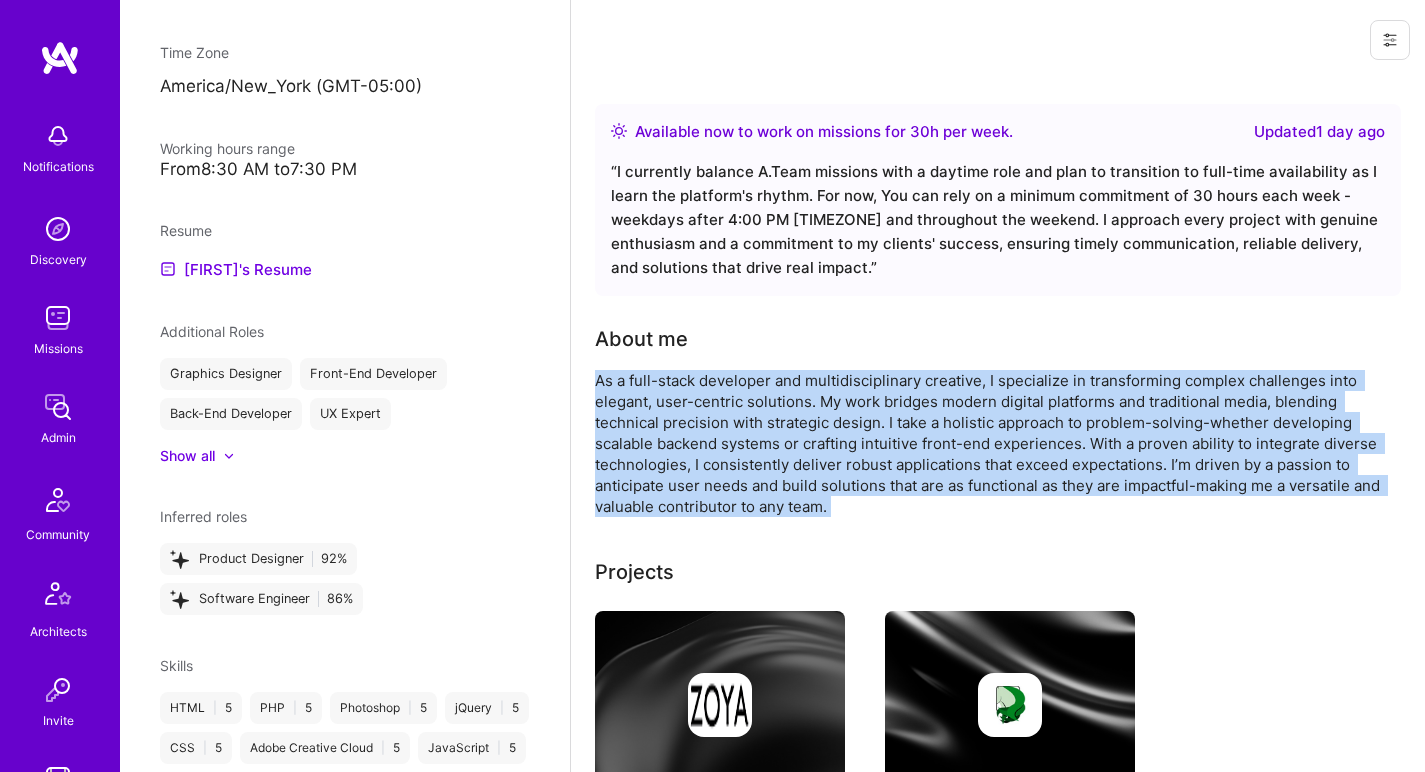 click on "As a full-stack developer and multidisciplinary creative, I specialize in transforming complex challenges into elegant, user-centric solutions. My work bridges modern digital platforms and traditional media, blending technical precision with strategic design. I take a holistic approach to problem-solving-whether developing scalable backend systems or crafting intuitive front-end experiences. With a proven ability to integrate diverse technologies, I consistently deliver robust applications that exceed expectations. I’m driven by a passion to anticipate user needs and build solutions that are as functional as they are impactful-making me a versatile and valuable contributor to any team." at bounding box center [995, 443] 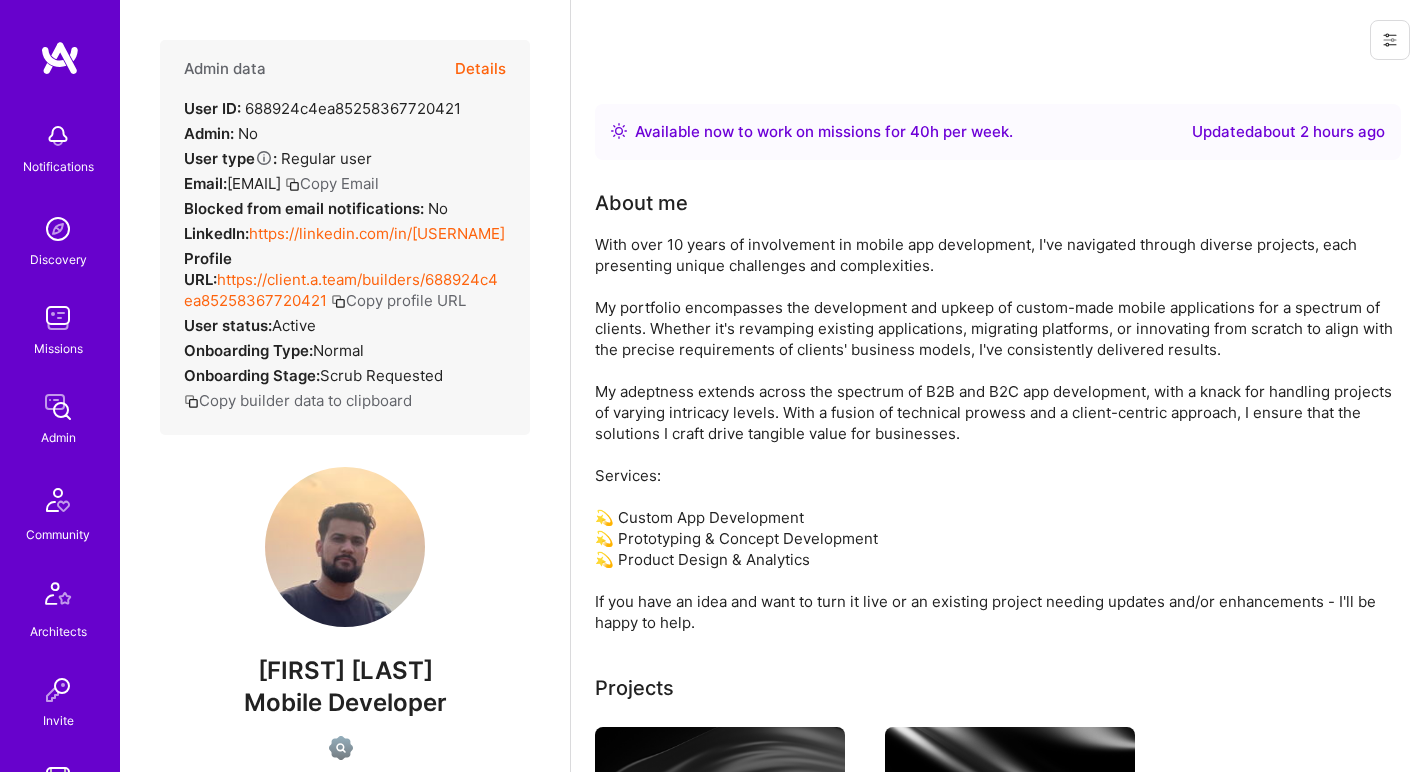 scroll, scrollTop: 0, scrollLeft: 0, axis: both 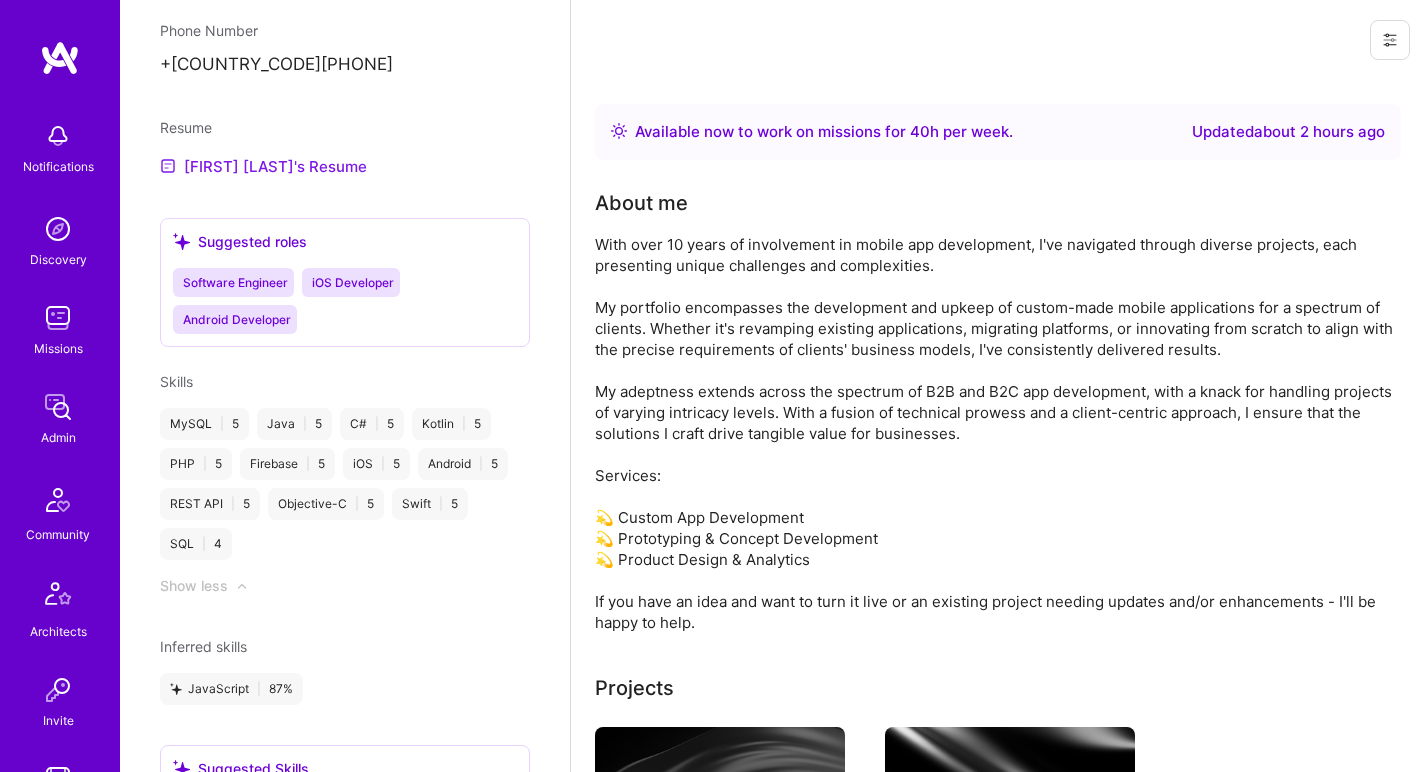 click on "[FIRST] [LAST]'s Resume" at bounding box center [263, 166] 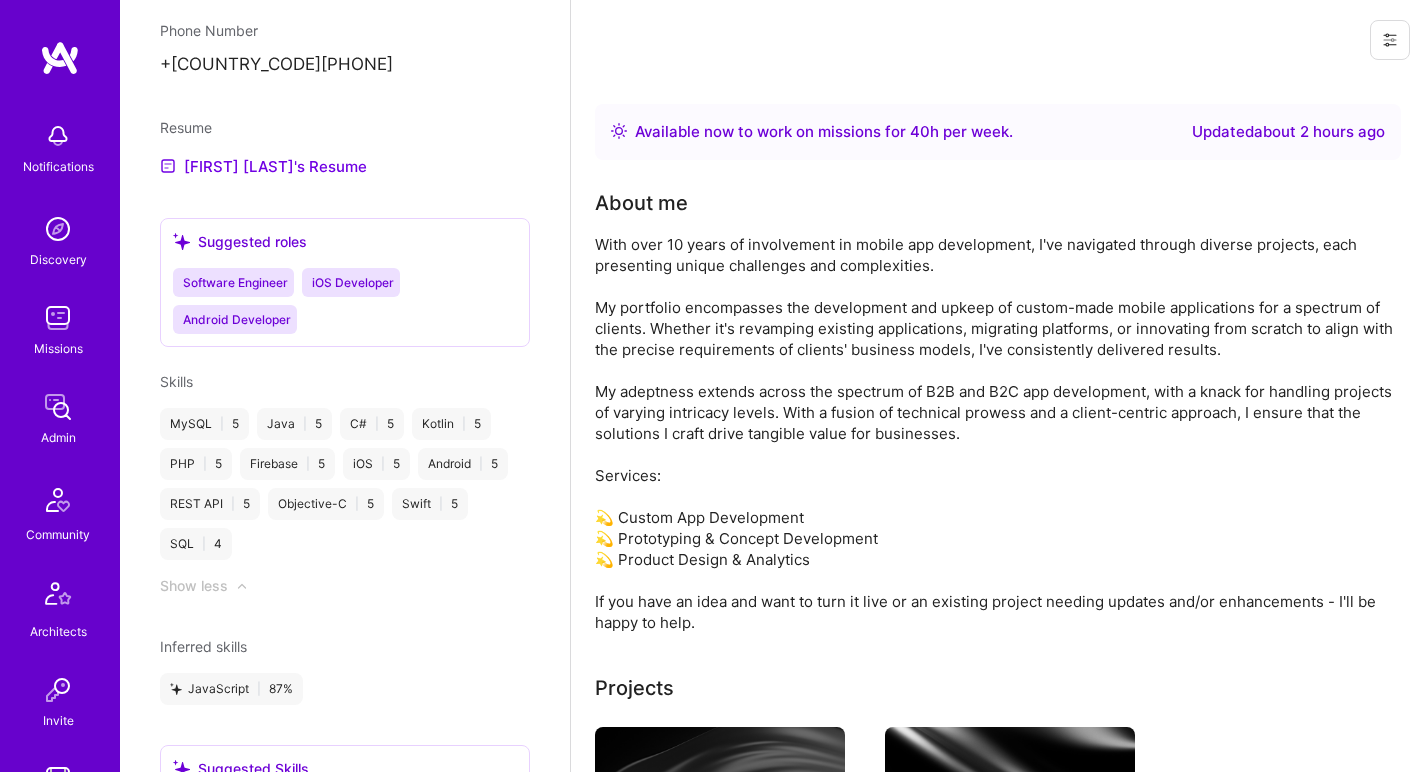click on "With over 10 years of involvement in mobile app development, I've navigated through diverse projects, each presenting unique challenges and complexities.
My portfolio encompasses the development and upkeep of custom-made mobile applications for a spectrum of clients. Whether it's revamping existing applications, migrating platforms, or innovating from scratch to align with the precise requirements of clients' business models, I've consistently delivered results.
My adeptness extends across the spectrum of B2B and B2C app development, with a knack for handling projects of varying intricacy levels. With a fusion of technical prowess and a client-centric approach, I ensure that the solutions I craft drive tangible value for businesses.
Services:
💫 Custom App Development
💫 Prototyping & Concept Development
💫 Product Design & Analytics
If you have an idea and want to turn it live or an existing project needing updates and/or enhancements - I'll be happy to help." at bounding box center [995, 433] 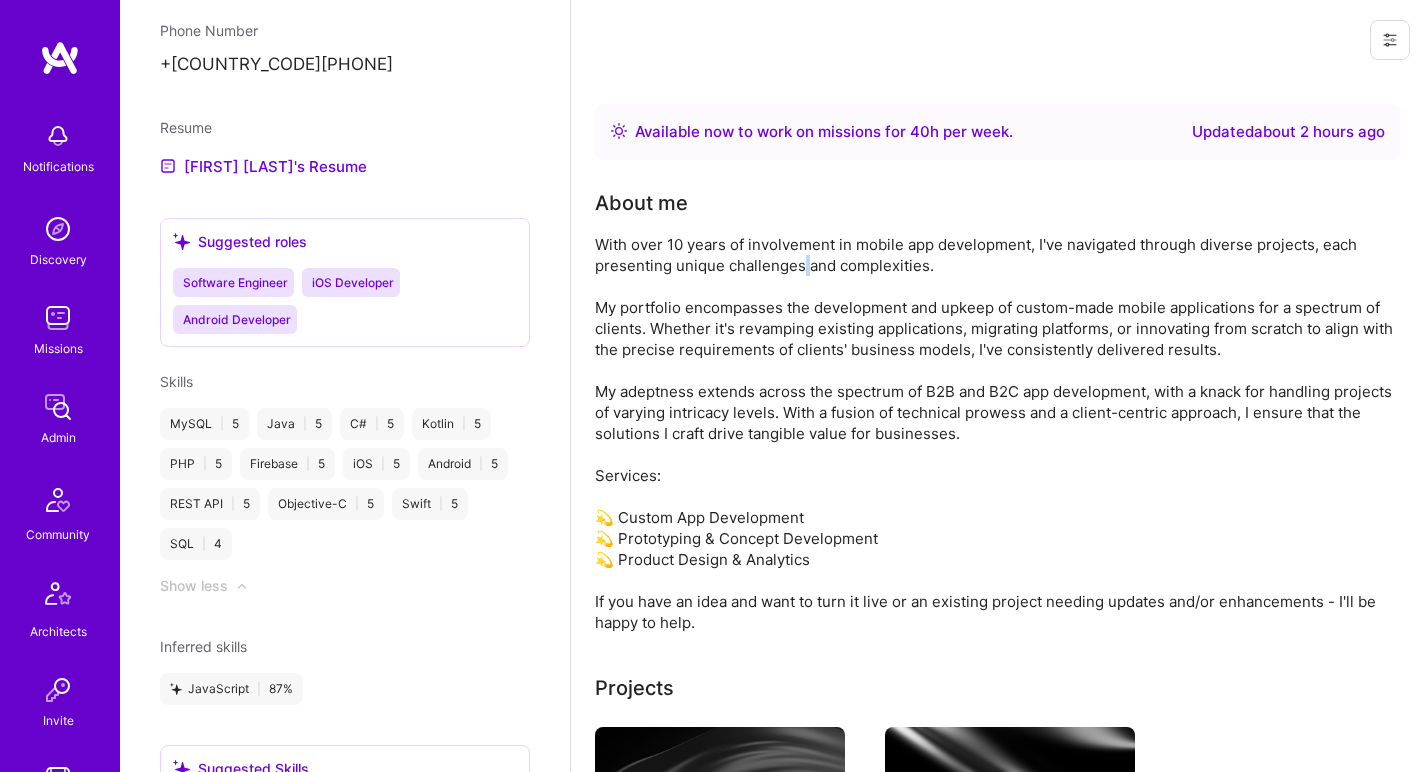 click on "With over 10 years of involvement in mobile app development, I've navigated through diverse projects, each presenting unique challenges and complexities.
My portfolio encompasses the development and upkeep of custom-made mobile applications for a spectrum of clients. Whether it's revamping existing applications, migrating platforms, or innovating from scratch to align with the precise requirements of clients' business models, I've consistently delivered results.
My adeptness extends across the spectrum of B2B and B2C app development, with a knack for handling projects of varying intricacy levels. With a fusion of technical prowess and a client-centric approach, I ensure that the solutions I craft drive tangible value for businesses.
Services:
💫 Custom App Development
💫 Prototyping & Concept Development
💫 Product Design & Analytics
If you have an idea and want to turn it live or an existing project needing updates and/or enhancements - I'll be happy to help." at bounding box center (995, 433) 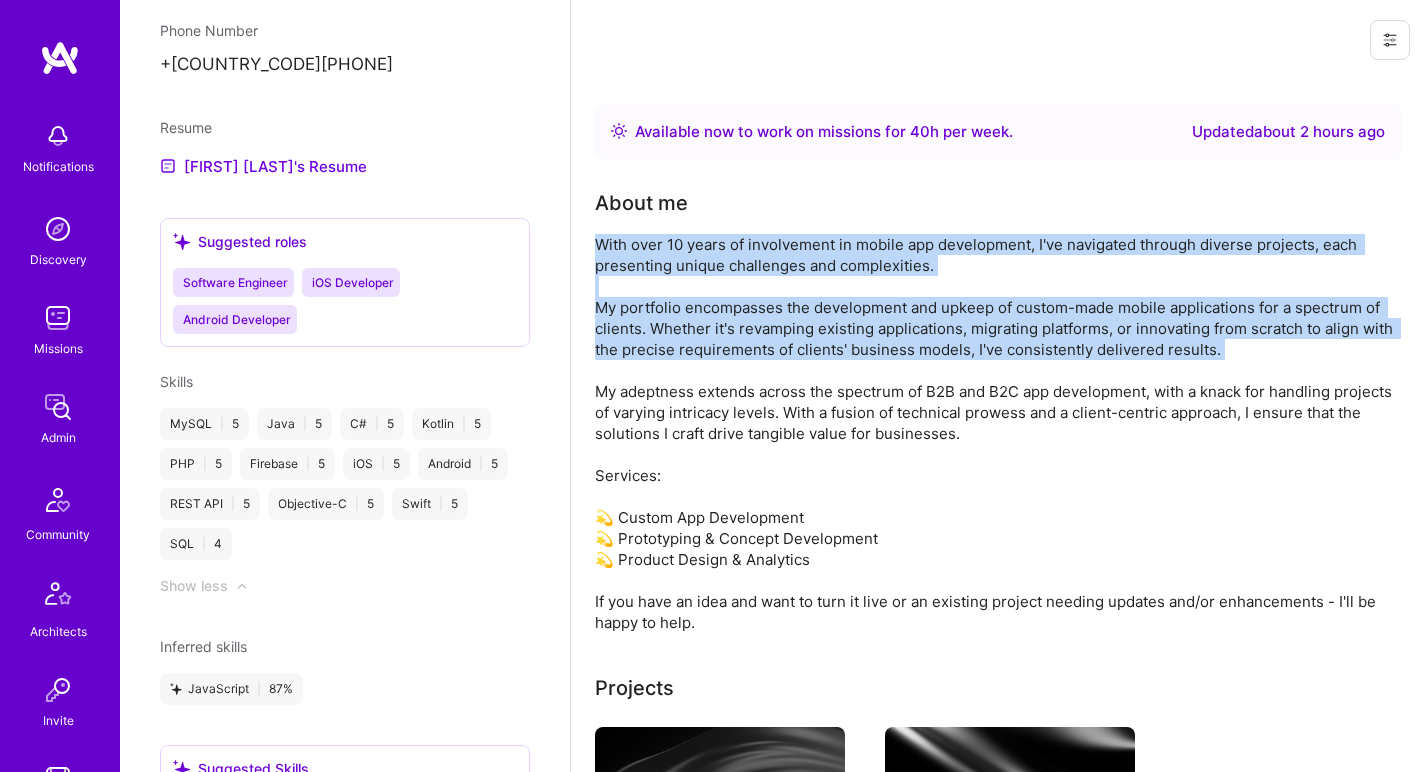 drag, startPoint x: 804, startPoint y: 262, endPoint x: 775, endPoint y: 334, distance: 77.62087 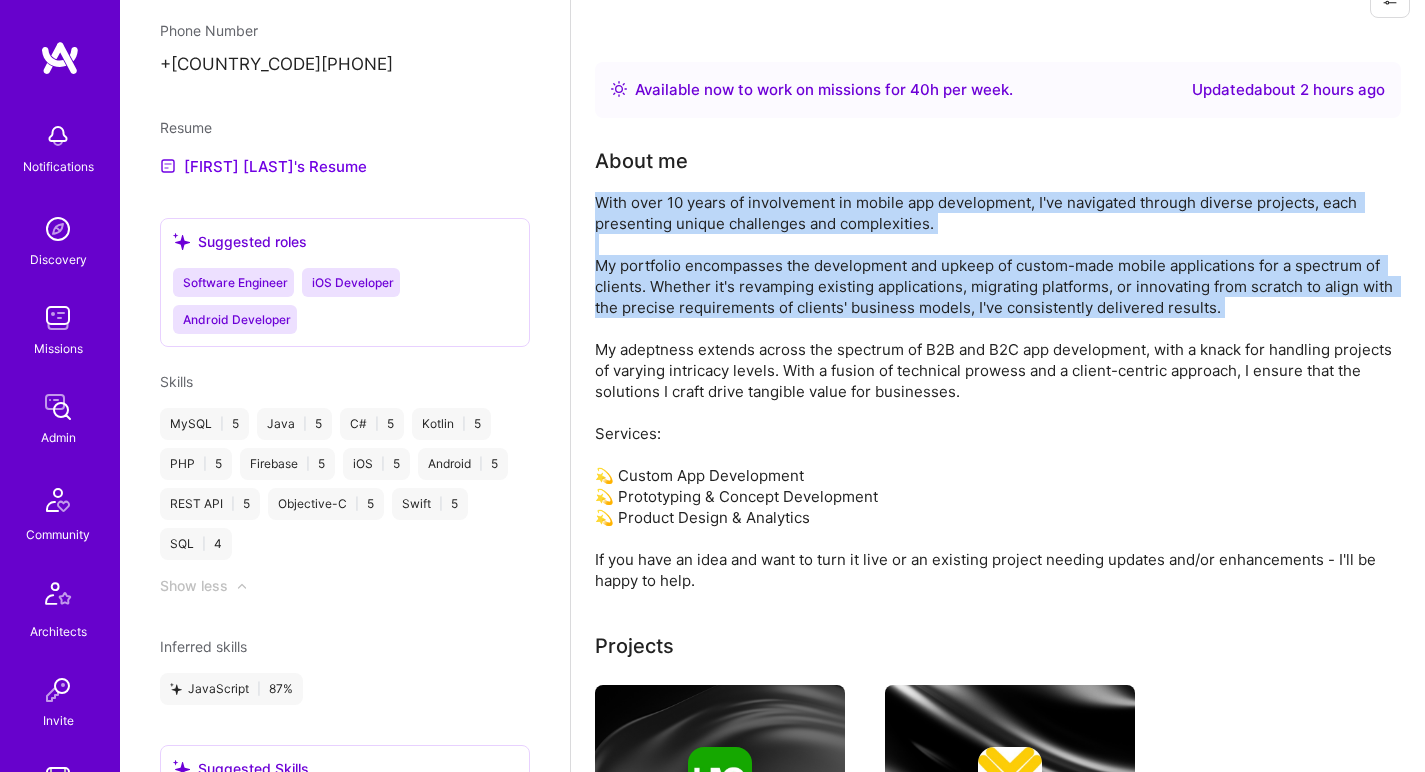 scroll, scrollTop: 324, scrollLeft: 0, axis: vertical 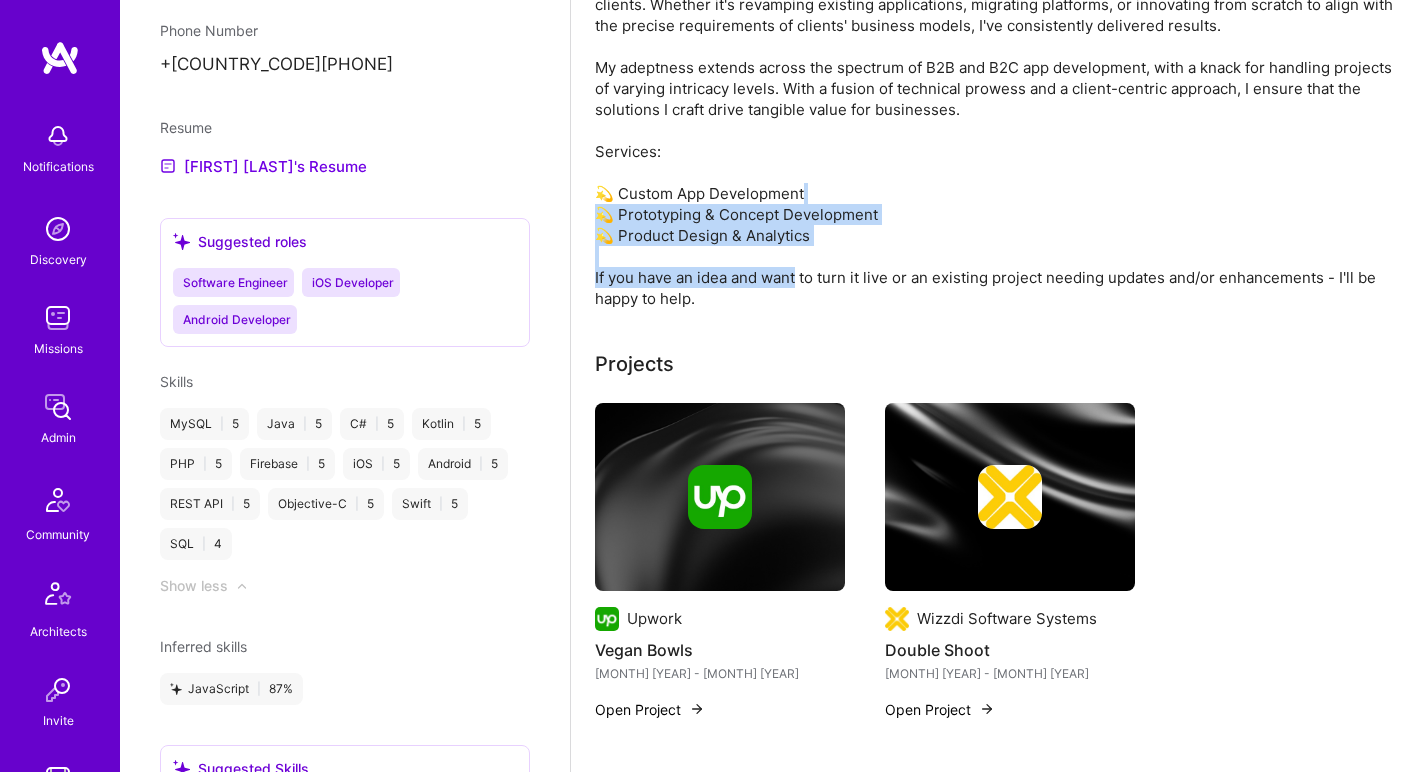 drag, startPoint x: 811, startPoint y: 193, endPoint x: 798, endPoint y: 283, distance: 90.934044 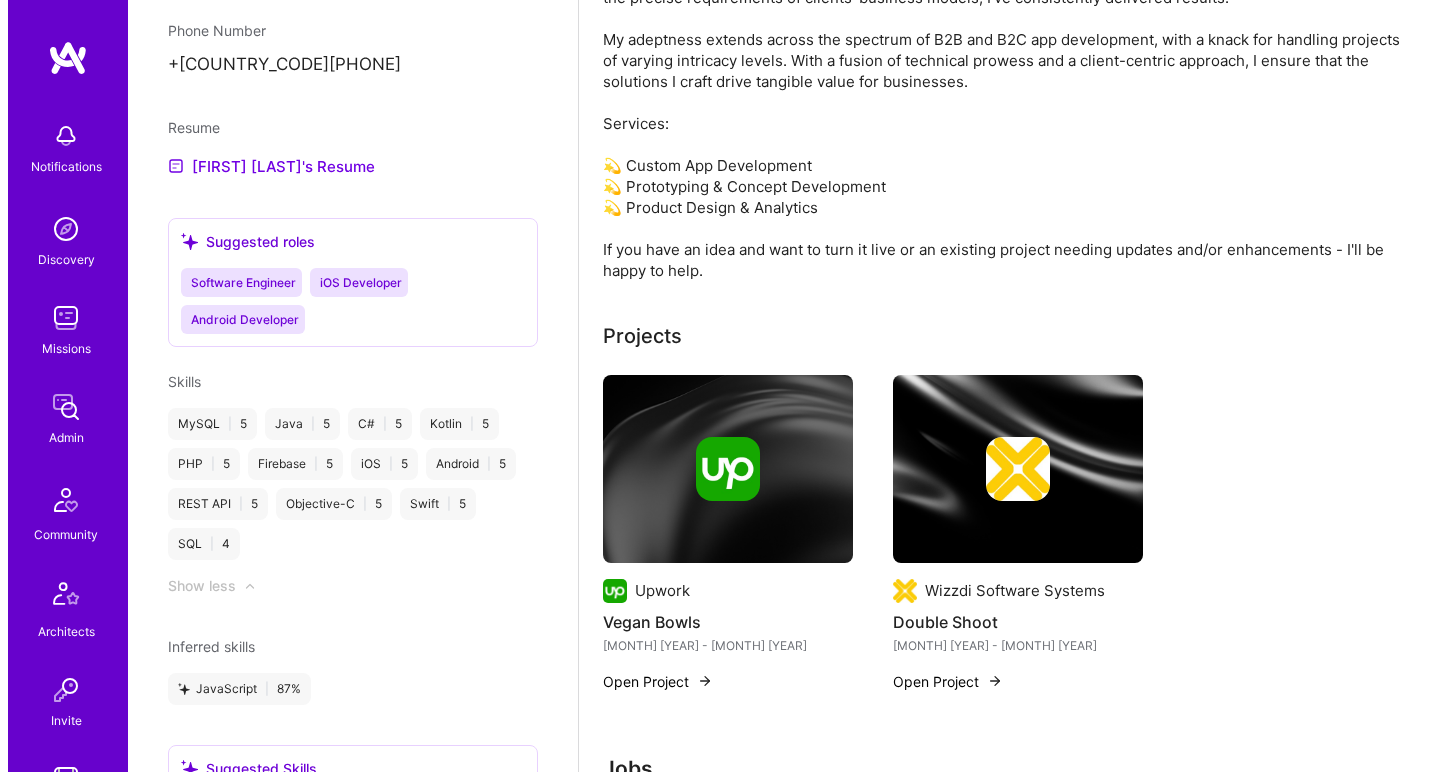 scroll, scrollTop: 403, scrollLeft: 0, axis: vertical 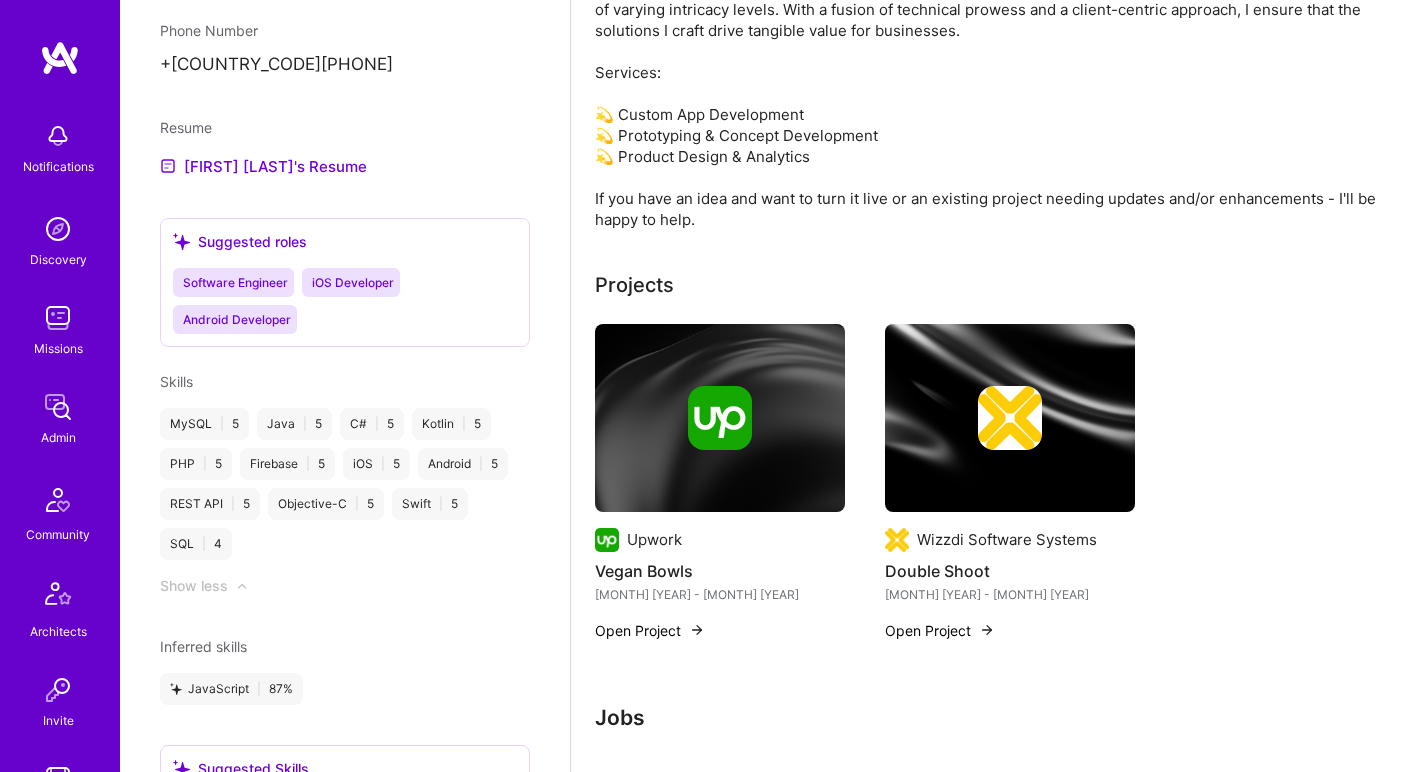 click at bounding box center (720, 418) 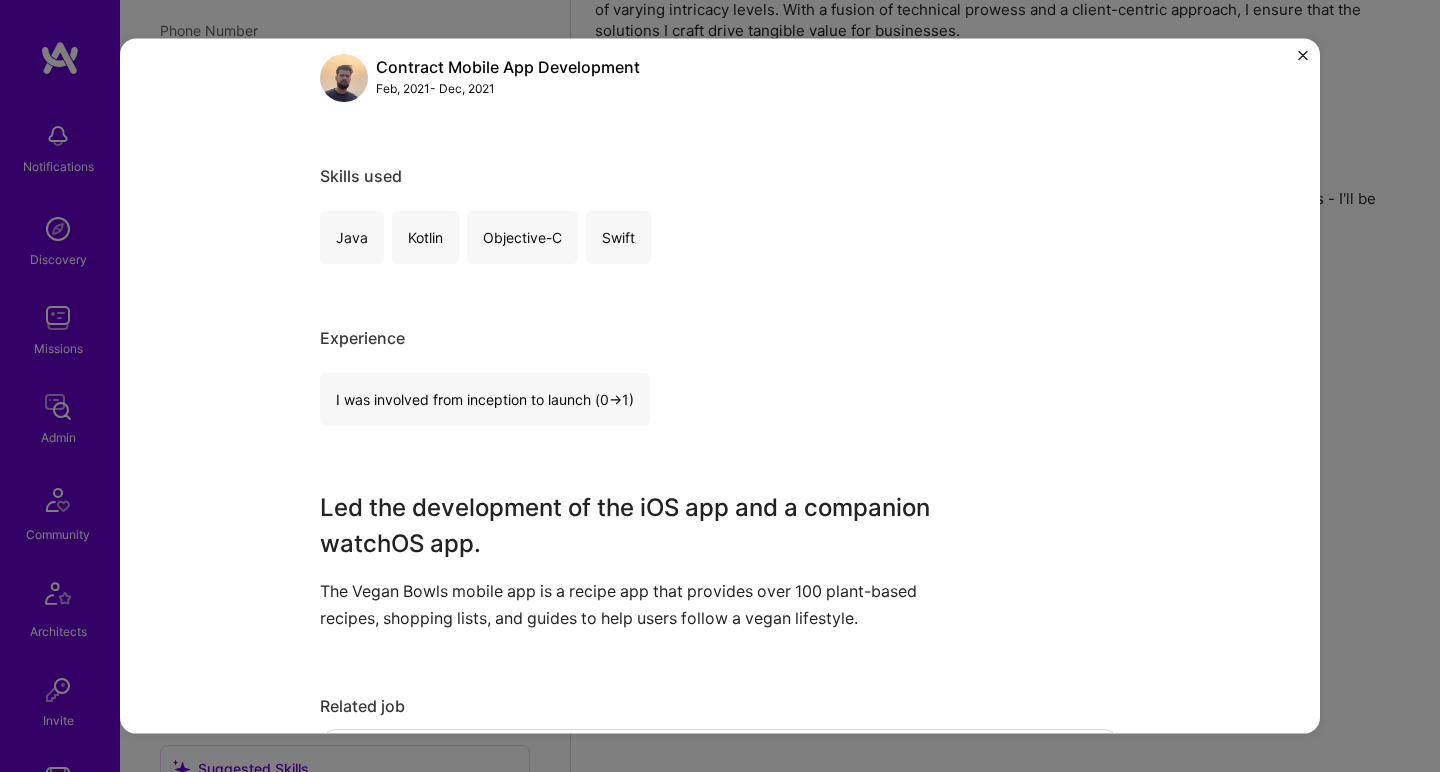 scroll, scrollTop: 632, scrollLeft: 0, axis: vertical 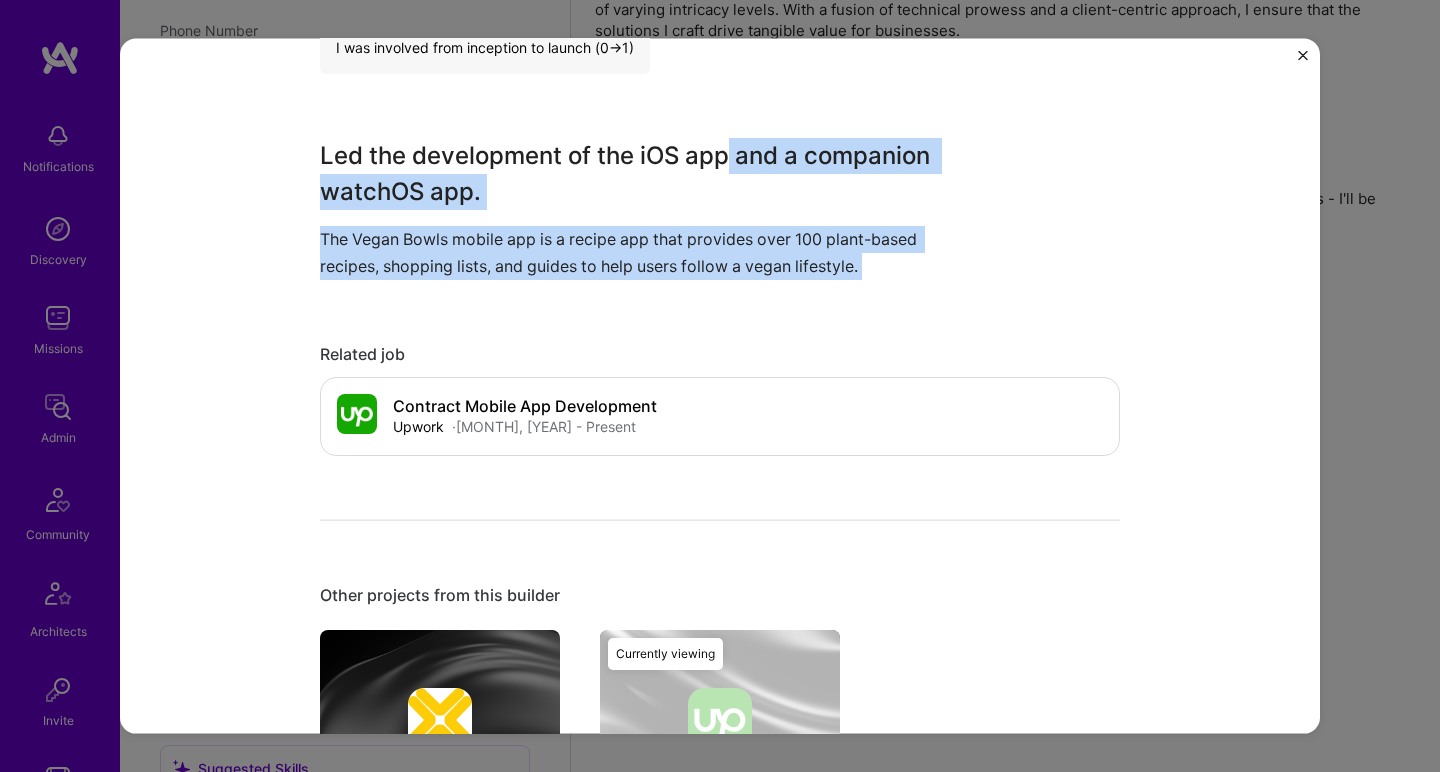 drag, startPoint x: 721, startPoint y: 204, endPoint x: 688, endPoint y: 293, distance: 94.92102 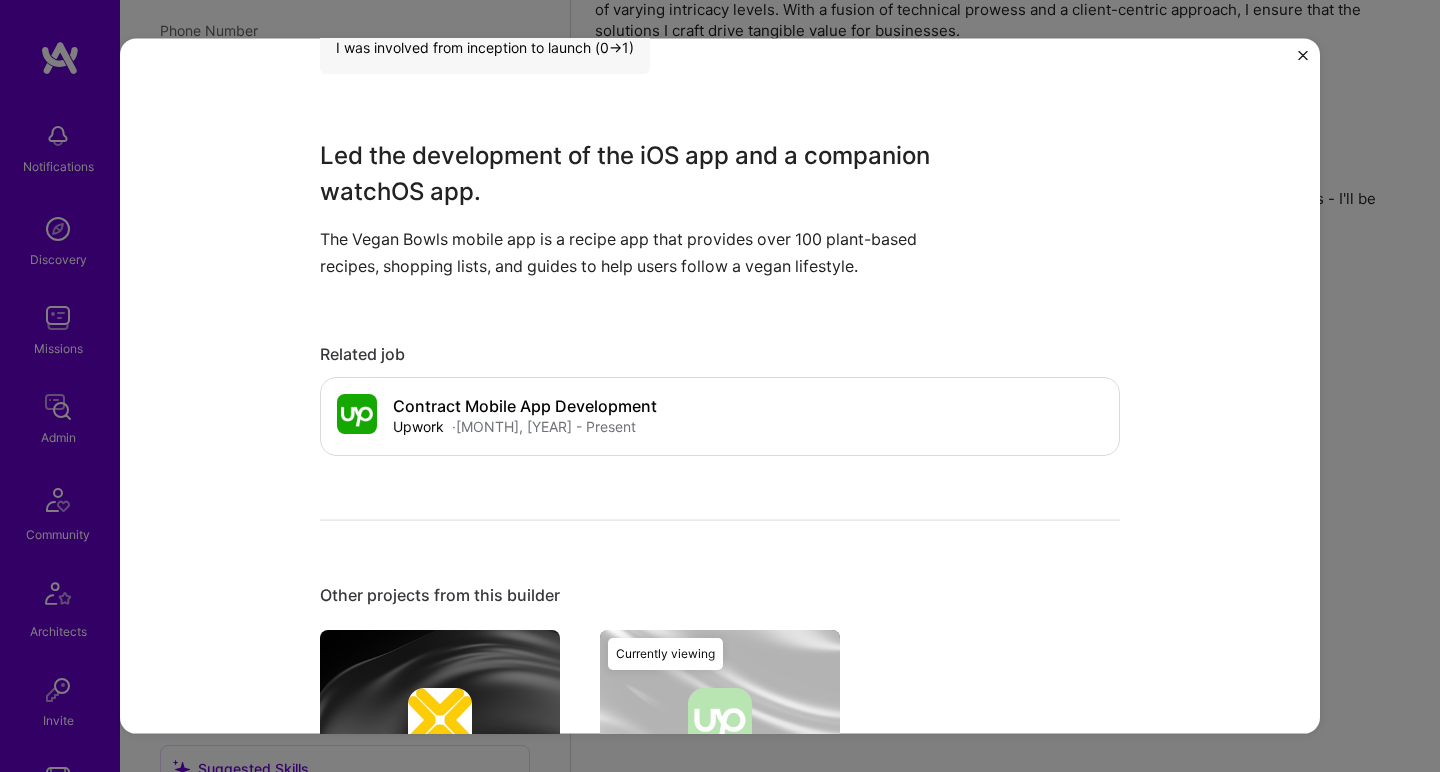 click on "Vegan Bowls   Upwork Enterprise Software, B2B Project link Role Contract Mobile App Development [MONTH], [YEAR]  -   [MONTH], [YEAR] Skills used Java Kotlin Objective-C Swift Experience I was involved from inception to launch (0  ->  1) Led the development of the iOS app and a companion watchOS app. The Vegan Bowls mobile app is a recipe app that provides over 100 plant-based recipes, shopping lists, and guides to help users follow a vegan lifestyle. Related job Contract Mobile App Development Upwork  ·  [MONTH], [YEAR] - Present Open Other projects from this builder Wizzdi Software Systems Double Shoot [MONTH] [YEAR] - [MONTH] [YEAR] Open Project   Upwork Vegan Bowls [MONTH] [YEAR] - [MONTH] [YEAR] Open Project   Currently viewing" at bounding box center [720, 205] 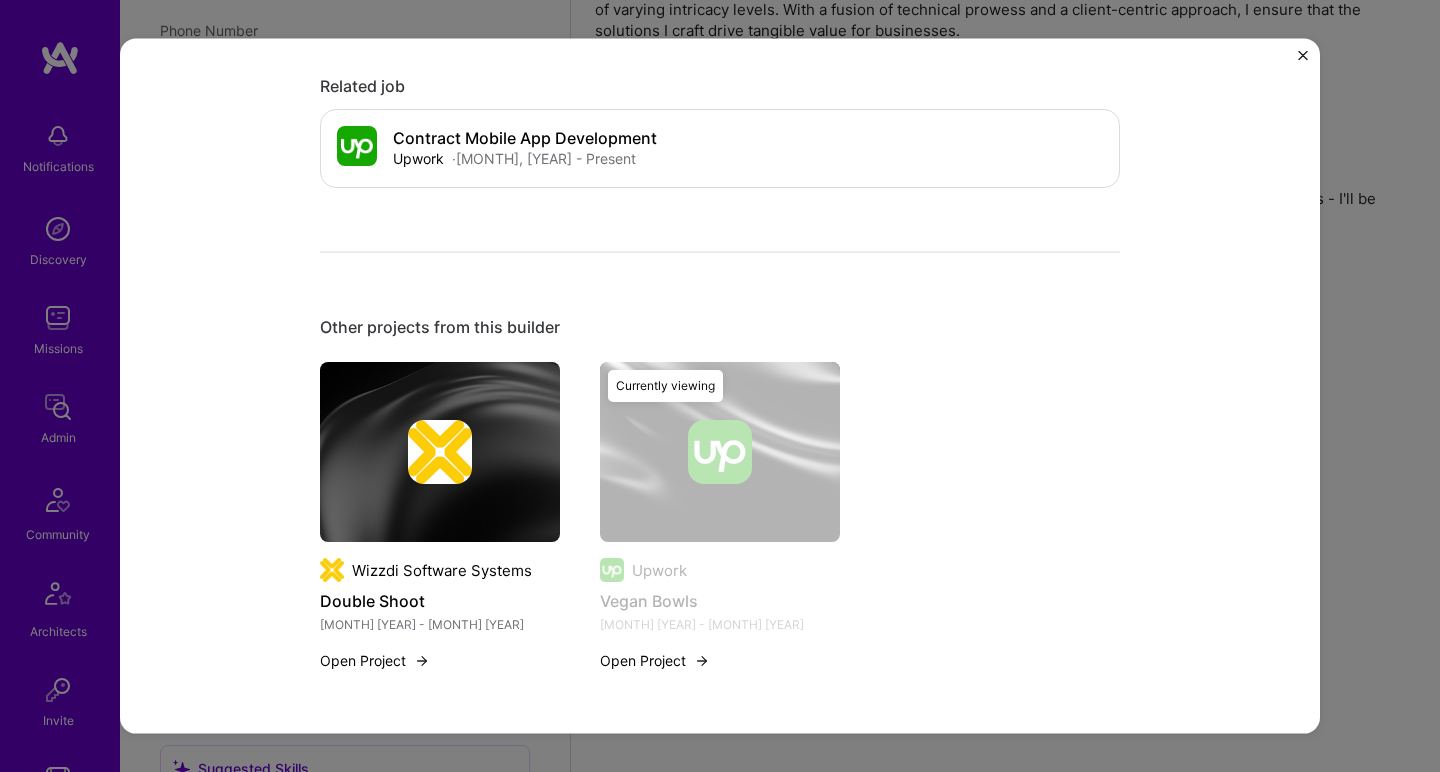 click at bounding box center (440, 452) 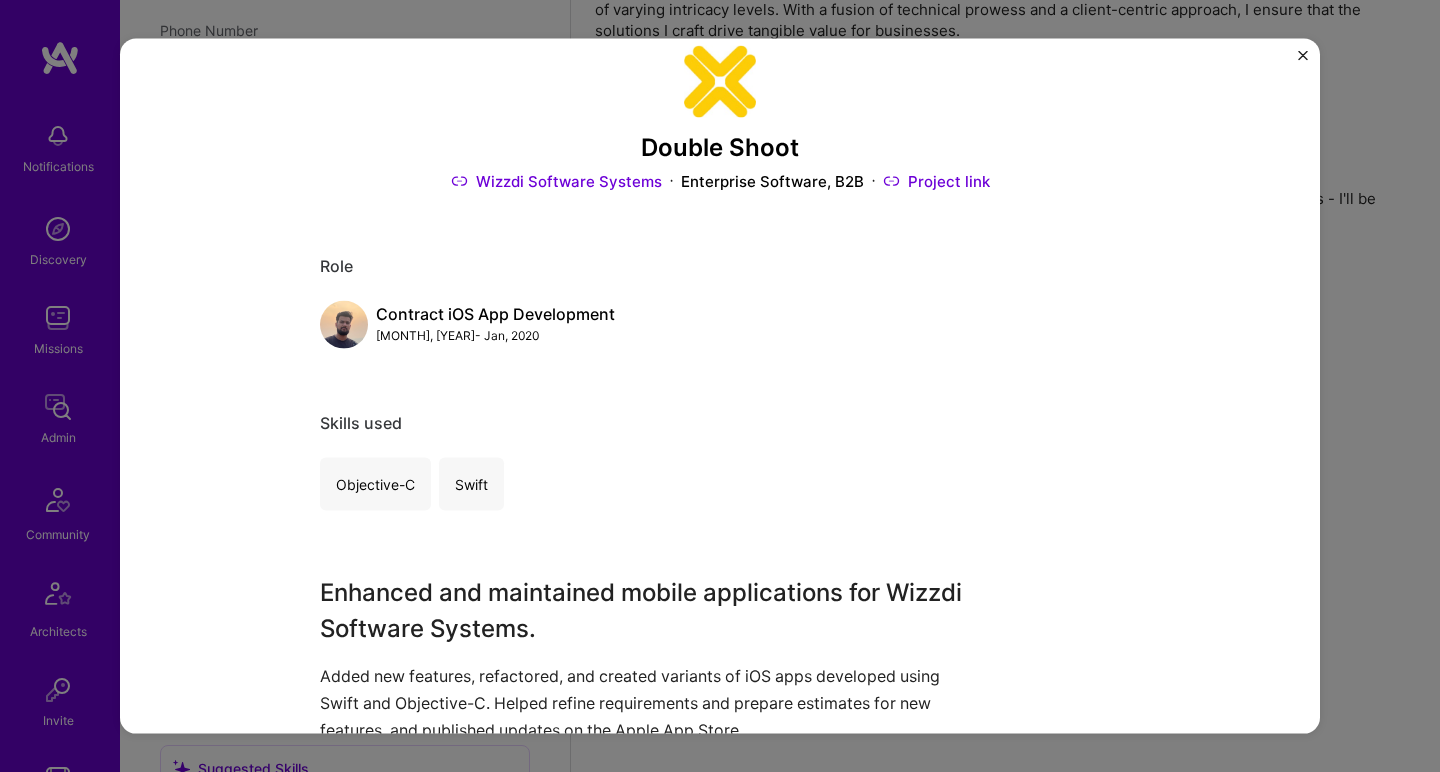 scroll, scrollTop: 75, scrollLeft: 0, axis: vertical 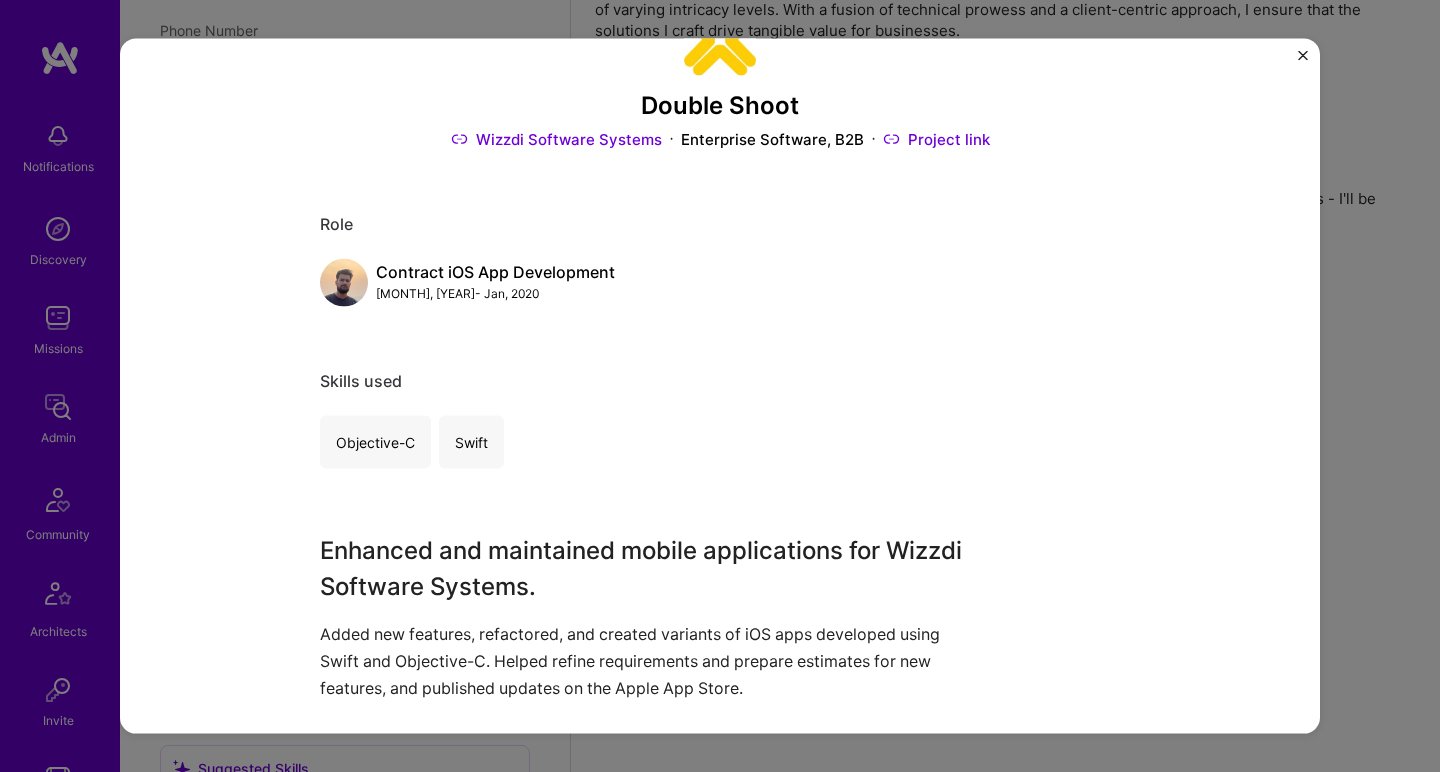 click on "Wizzdi Software Systems" at bounding box center [556, 138] 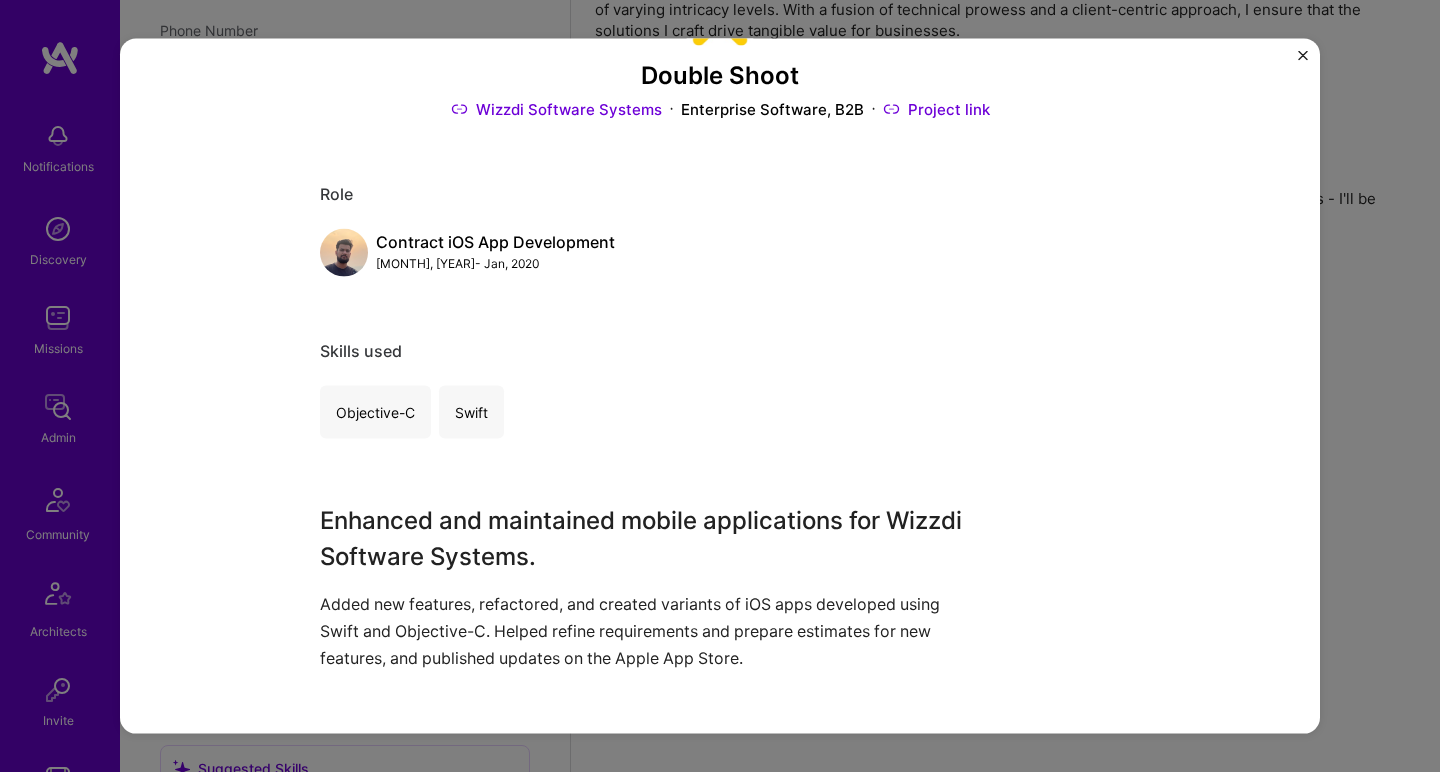 scroll, scrollTop: 157, scrollLeft: 0, axis: vertical 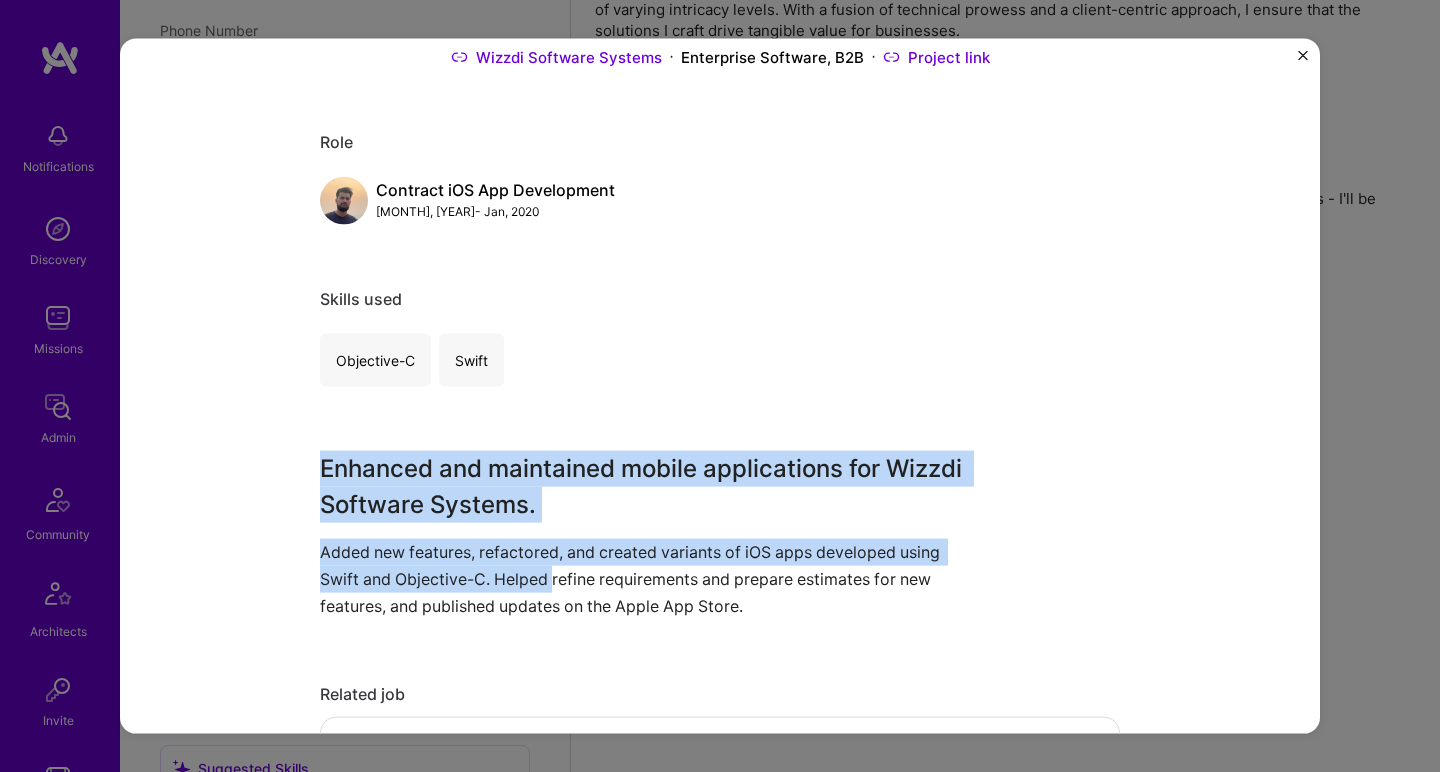 drag, startPoint x: 418, startPoint y: 451, endPoint x: 548, endPoint y: 588, distance: 188.86238 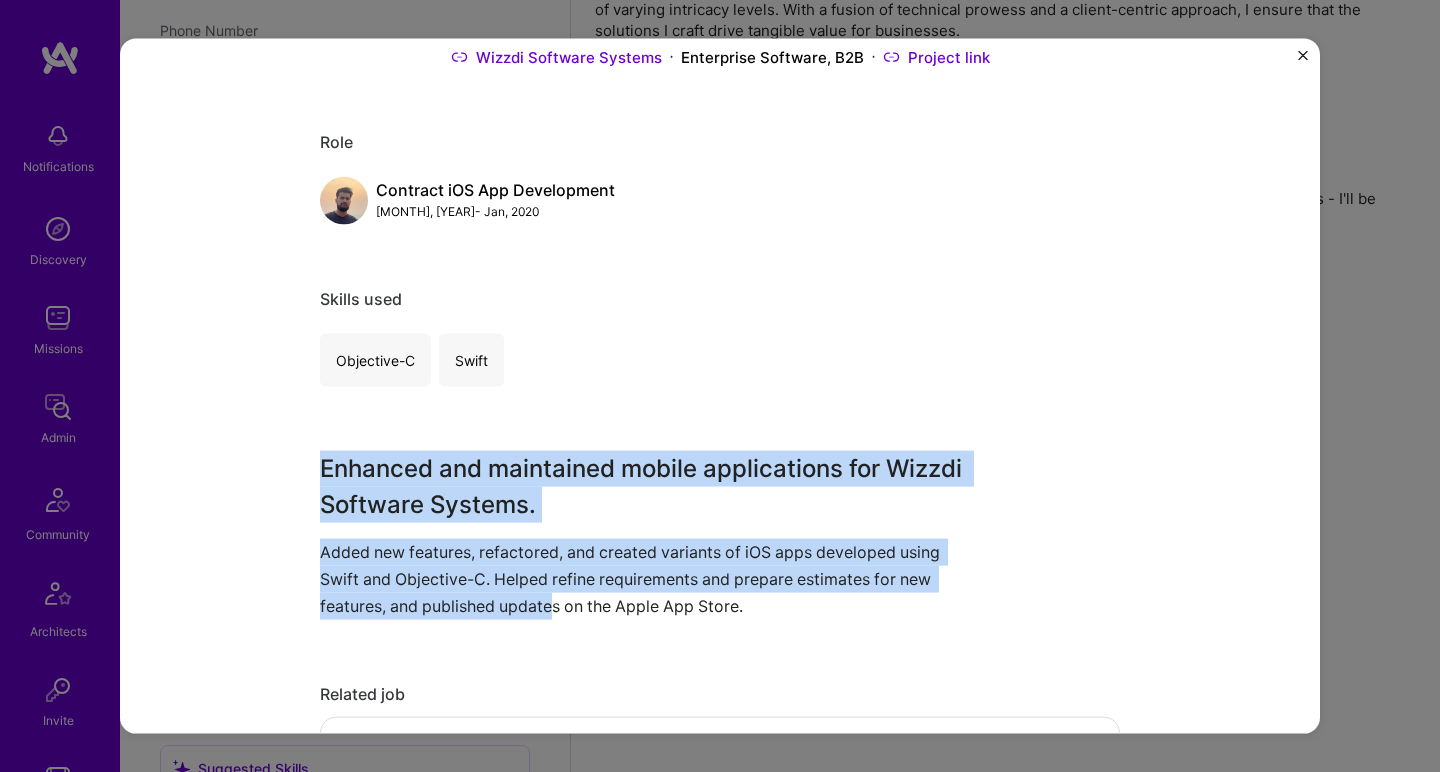 click on "Added new features, refactored, and created variants of iOS apps developed using Swift and Objective-C. Helped refine requirements and prepare estimates for new features, and published updates on the Apple App Store." at bounding box center (645, 579) 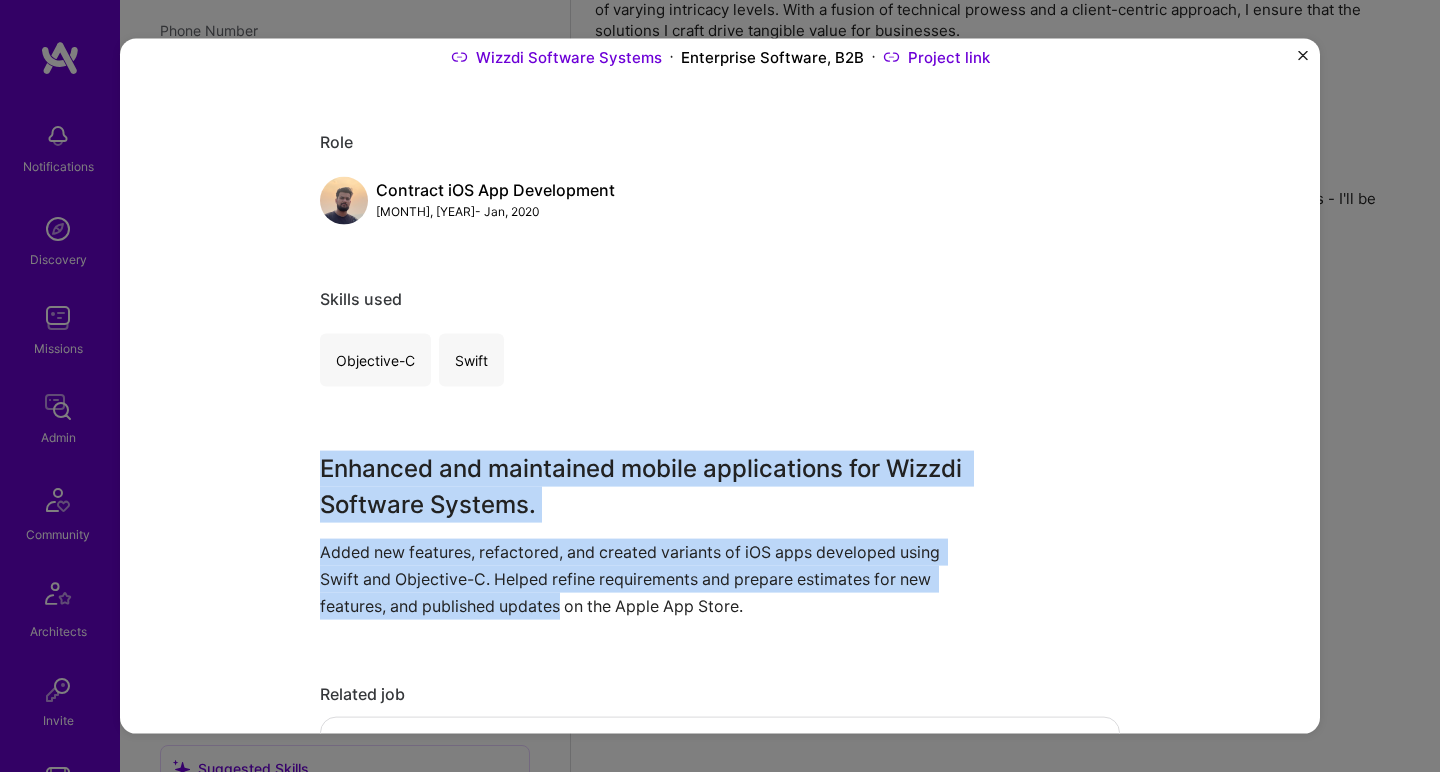 drag, startPoint x: 548, startPoint y: 588, endPoint x: 489, endPoint y: 411, distance: 186.57439 